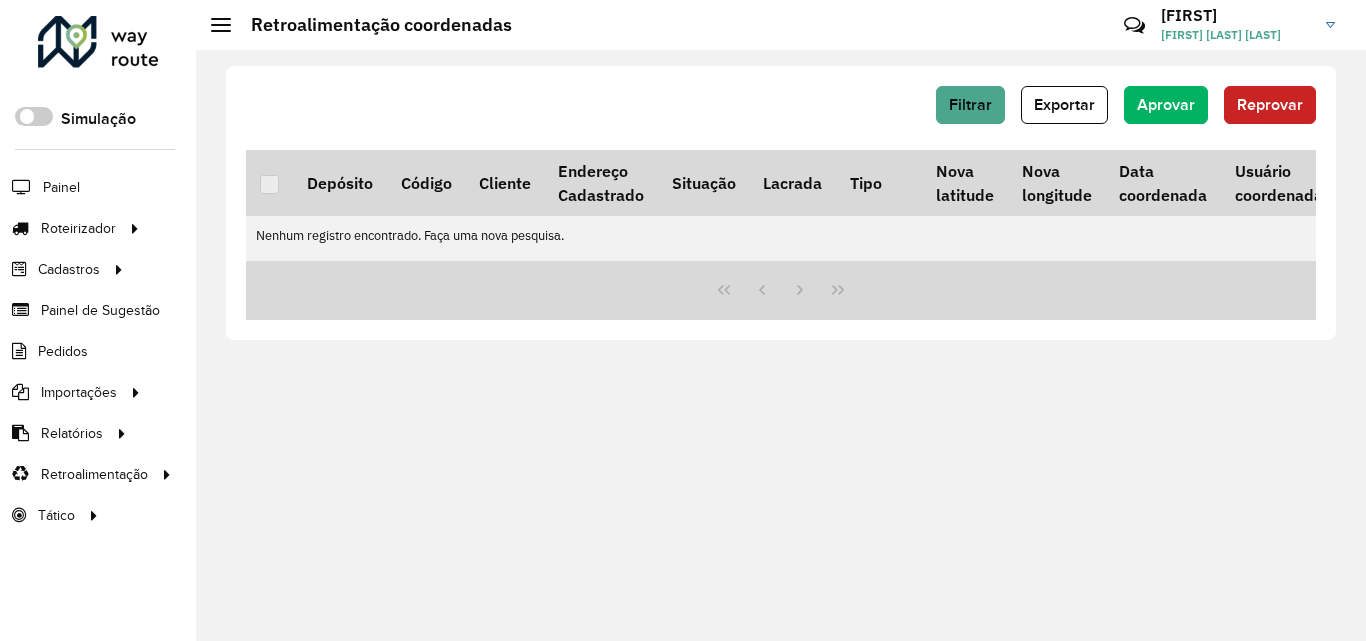 scroll, scrollTop: 0, scrollLeft: 0, axis: both 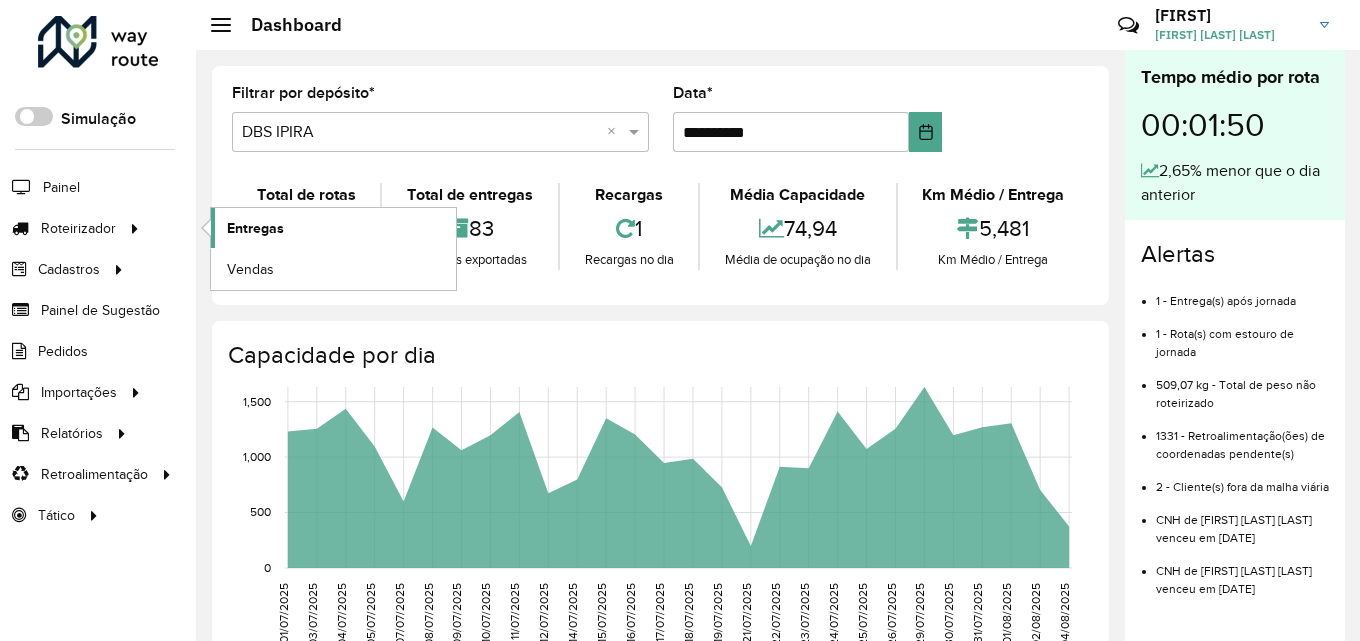 click on "Entregas" 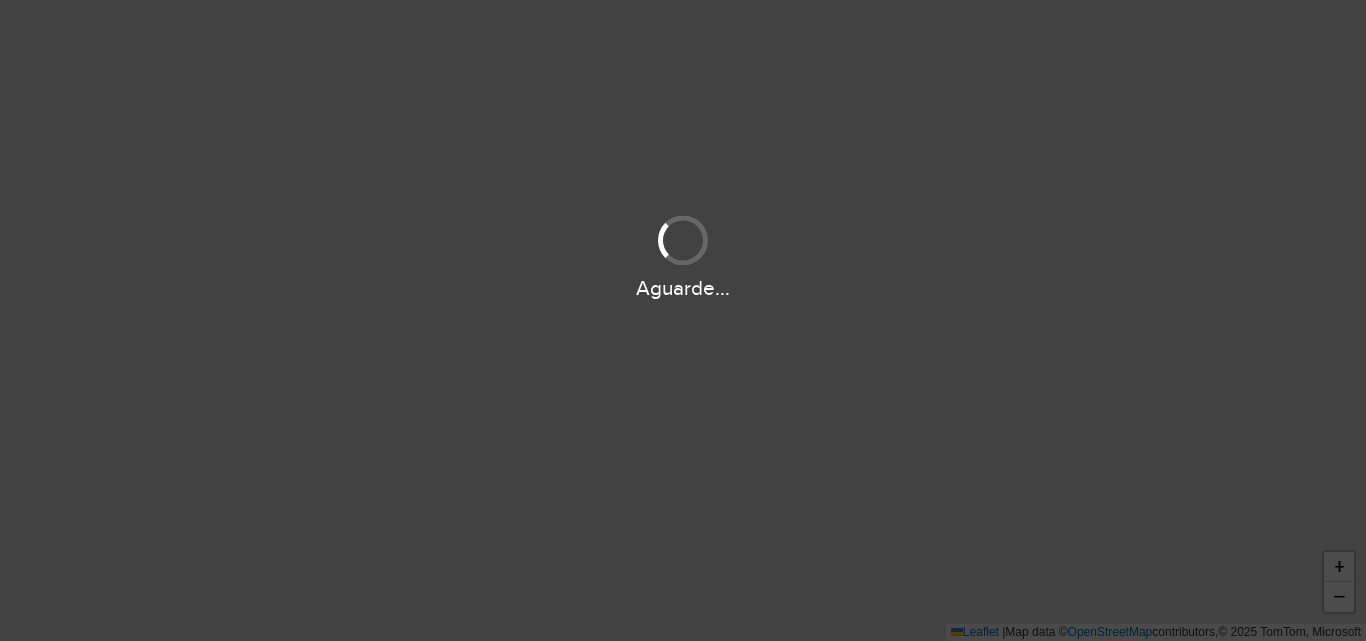scroll, scrollTop: 0, scrollLeft: 0, axis: both 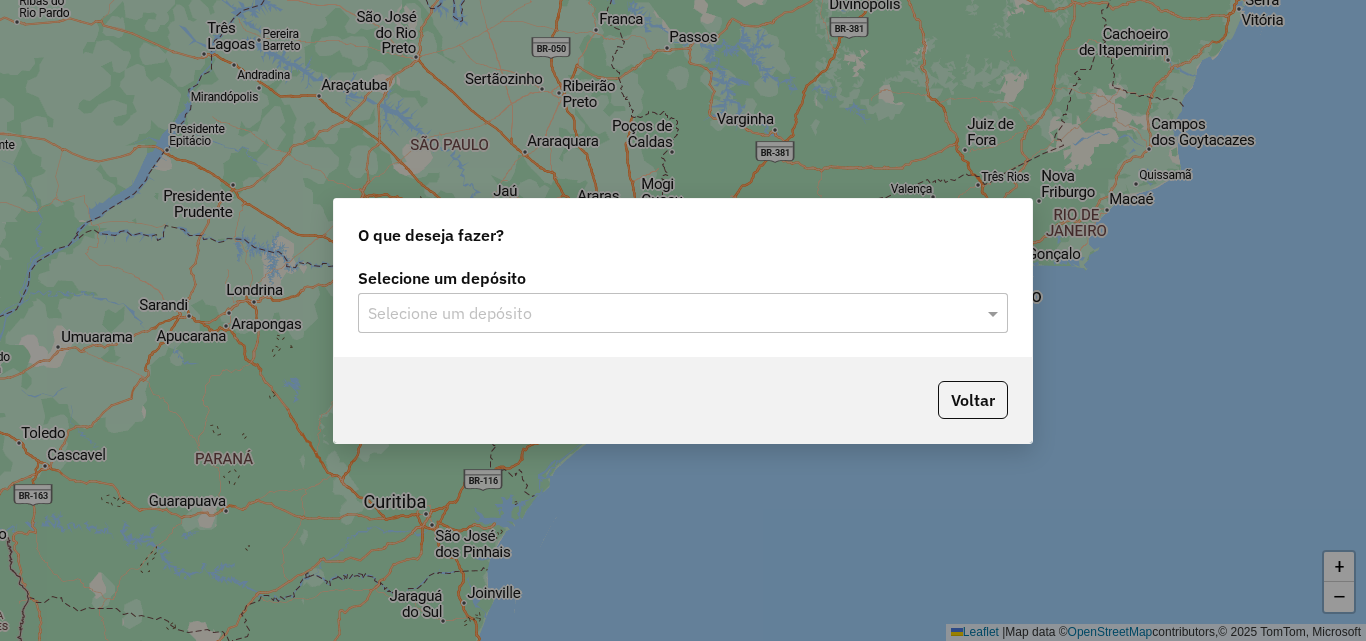 click 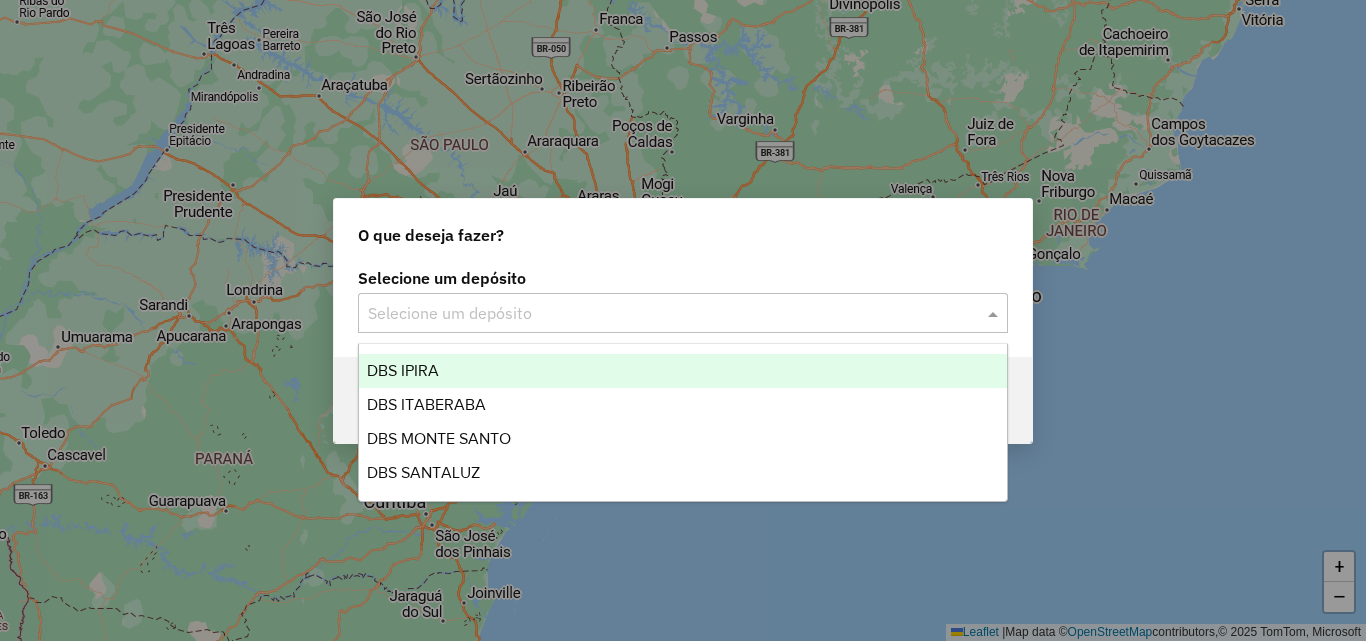 click on "DBS IPIRA" at bounding box center [683, 371] 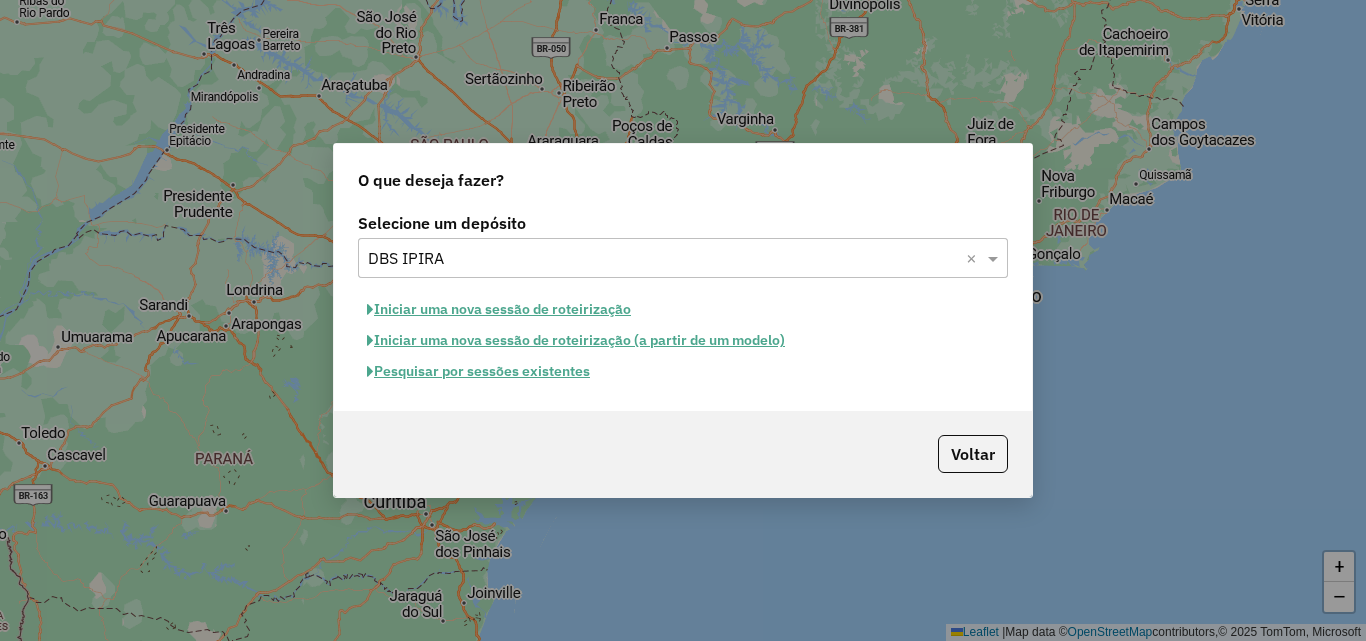 click on "Iniciar uma nova sessão de roteirização" 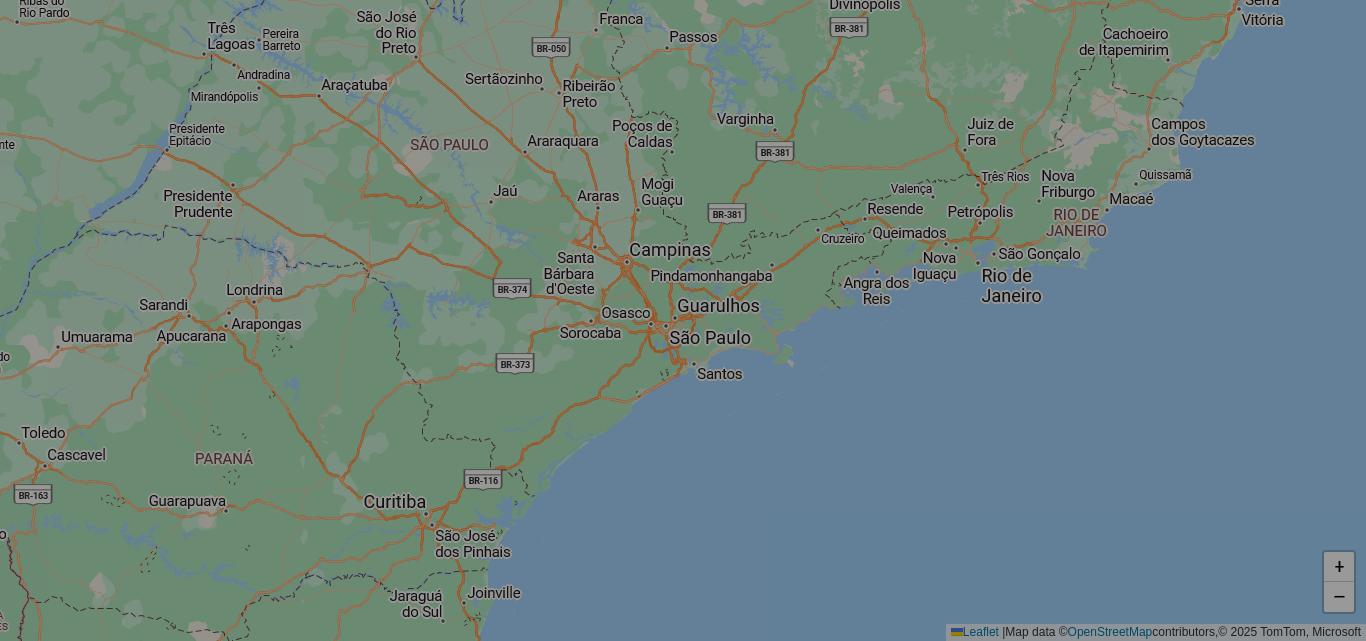 select on "*" 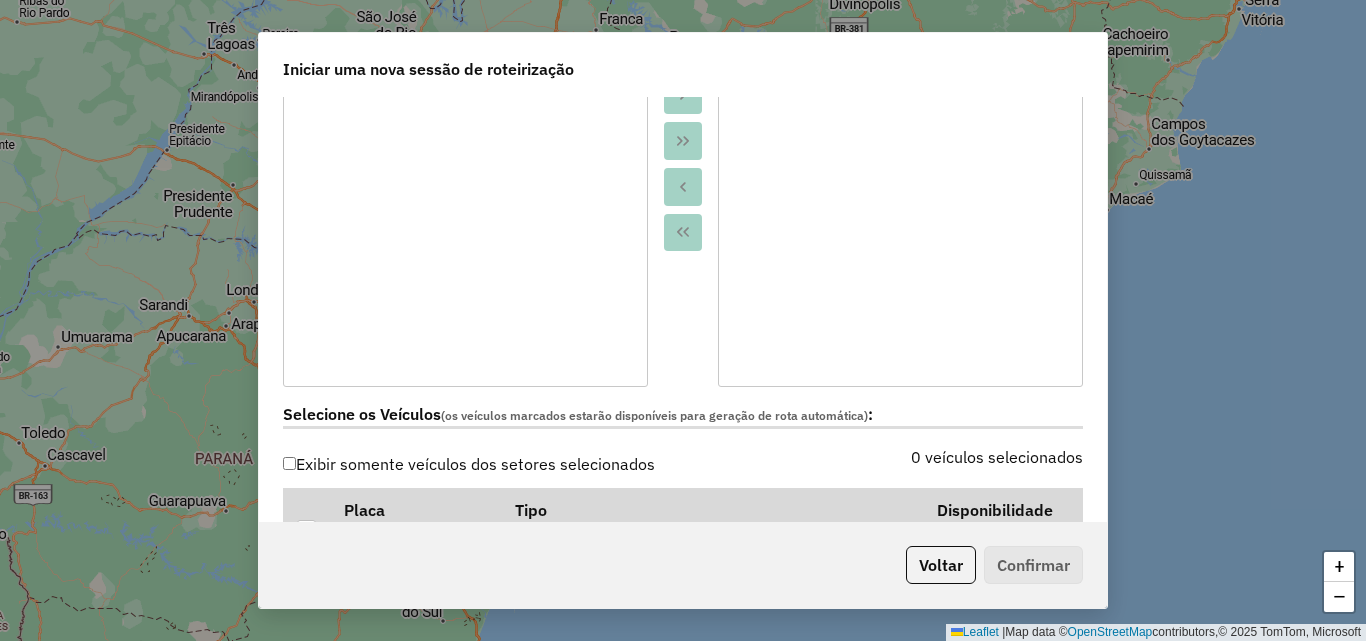 scroll, scrollTop: 700, scrollLeft: 0, axis: vertical 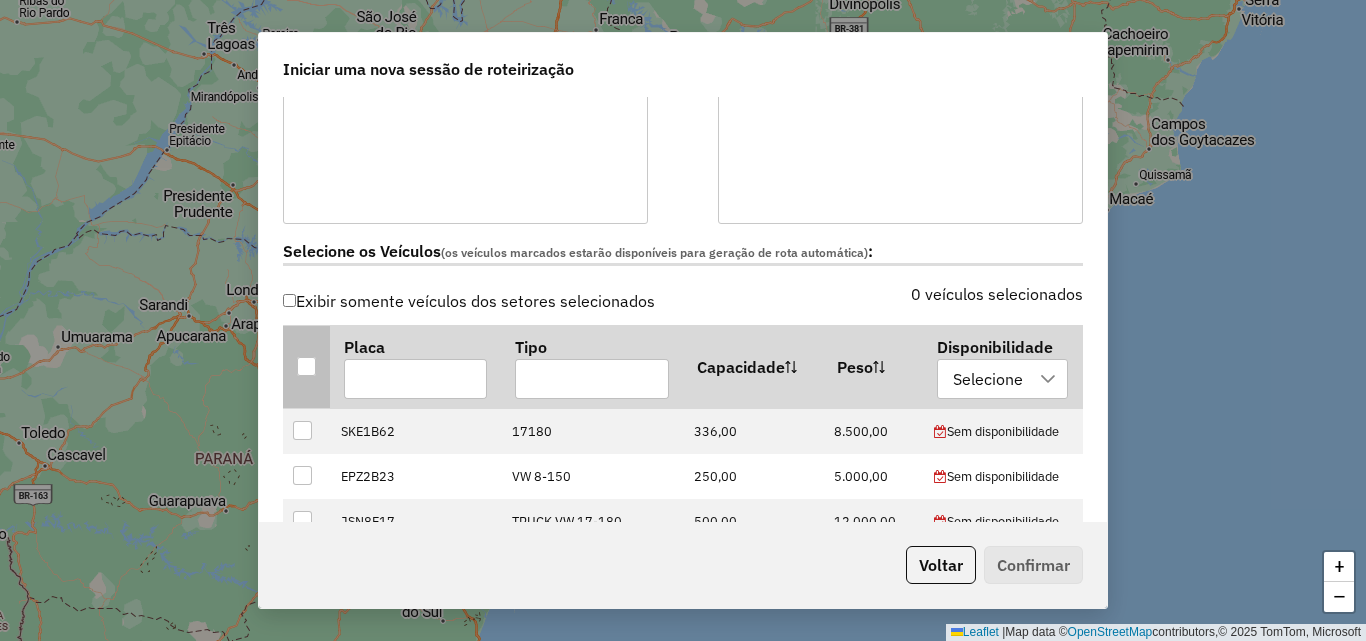click at bounding box center [306, 366] 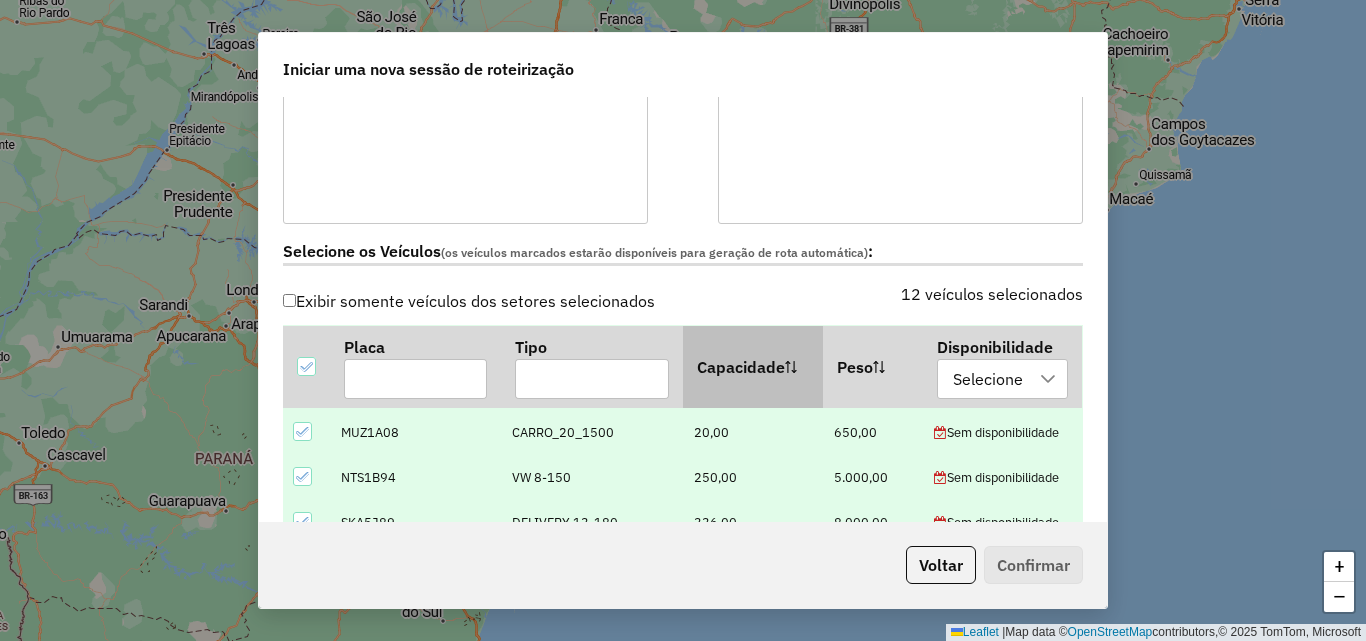 scroll, scrollTop: 324, scrollLeft: 0, axis: vertical 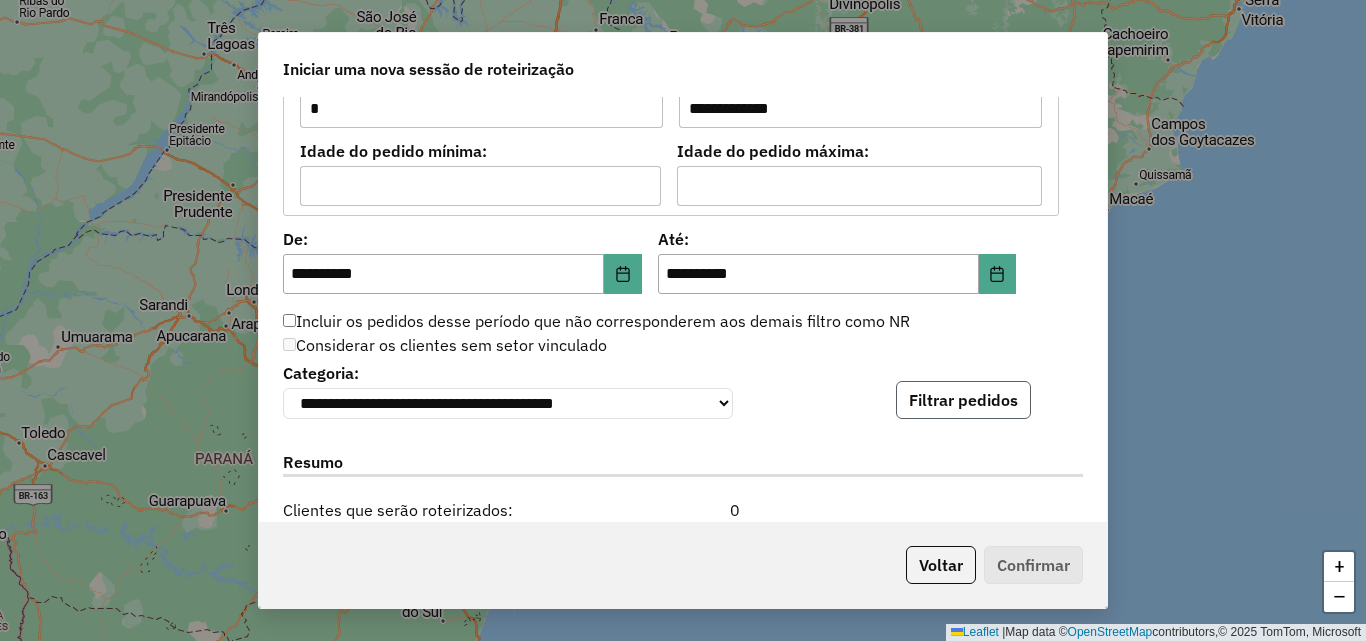 click on "Filtrar pedidos" 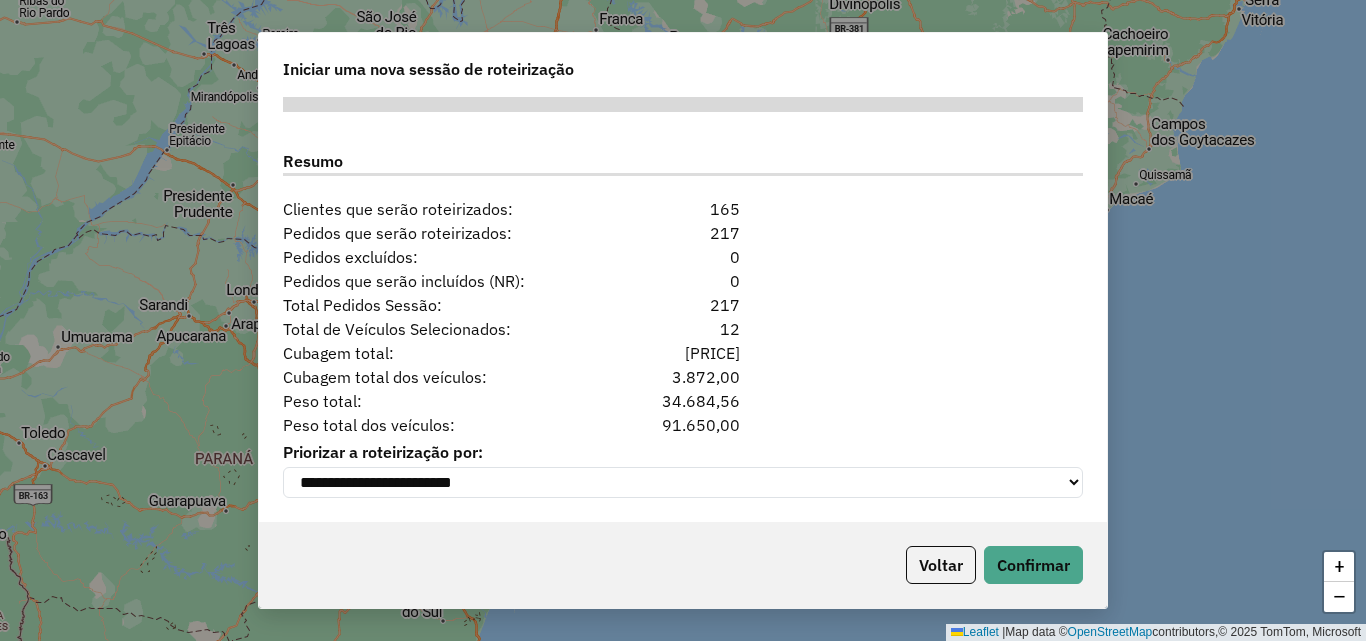 scroll, scrollTop: 2524, scrollLeft: 0, axis: vertical 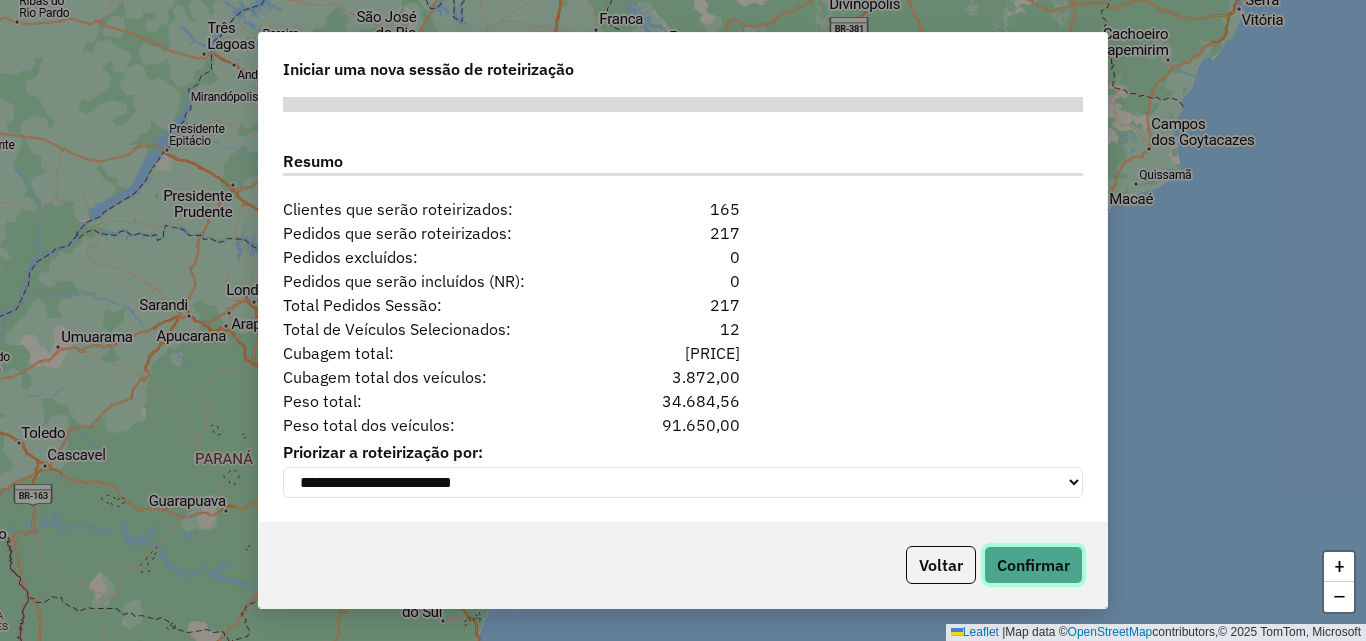 click on "Confirmar" 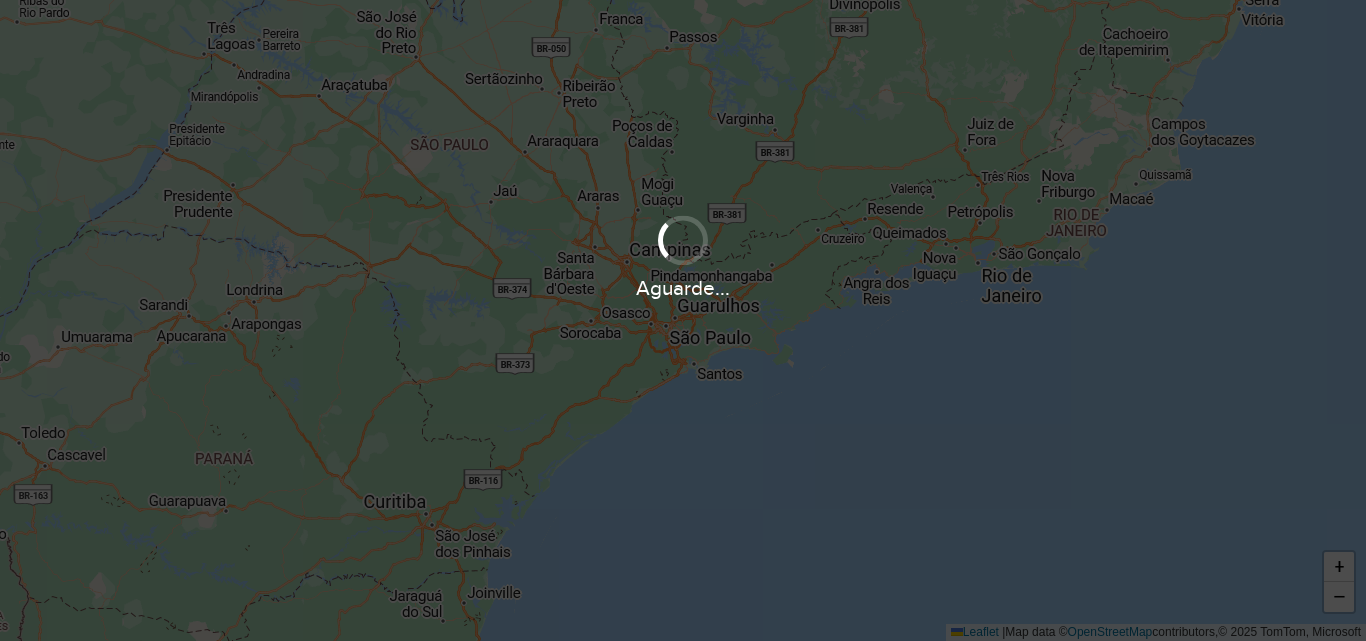 scroll, scrollTop: 0, scrollLeft: 0, axis: both 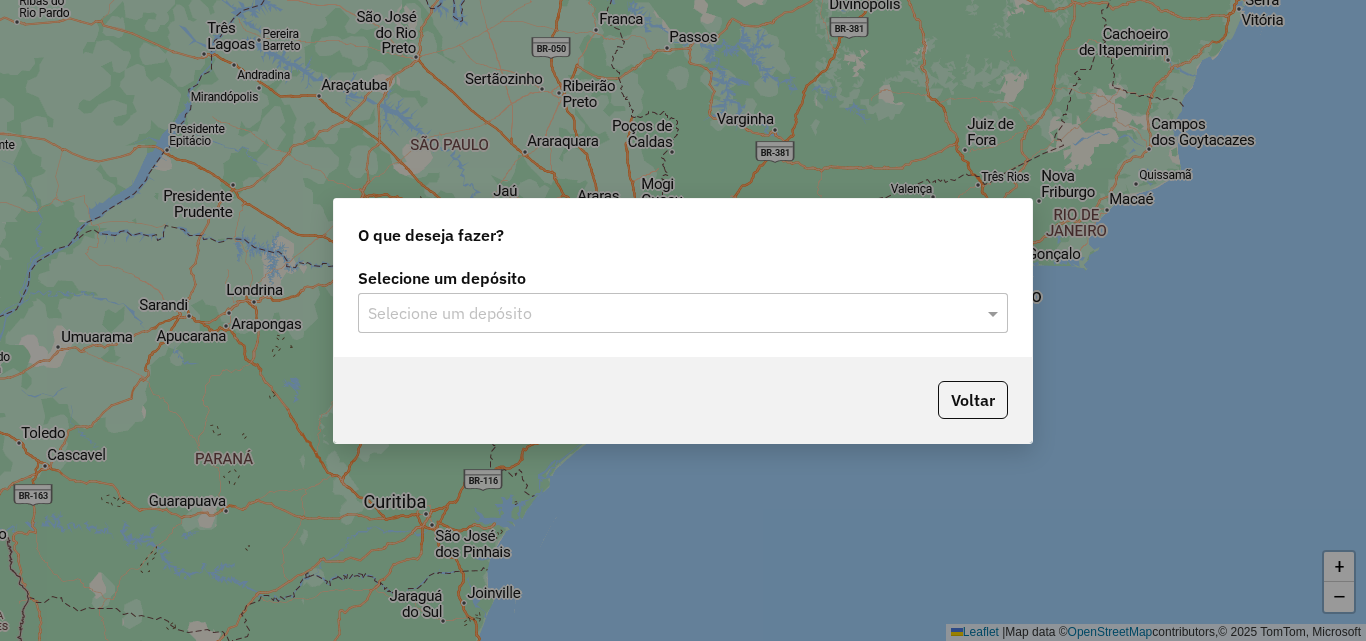 click on "Selecione um depósito Selecione um depósito" 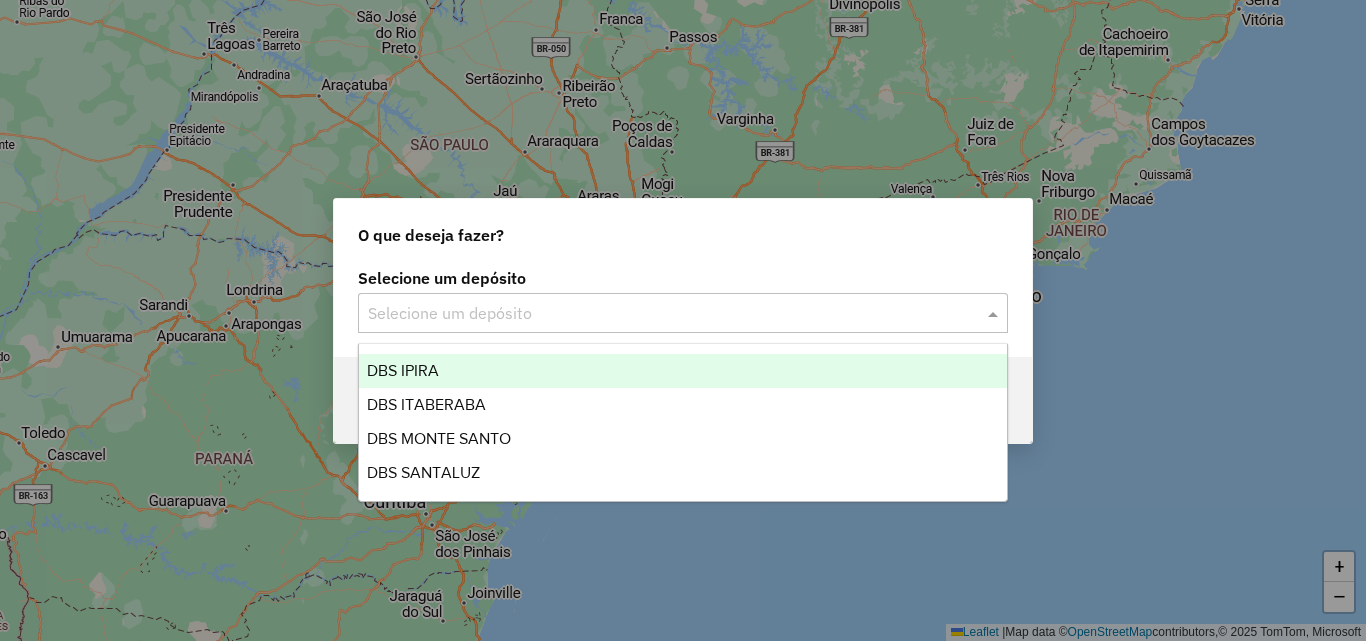 click on "DBS IPIRA" at bounding box center (683, 371) 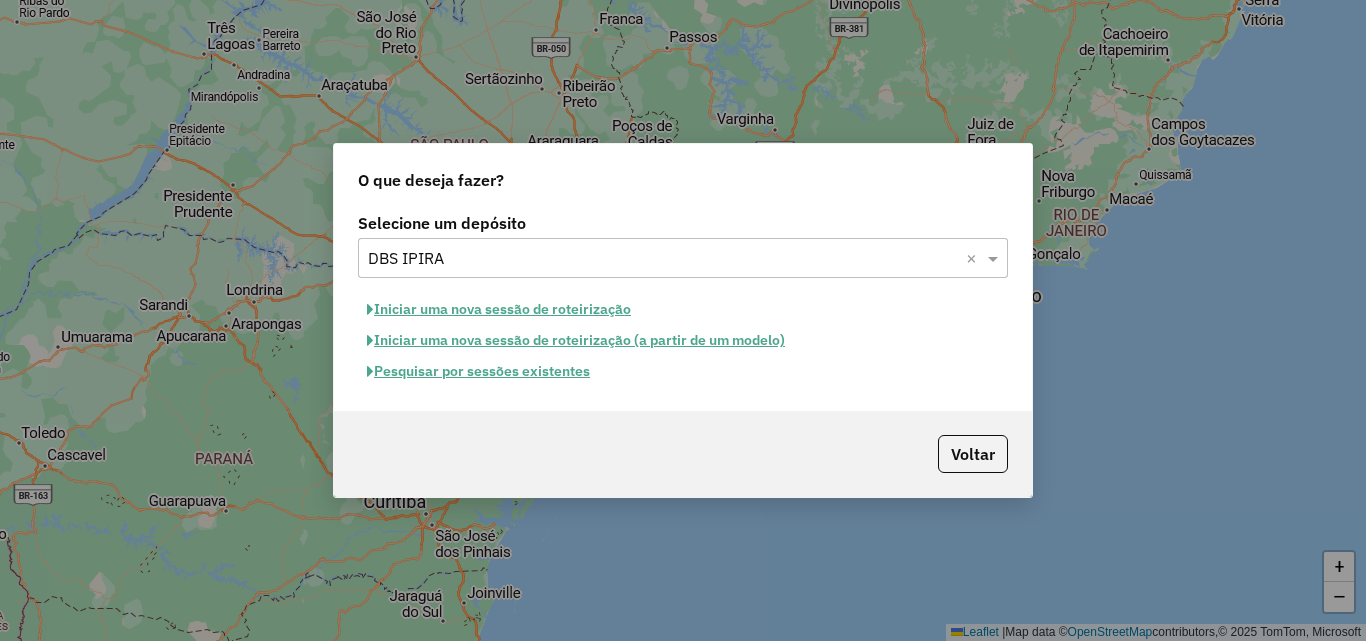 click on "Iniciar uma nova sessão de roteirização" 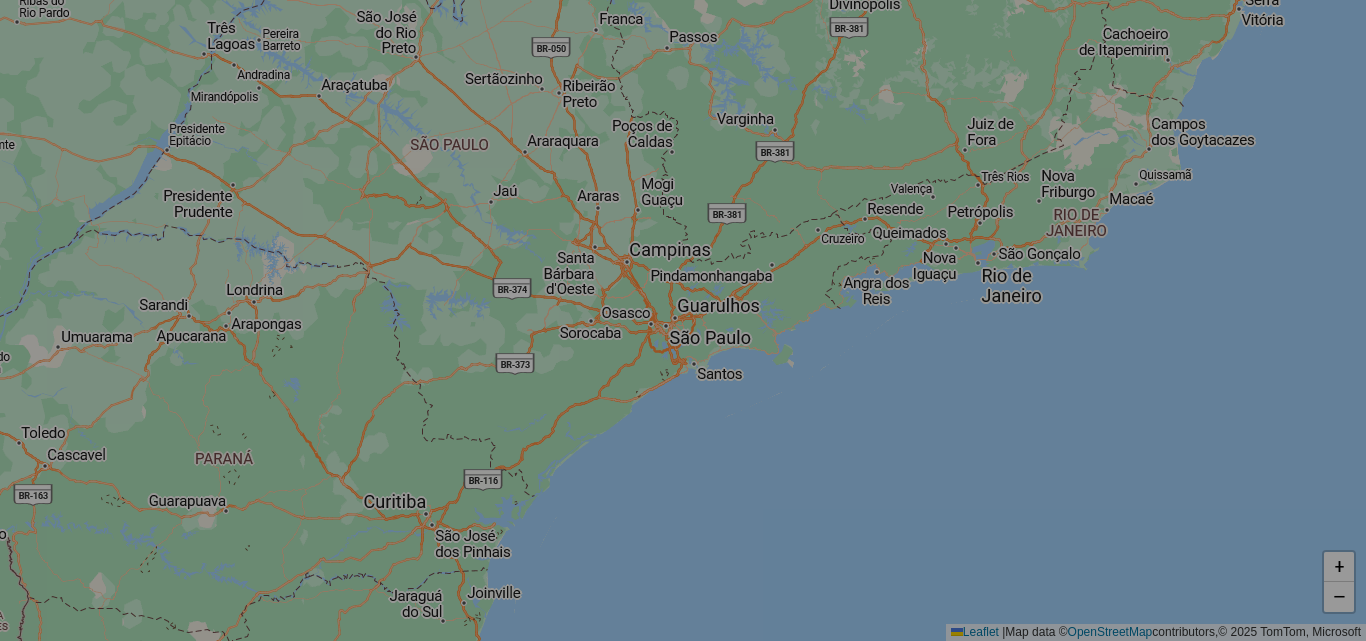select on "*" 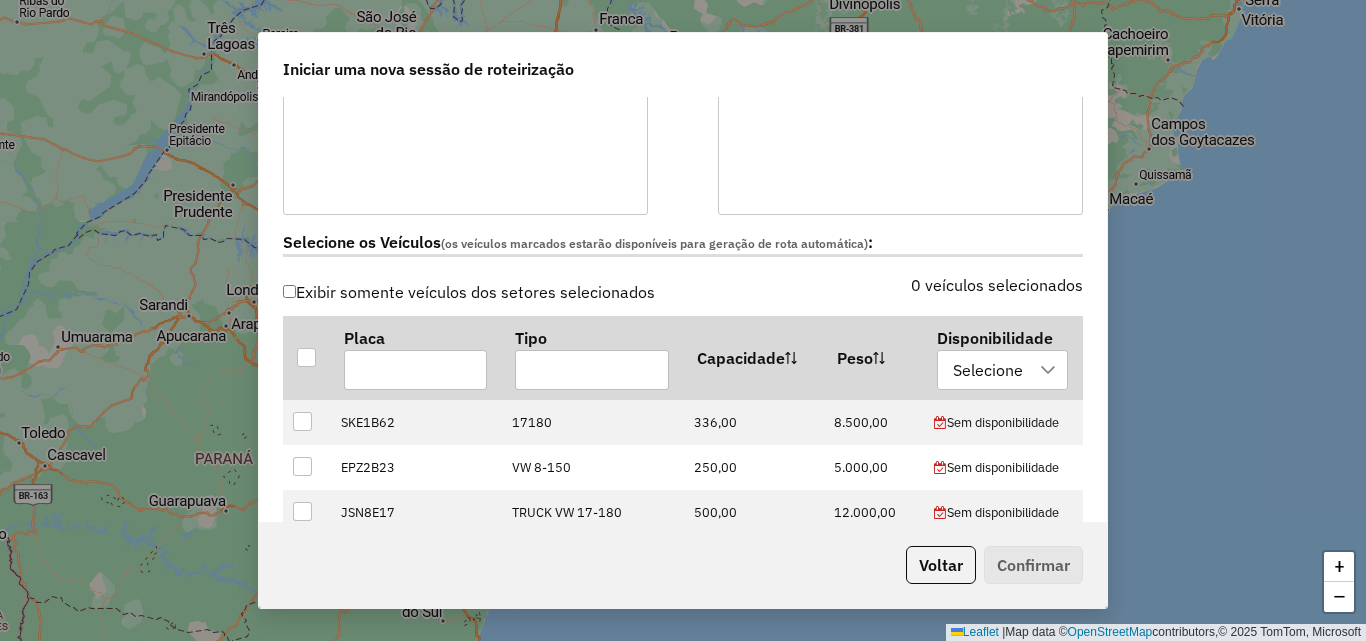 scroll, scrollTop: 500, scrollLeft: 0, axis: vertical 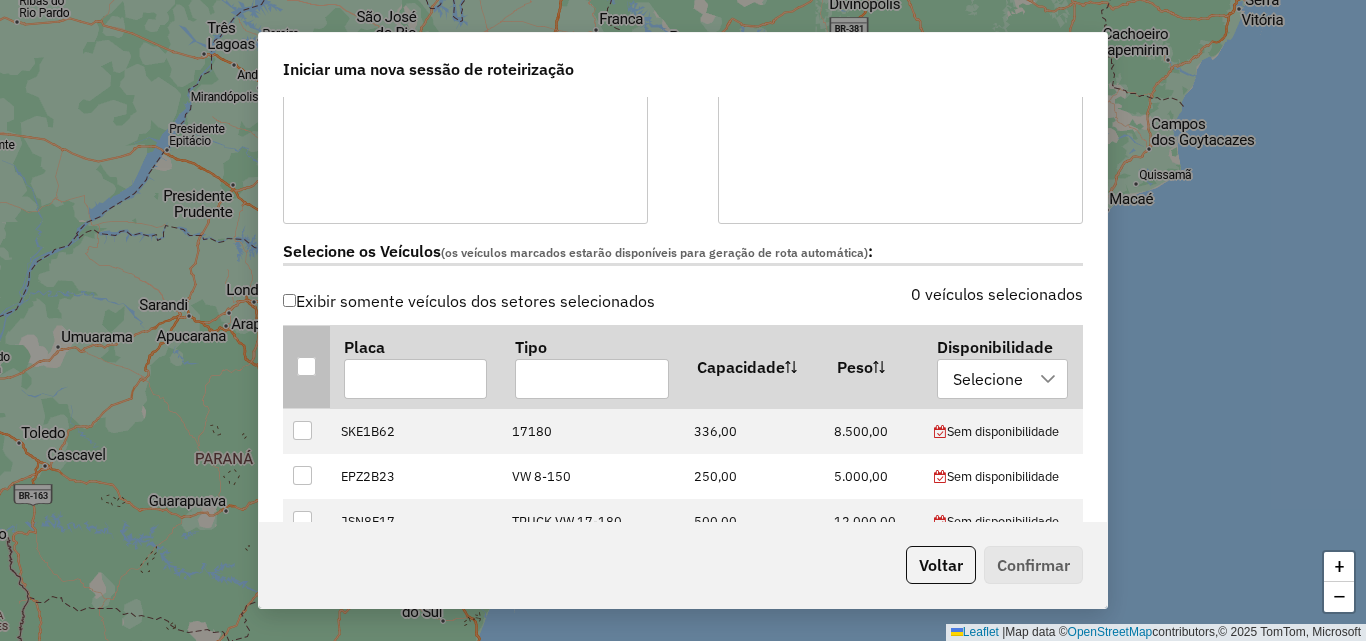 click at bounding box center (306, 366) 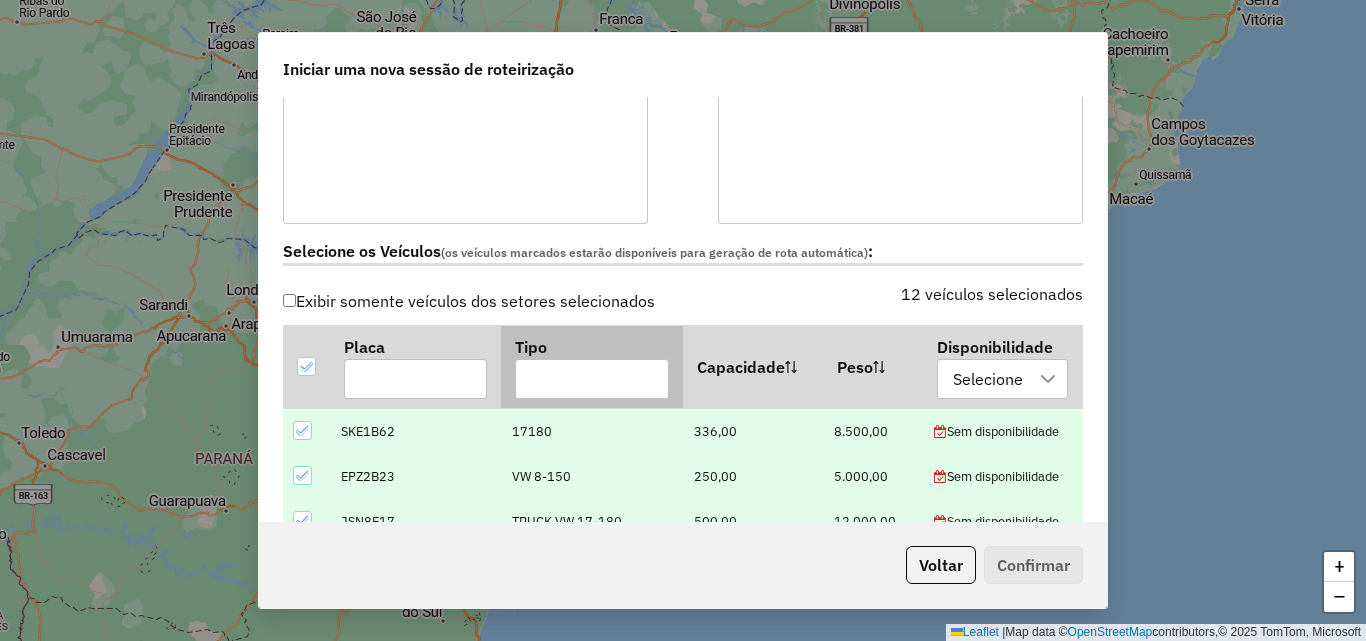 scroll, scrollTop: 324, scrollLeft: 0, axis: vertical 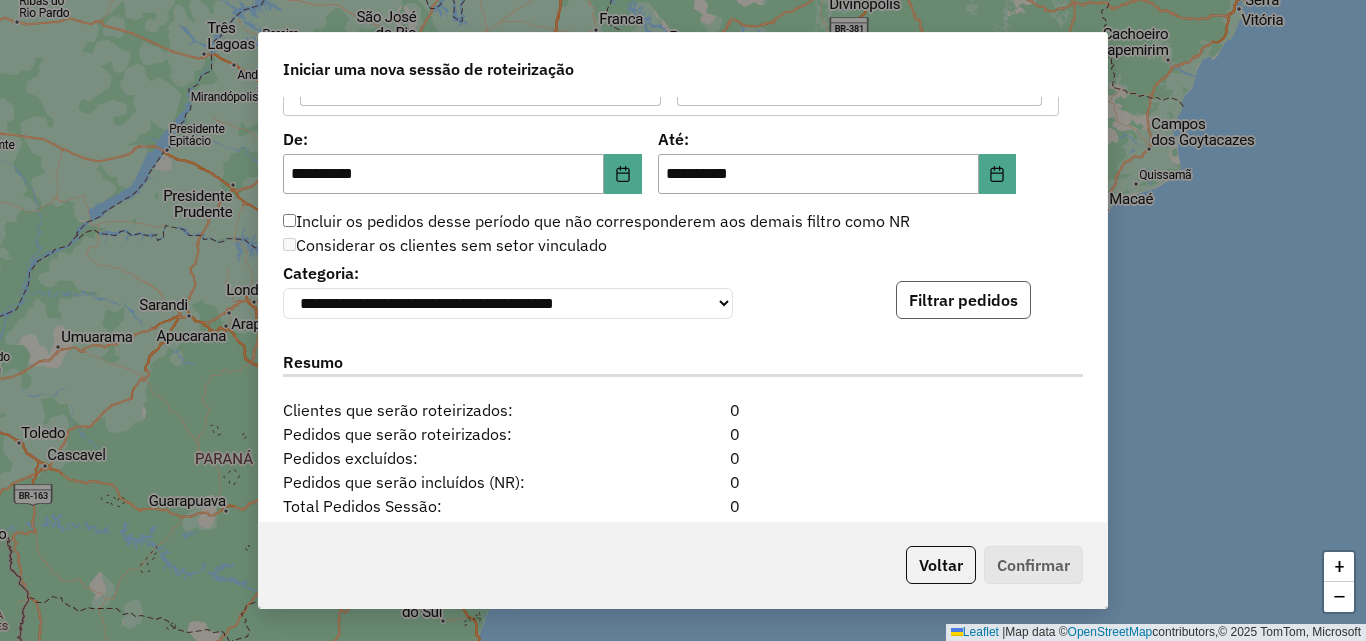 click on "Filtrar pedidos" 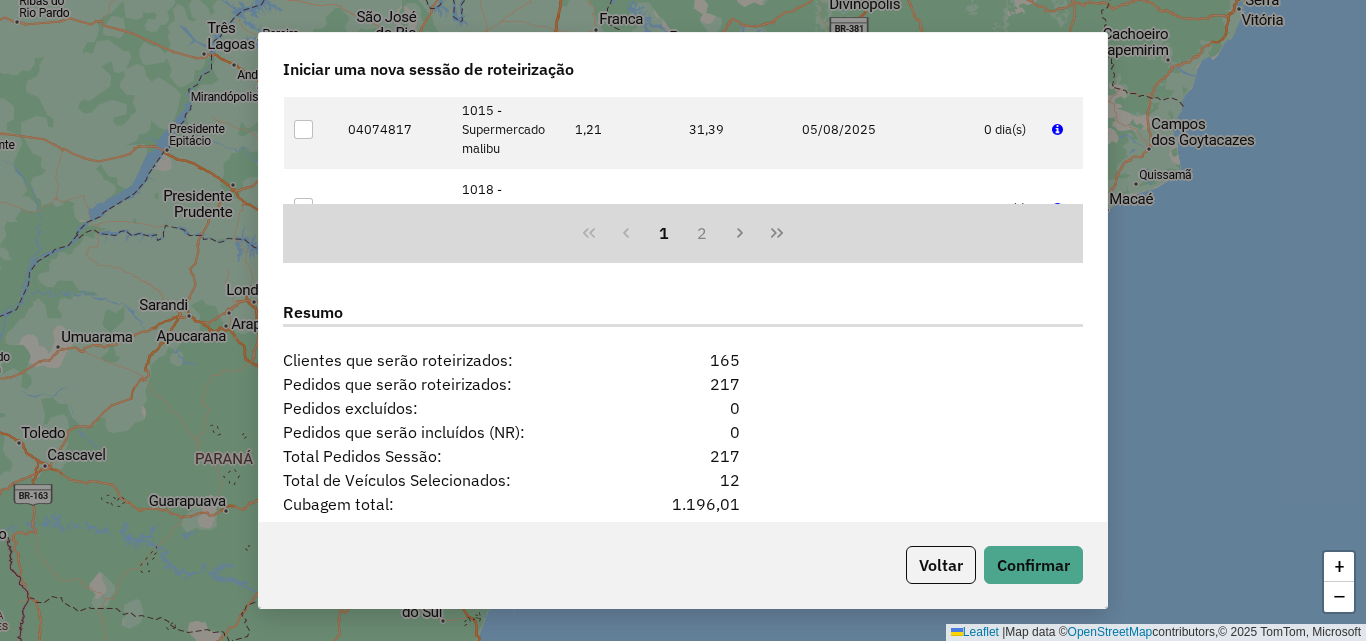 scroll, scrollTop: 2524, scrollLeft: 0, axis: vertical 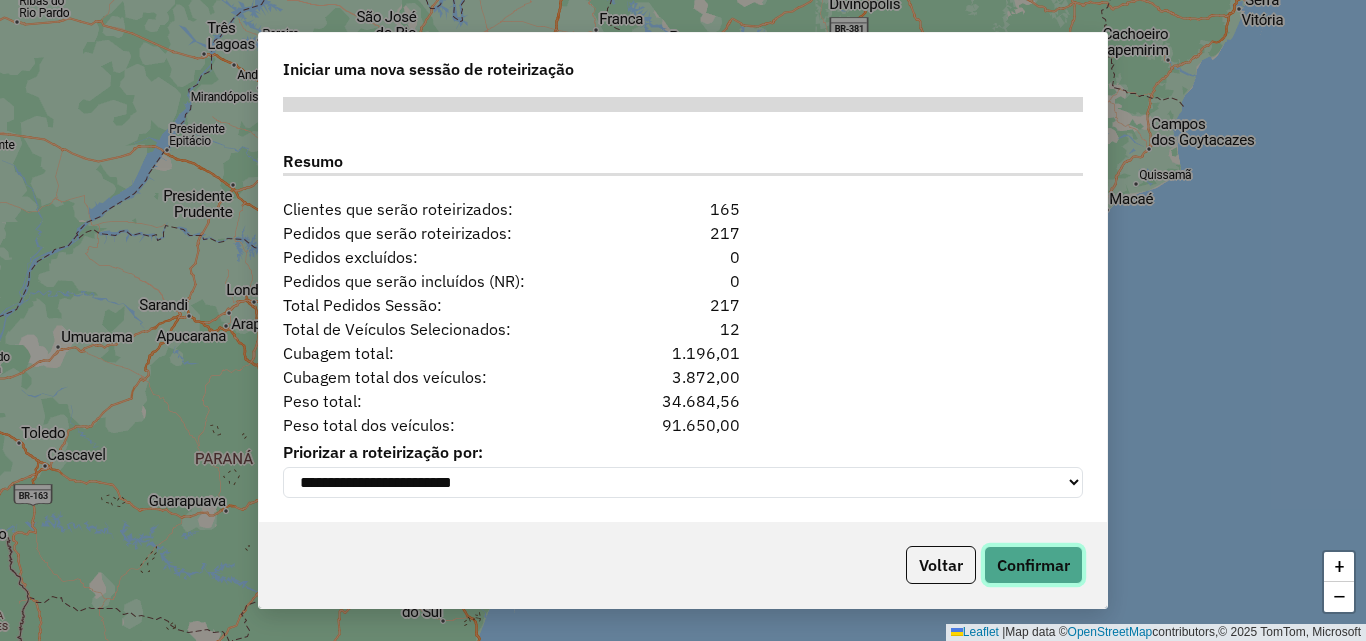 click on "Confirmar" 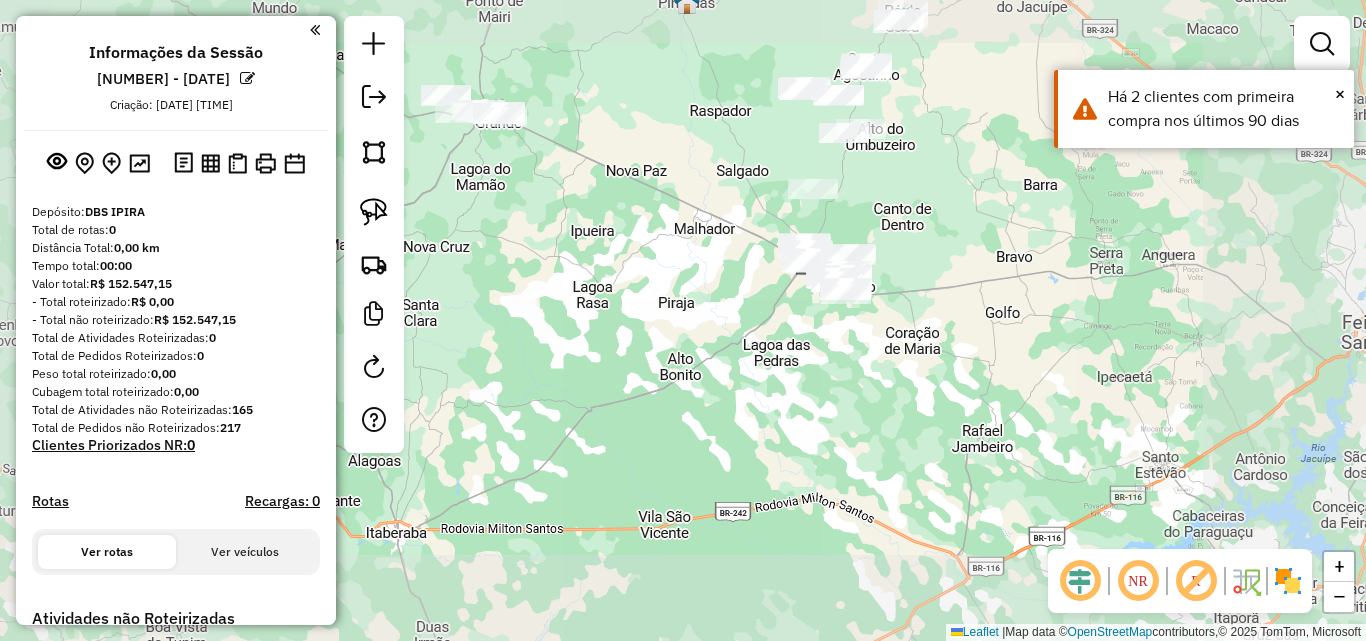 drag, startPoint x: 961, startPoint y: 269, endPoint x: 1088, endPoint y: 431, distance: 205.84703 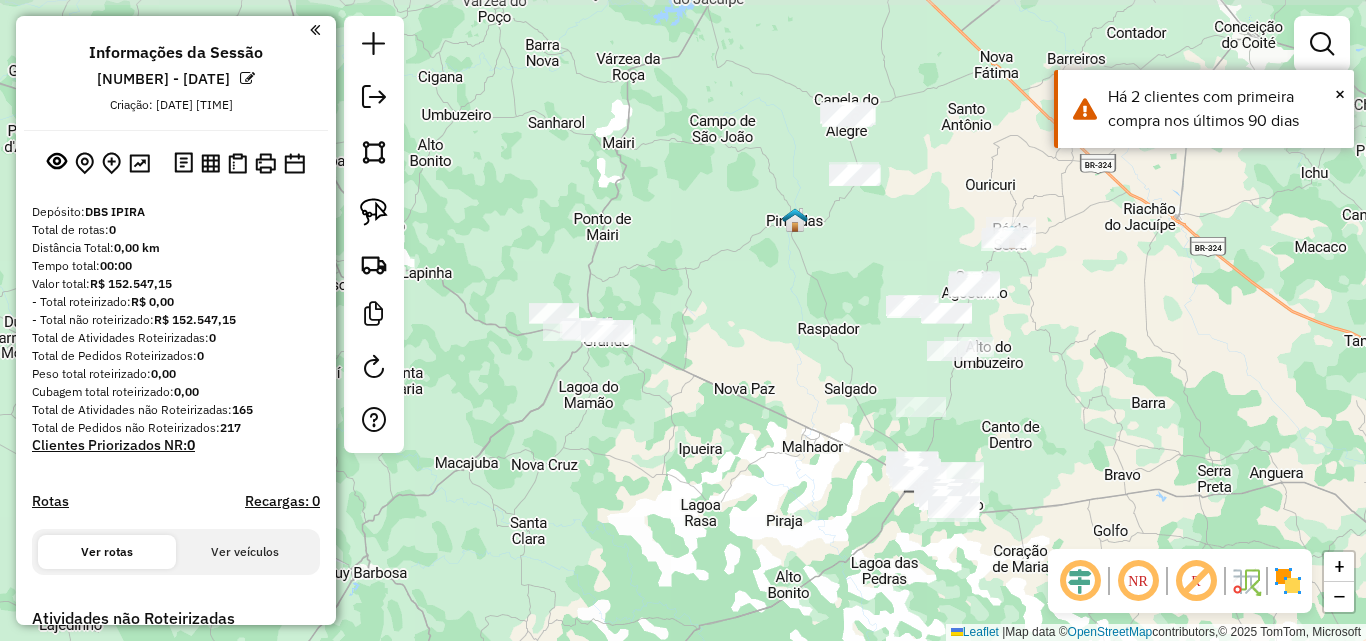 drag, startPoint x: 806, startPoint y: 324, endPoint x: 787, endPoint y: 380, distance: 59.135437 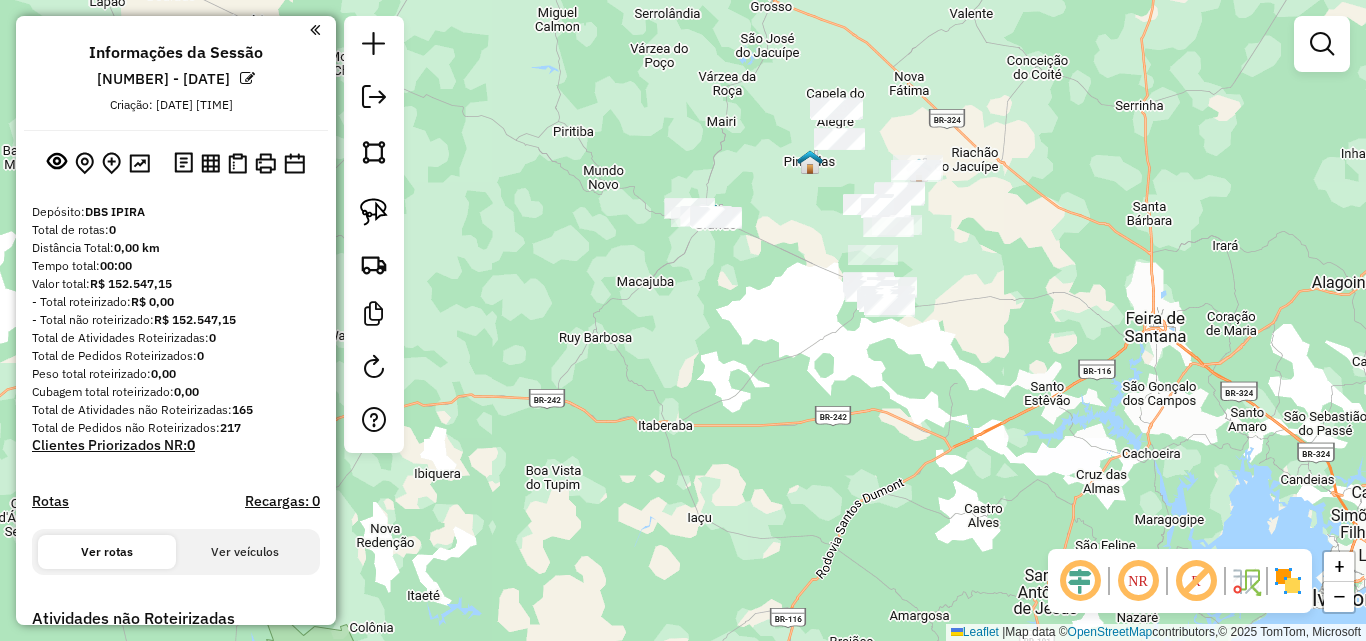 drag, startPoint x: 668, startPoint y: 437, endPoint x: 772, endPoint y: 266, distance: 200.14246 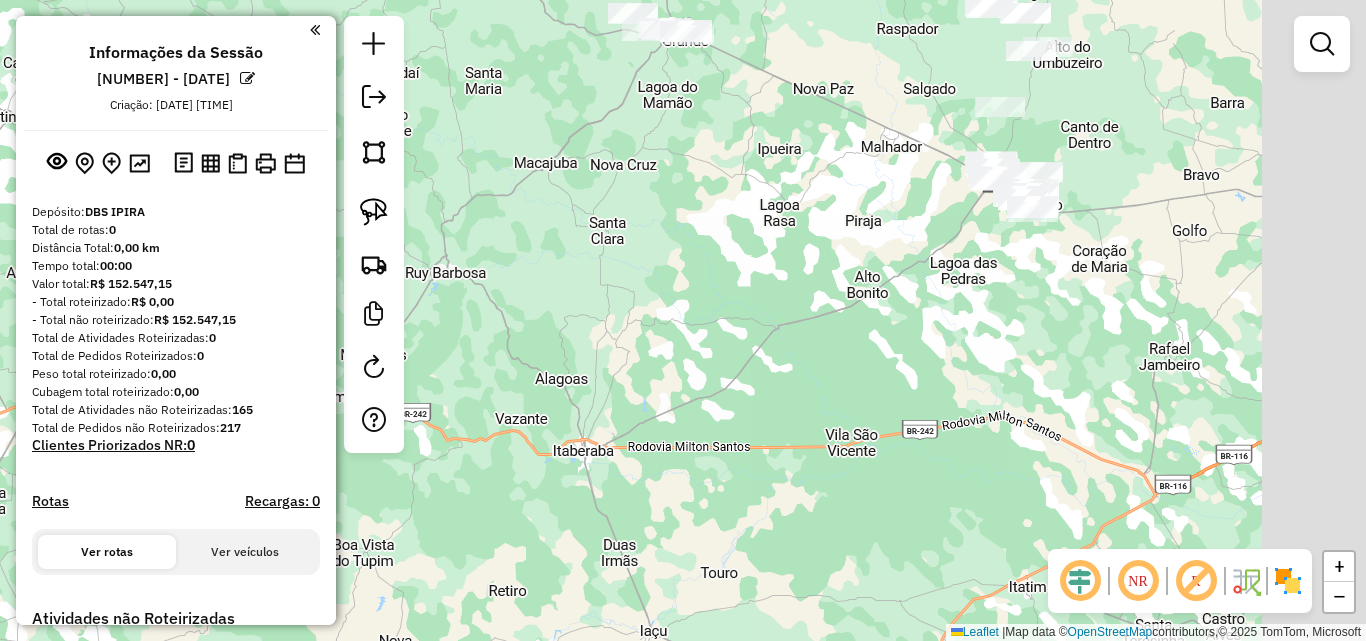 drag, startPoint x: 825, startPoint y: 282, endPoint x: 690, endPoint y: 412, distance: 187.41664 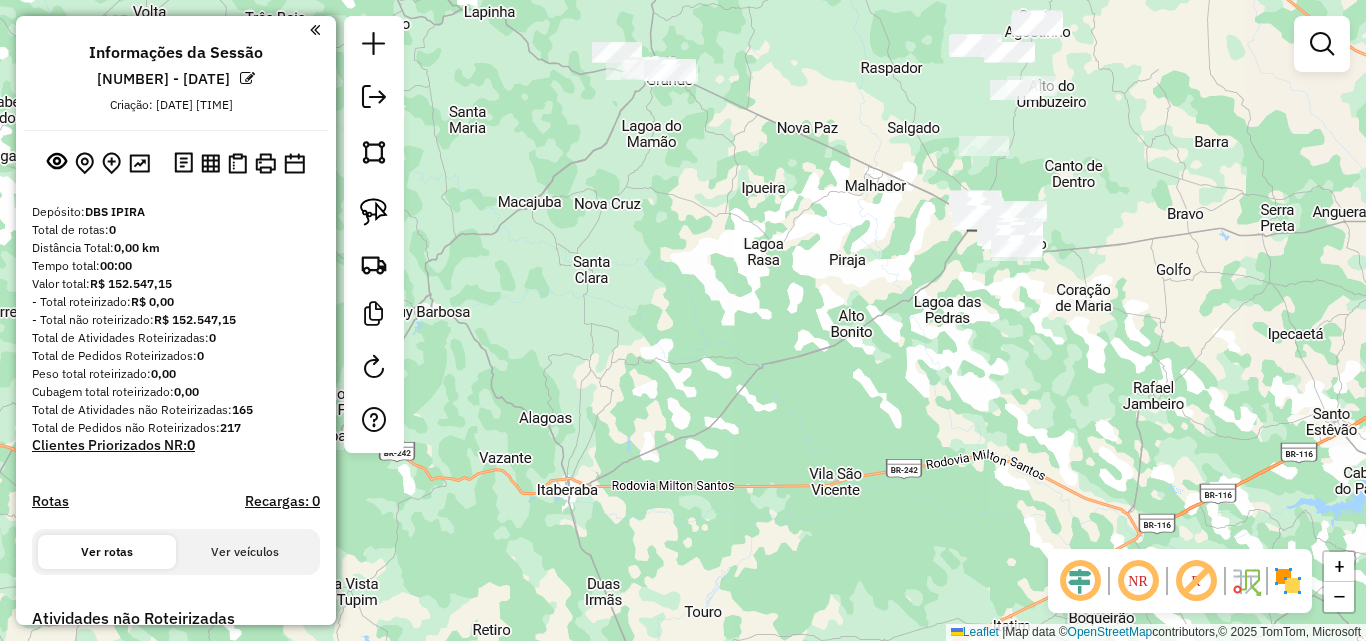 drag, startPoint x: 825, startPoint y: 290, endPoint x: 803, endPoint y: 305, distance: 26.627054 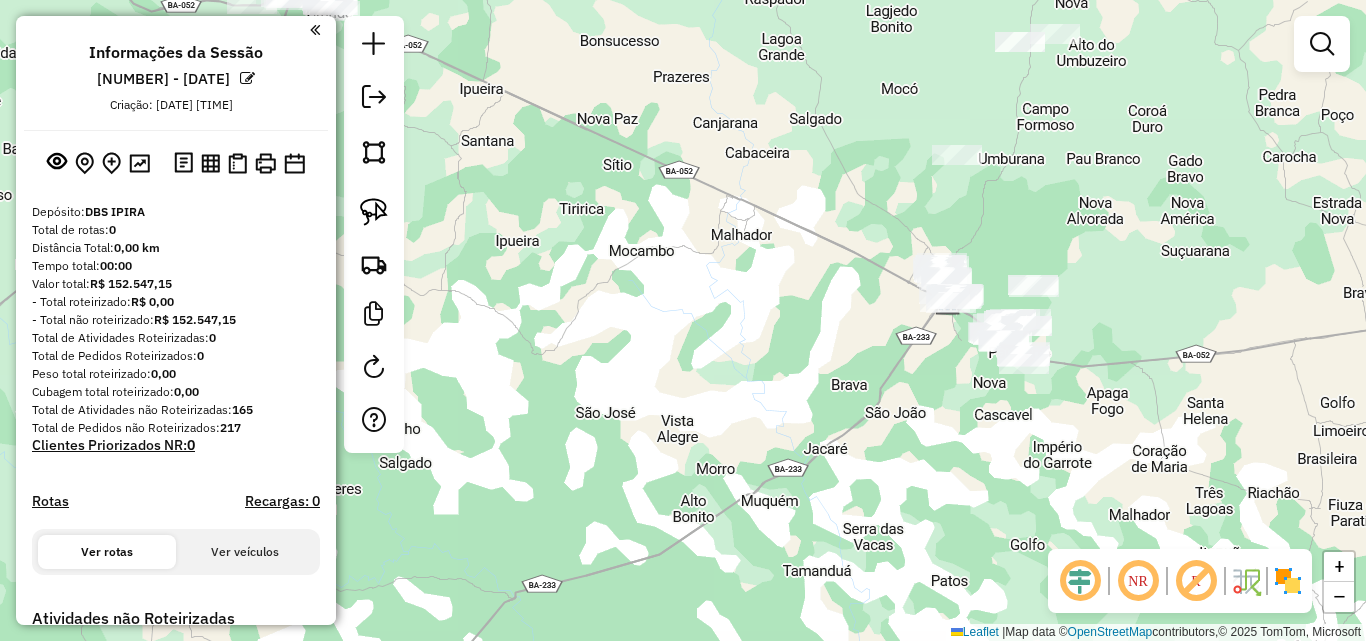 drag, startPoint x: 926, startPoint y: 226, endPoint x: 739, endPoint y: 352, distance: 225.48836 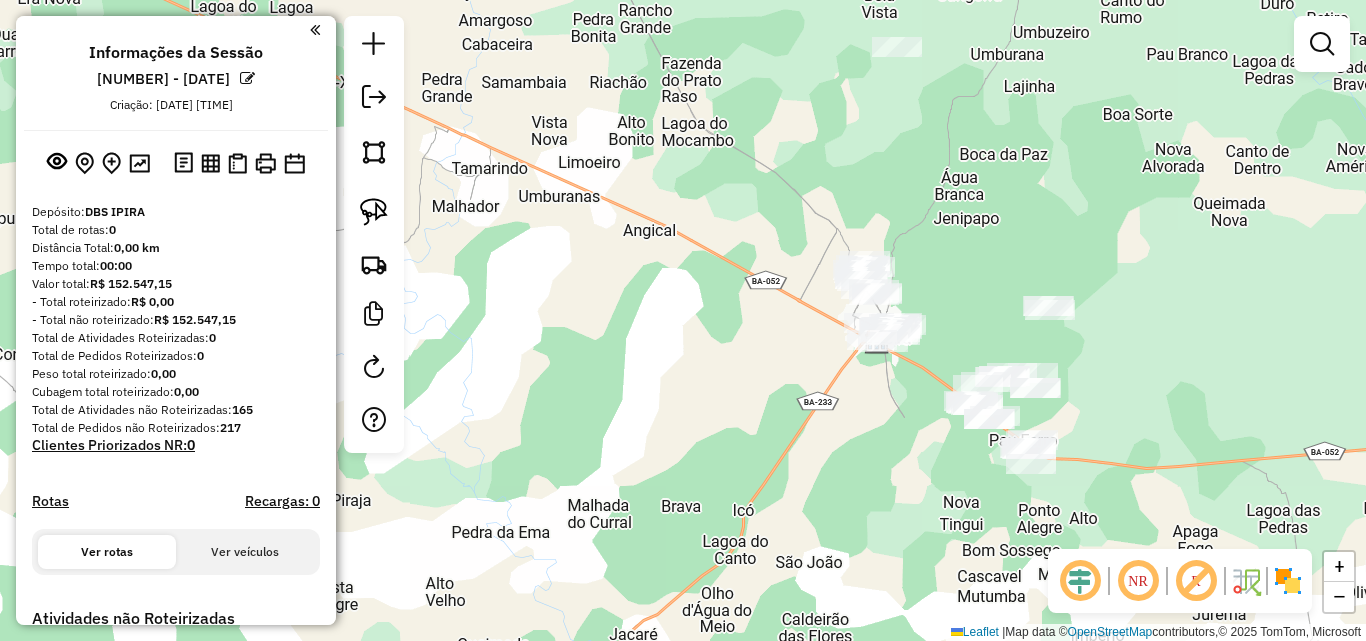 drag, startPoint x: 920, startPoint y: 352, endPoint x: 836, endPoint y: 398, distance: 95.77056 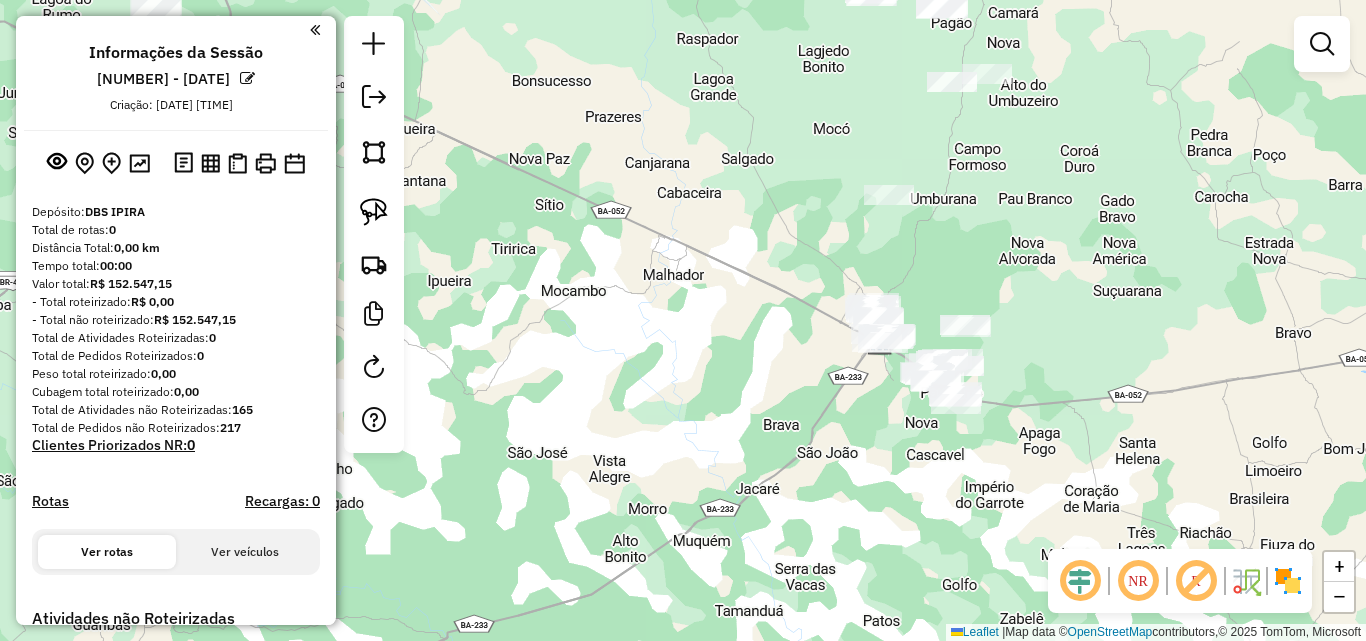 drag, startPoint x: 726, startPoint y: 462, endPoint x: 813, endPoint y: 409, distance: 101.87247 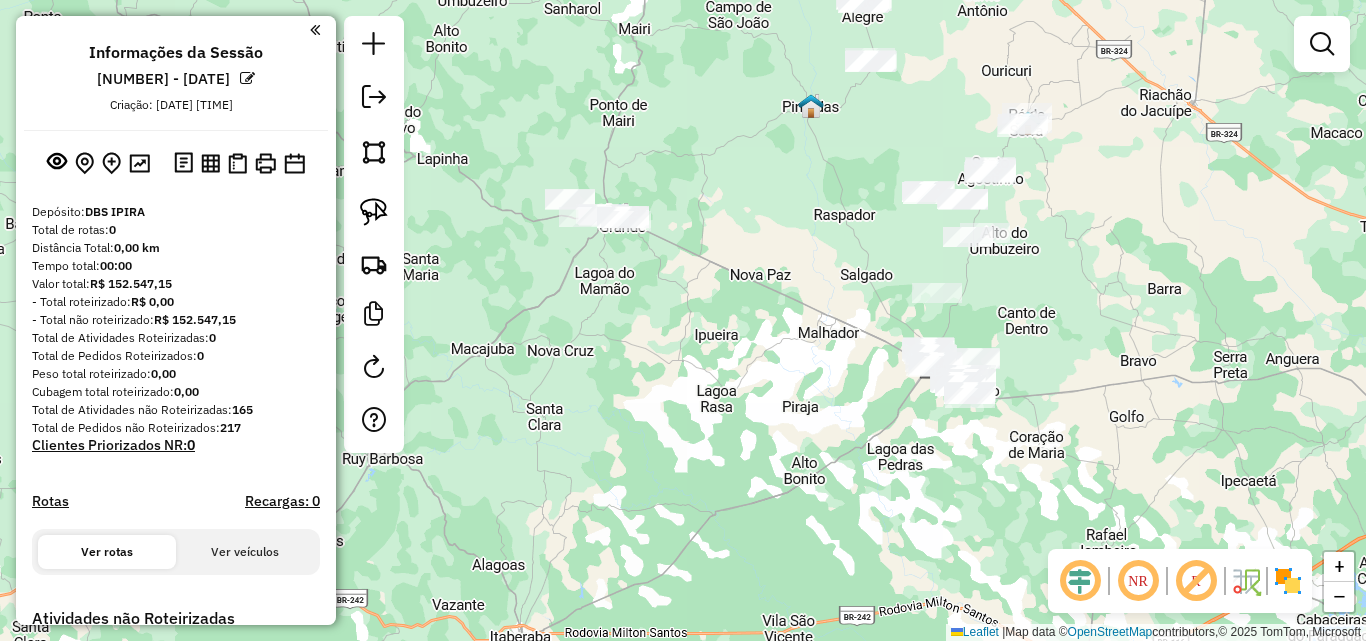 drag, startPoint x: 769, startPoint y: 410, endPoint x: 781, endPoint y: 408, distance: 12.165525 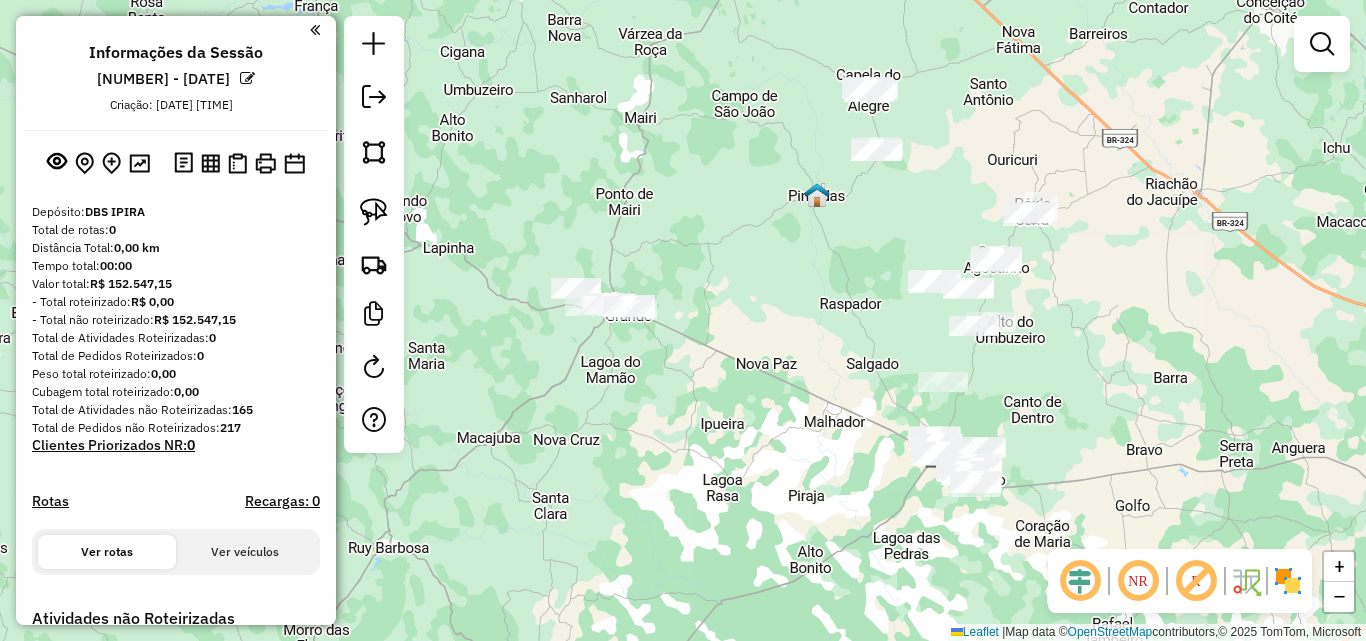 drag, startPoint x: 575, startPoint y: 353, endPoint x: 581, endPoint y: 449, distance: 96.18732 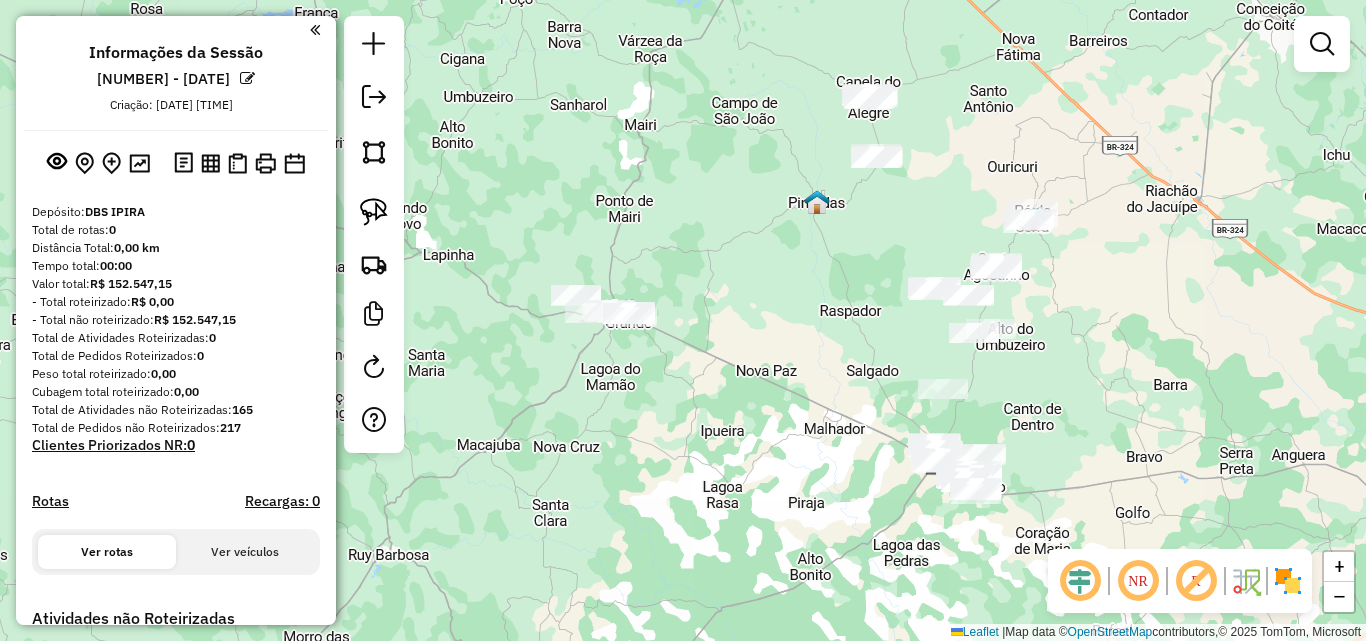 drag, startPoint x: 379, startPoint y: 216, endPoint x: 414, endPoint y: 290, distance: 81.859634 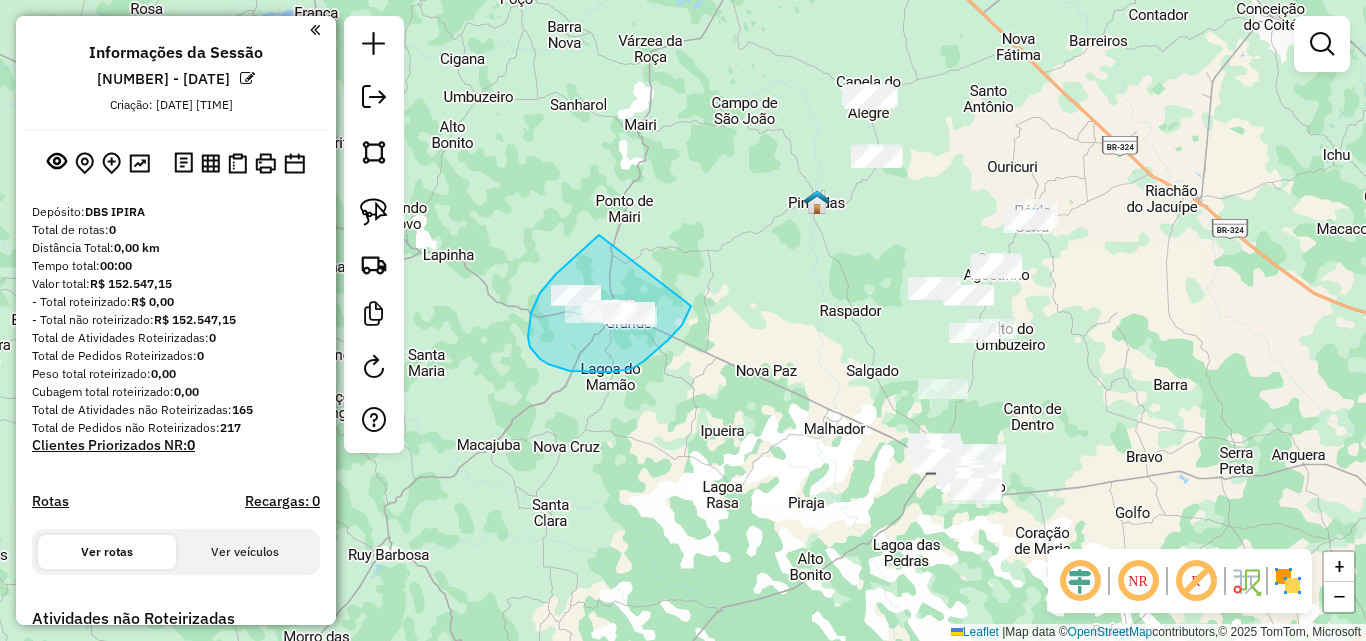 drag, startPoint x: 599, startPoint y: 235, endPoint x: 698, endPoint y: 279, distance: 108.33743 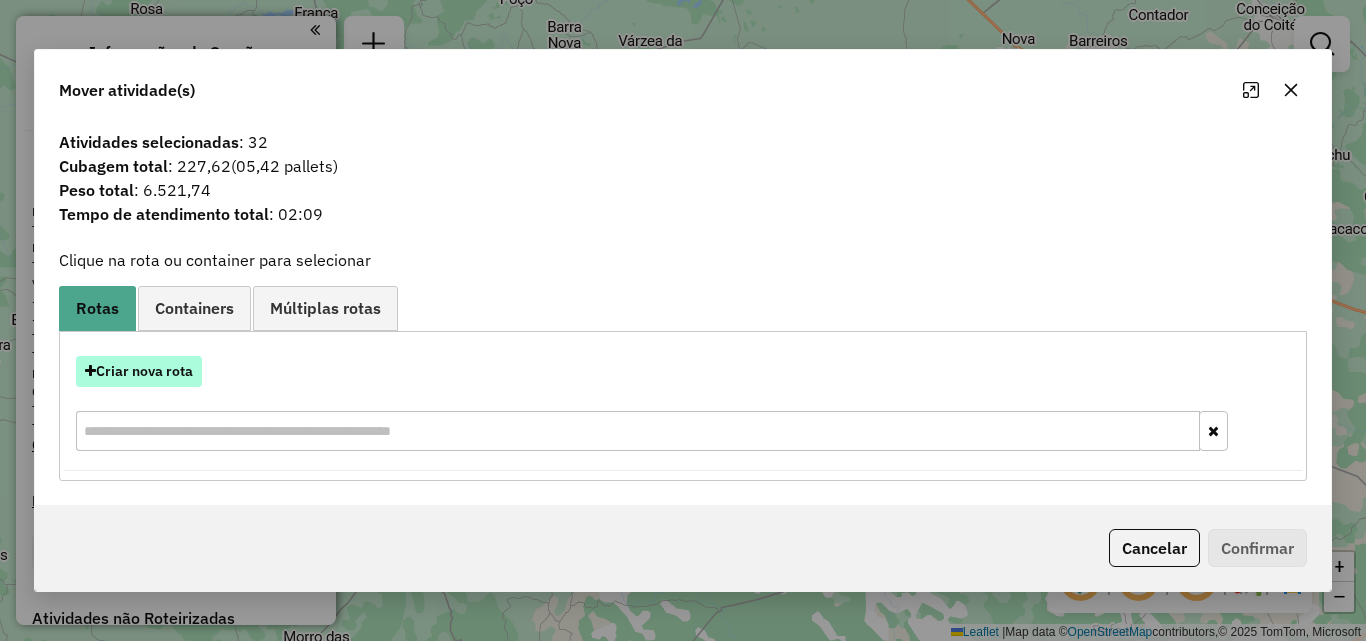 click on "Criar nova rota" at bounding box center (139, 371) 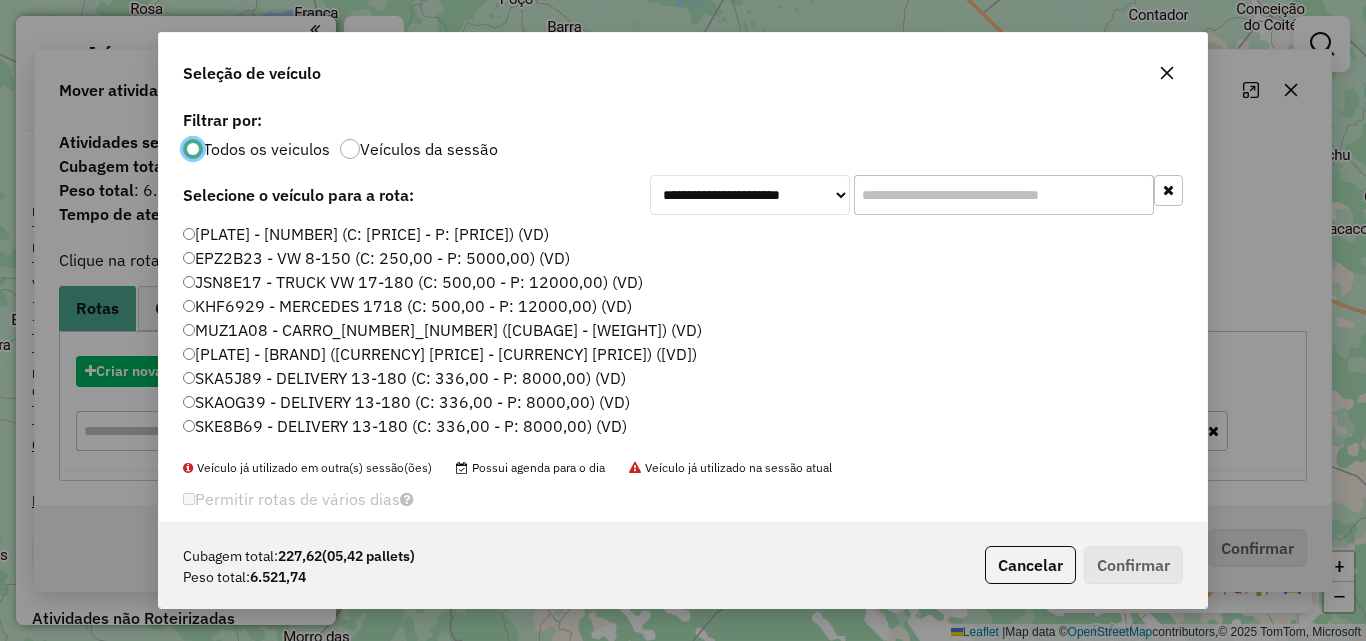 scroll, scrollTop: 11, scrollLeft: 6, axis: both 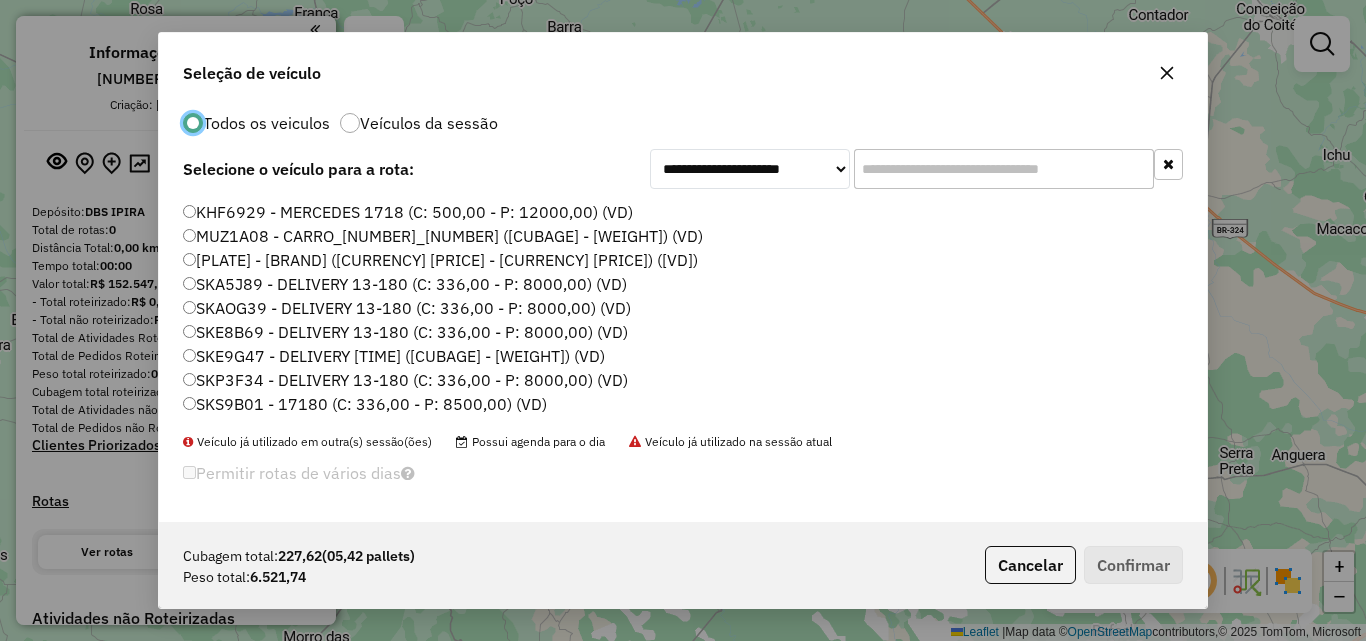 click on "SKE9G47 - DELIVERY 13-180 (C: 336,00 - P: 8000,00) (VD)" 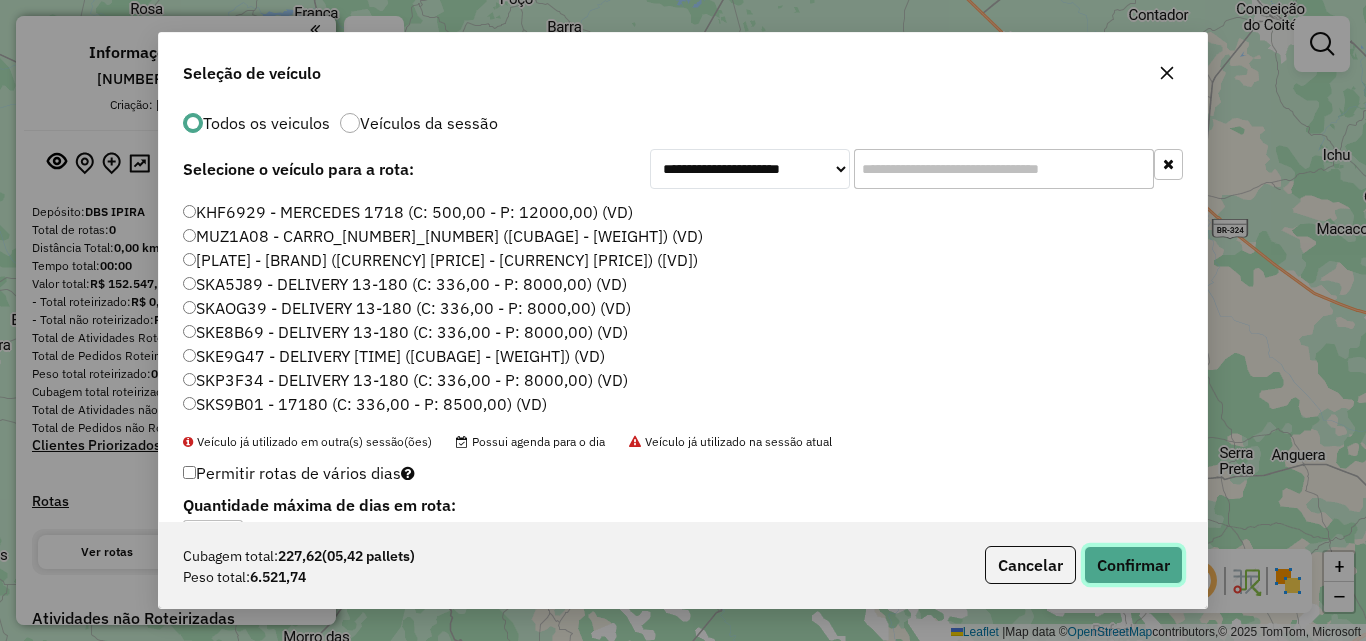 click on "Confirmar" 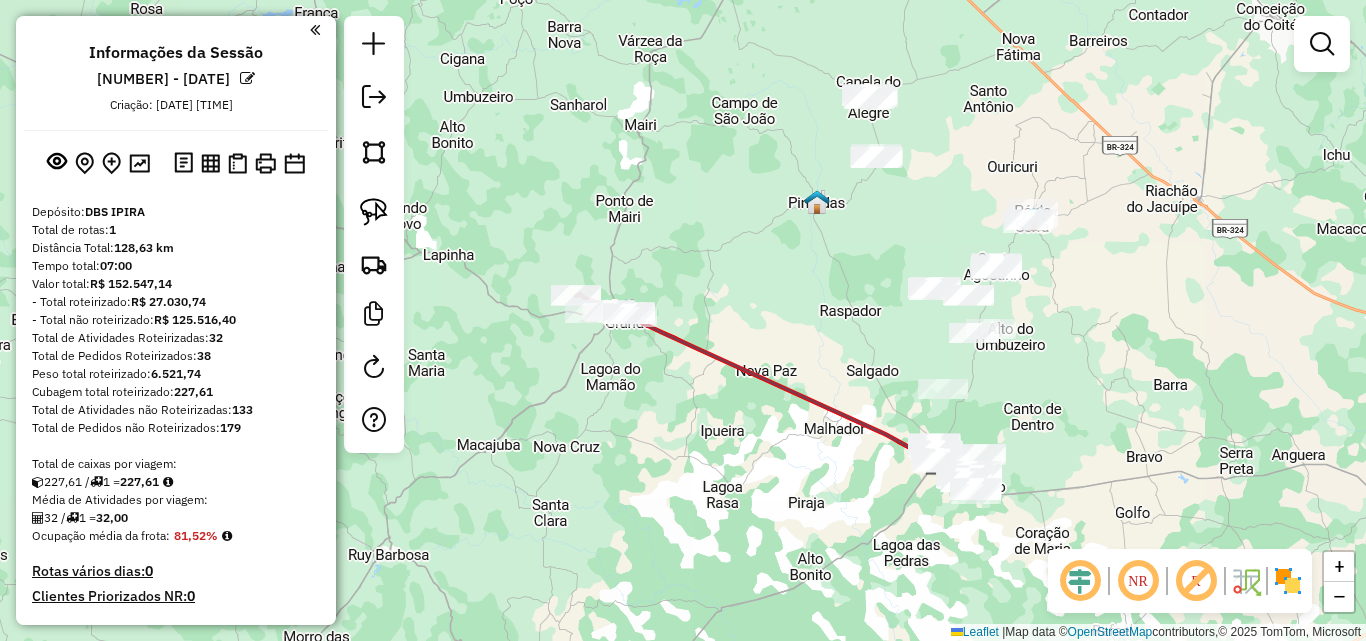 scroll, scrollTop: 0, scrollLeft: 0, axis: both 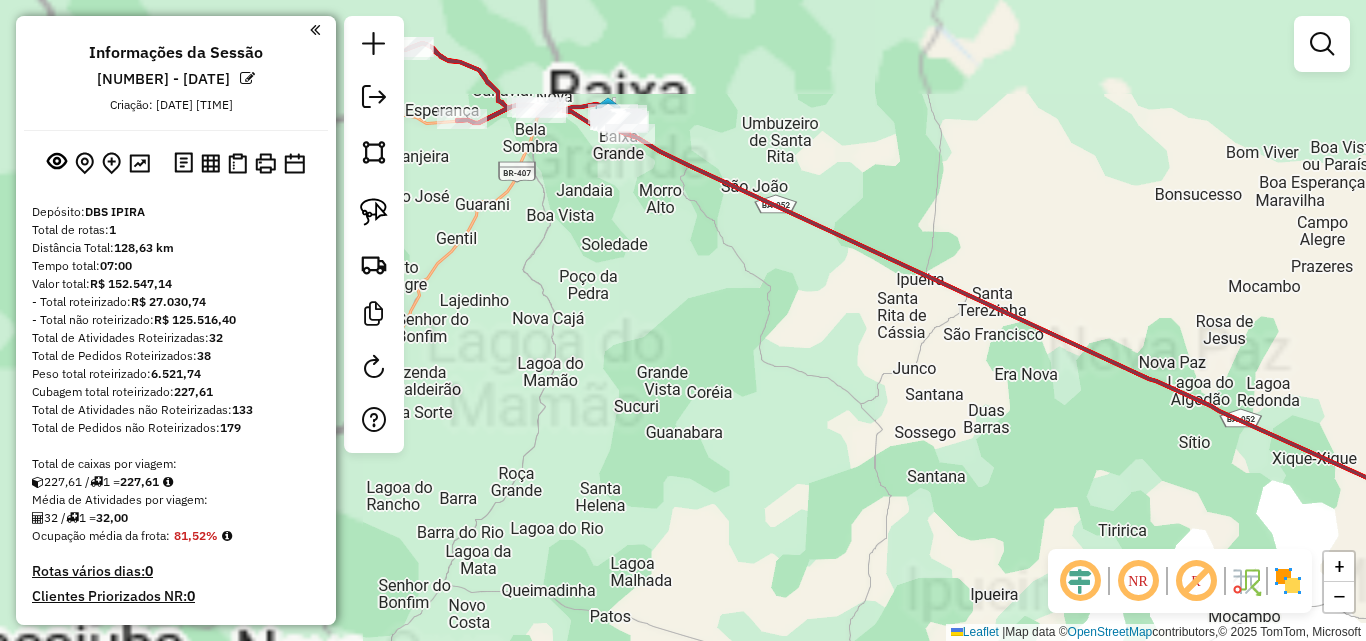 drag, startPoint x: 723, startPoint y: 426, endPoint x: 752, endPoint y: 492, distance: 72.09022 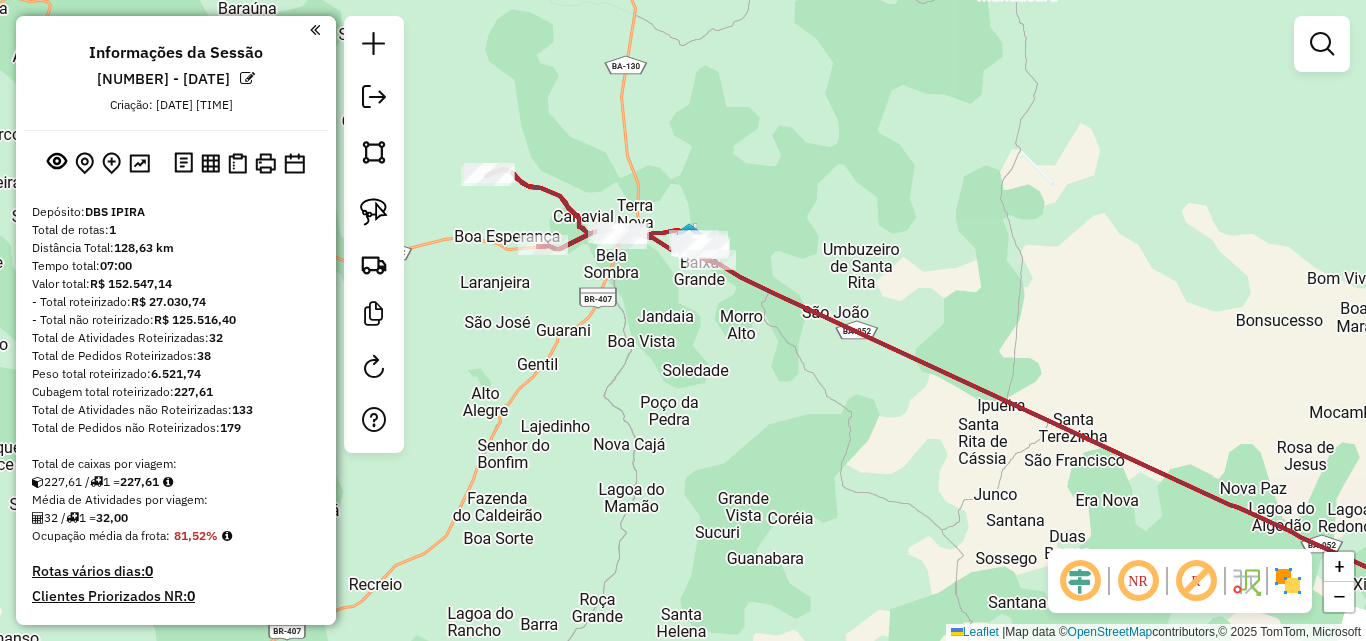 drag, startPoint x: 656, startPoint y: 411, endPoint x: 709, endPoint y: 472, distance: 80.80842 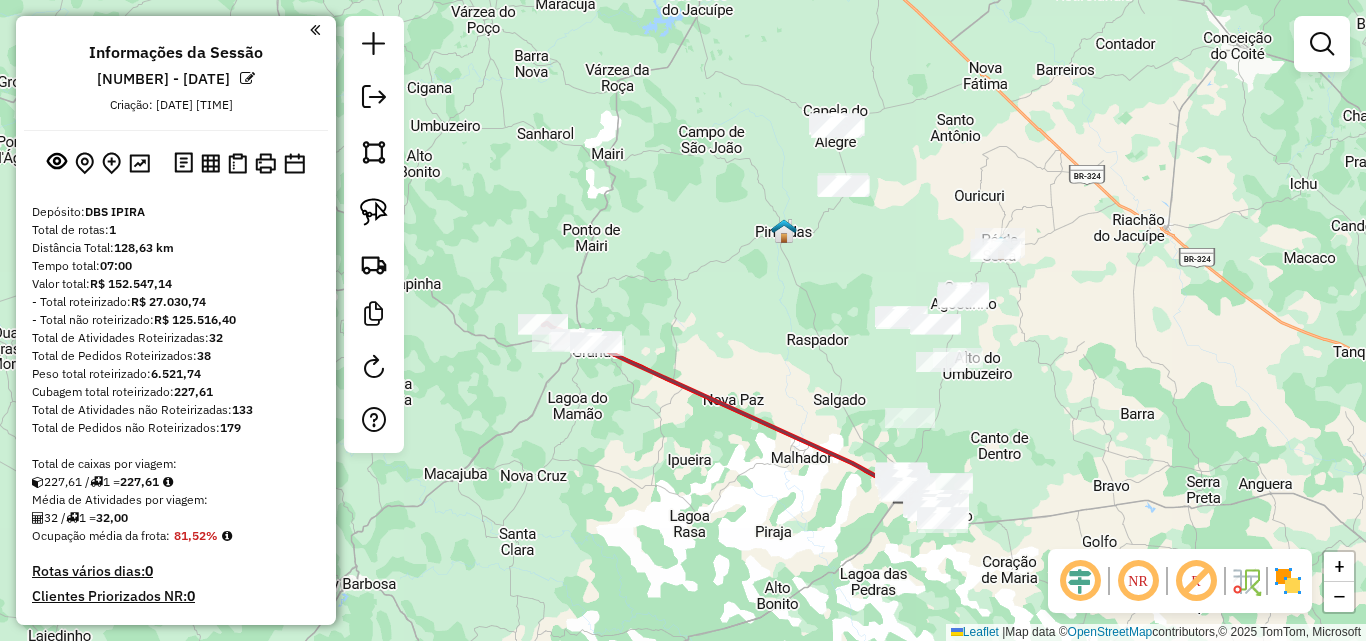 drag, startPoint x: 802, startPoint y: 542, endPoint x: 642, endPoint y: 475, distance: 173.4618 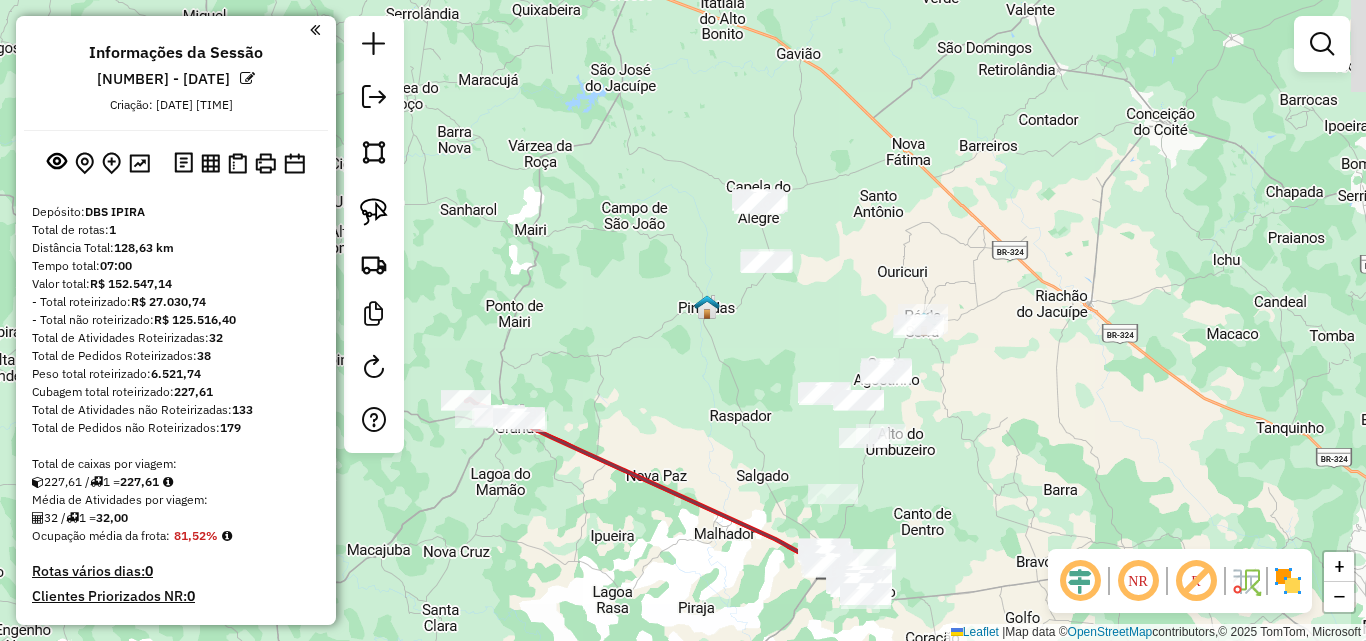 drag, startPoint x: 776, startPoint y: 304, endPoint x: 788, endPoint y: 512, distance: 208.34587 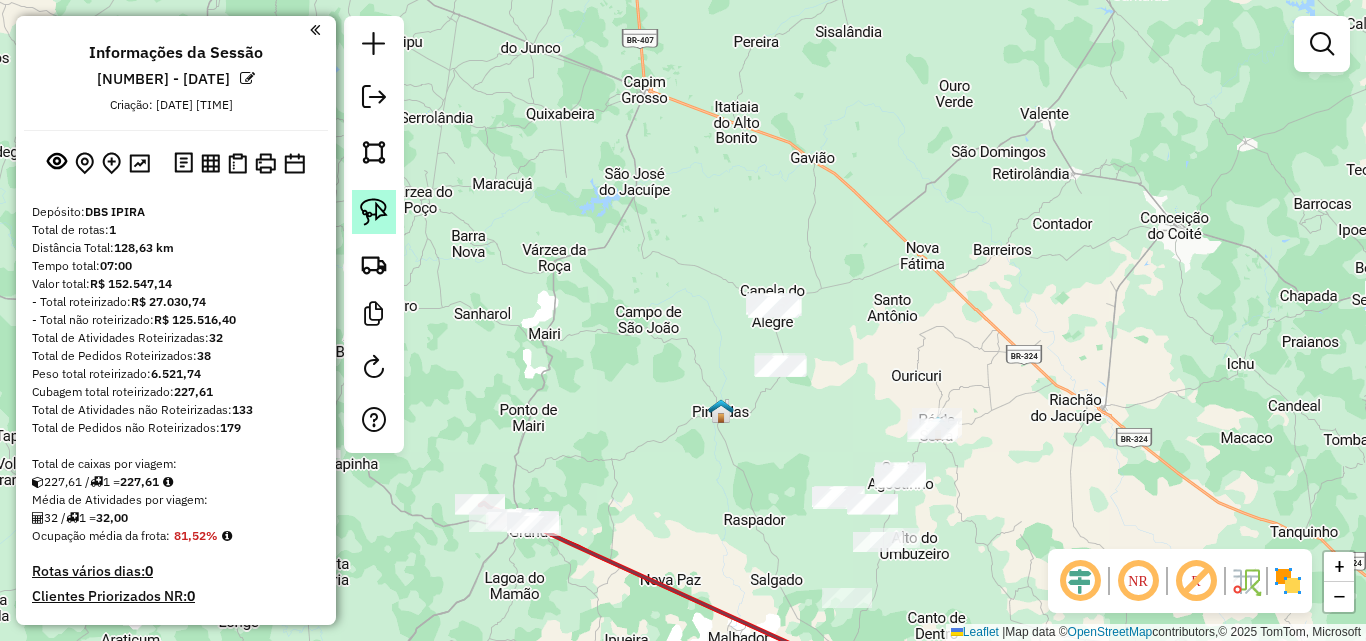 click 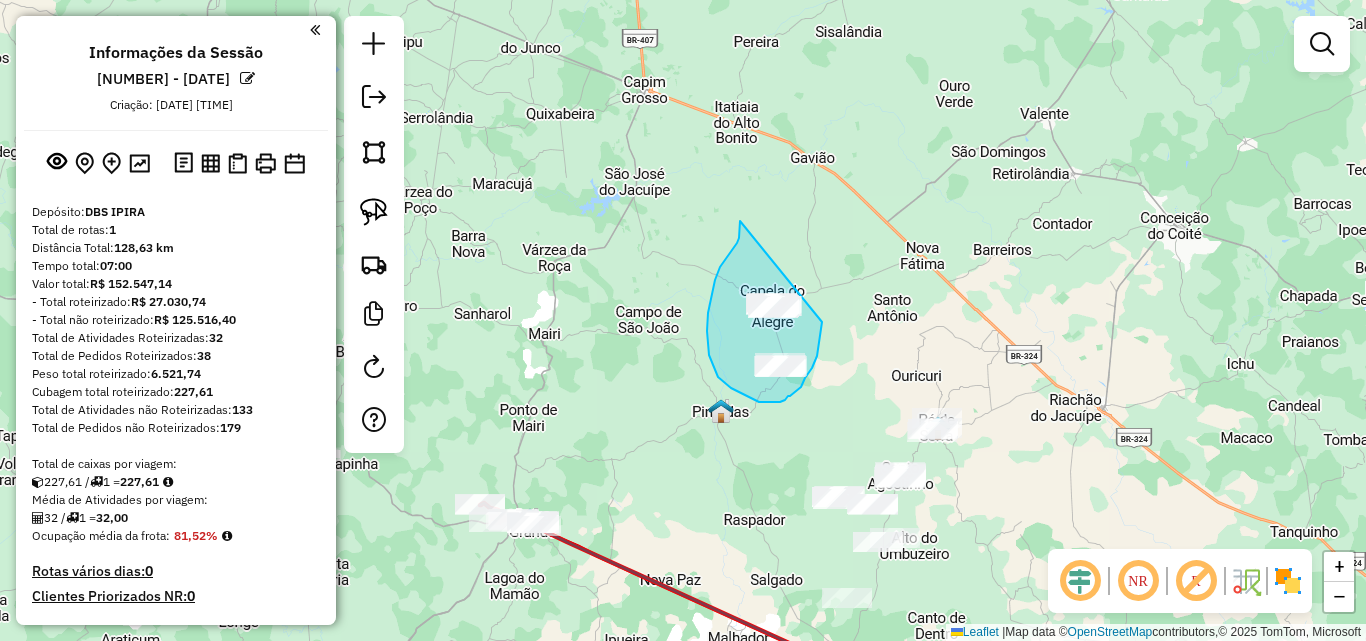 drag, startPoint x: 740, startPoint y: 221, endPoint x: 822, endPoint y: 322, distance: 130.09612 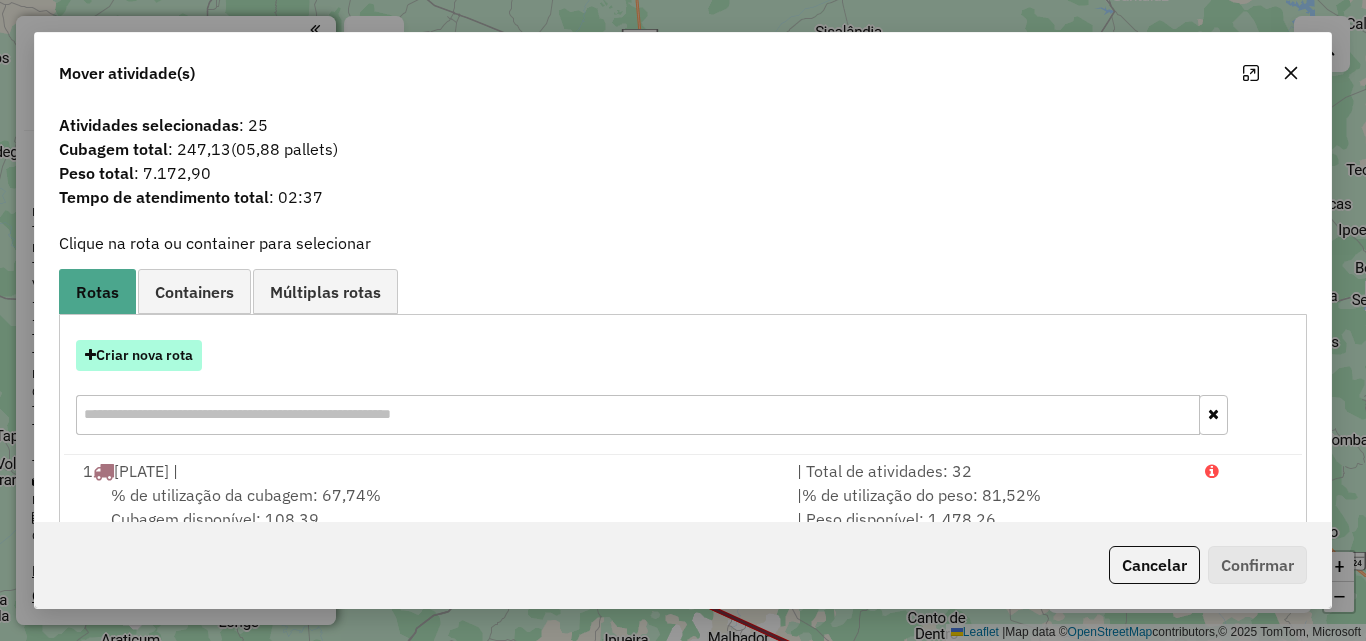 click on "Criar nova rota" at bounding box center (139, 355) 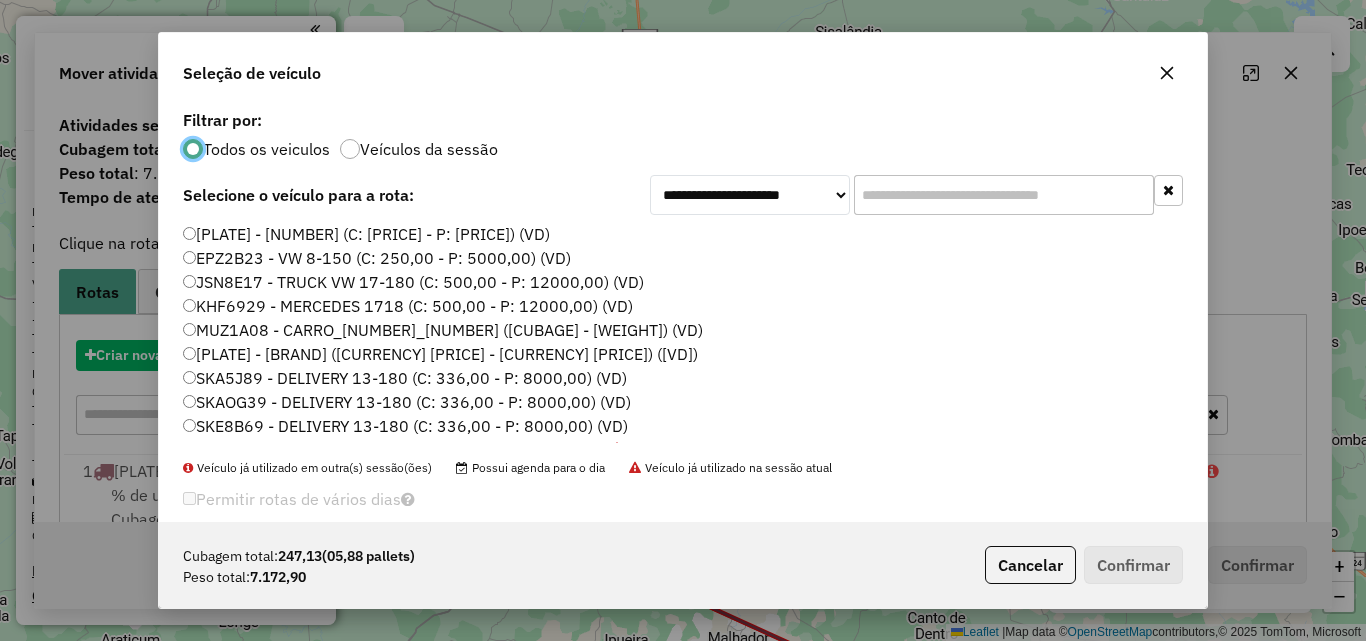scroll, scrollTop: 11, scrollLeft: 6, axis: both 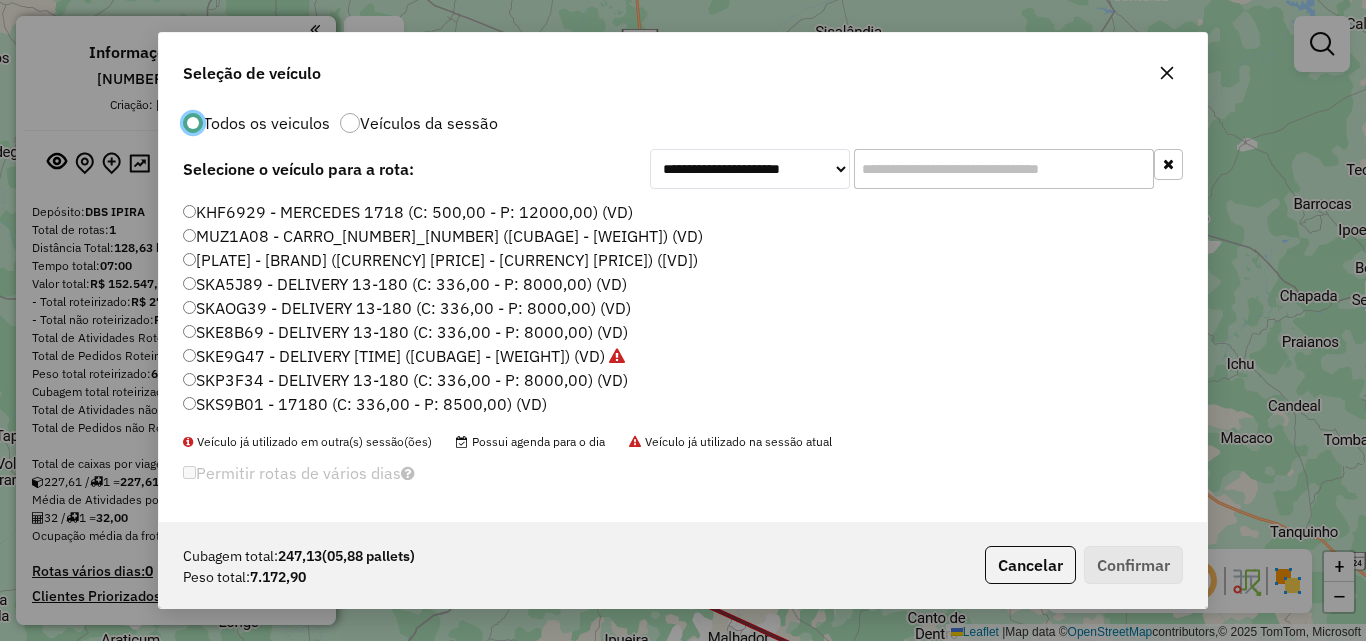 click on "SKP3F34 - DELIVERY 13-180 (C: 336,00 - P: 8000,00) (VD)" 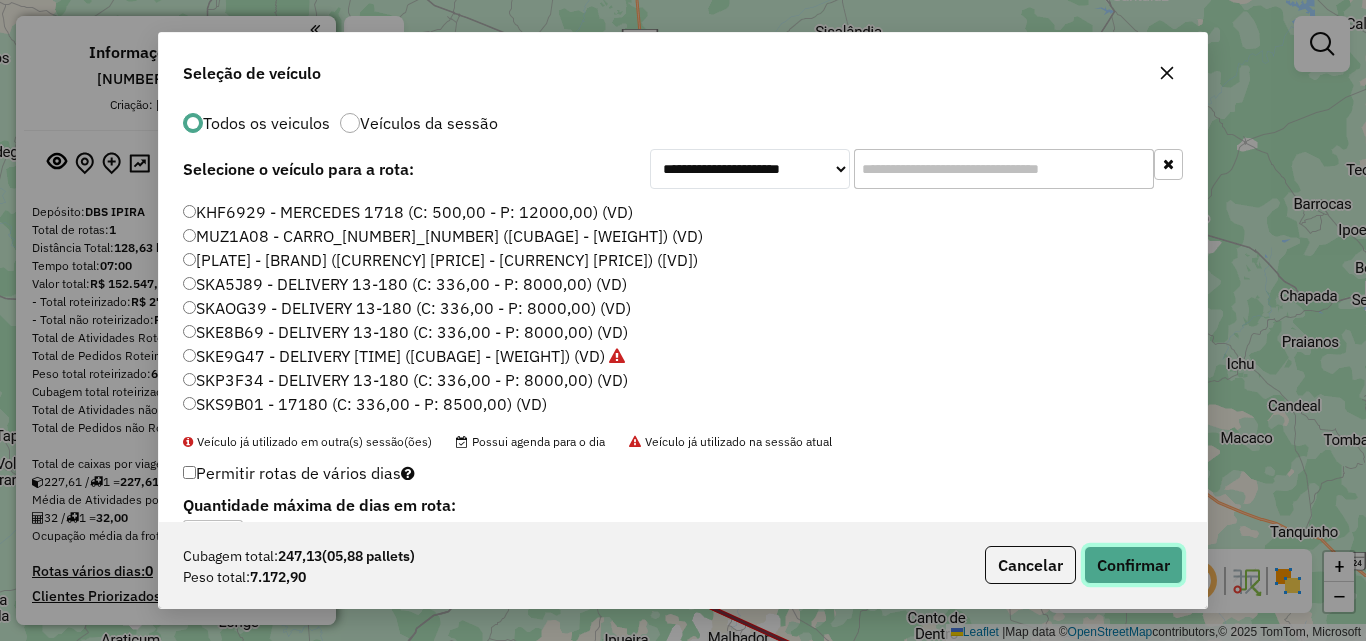 click on "Confirmar" 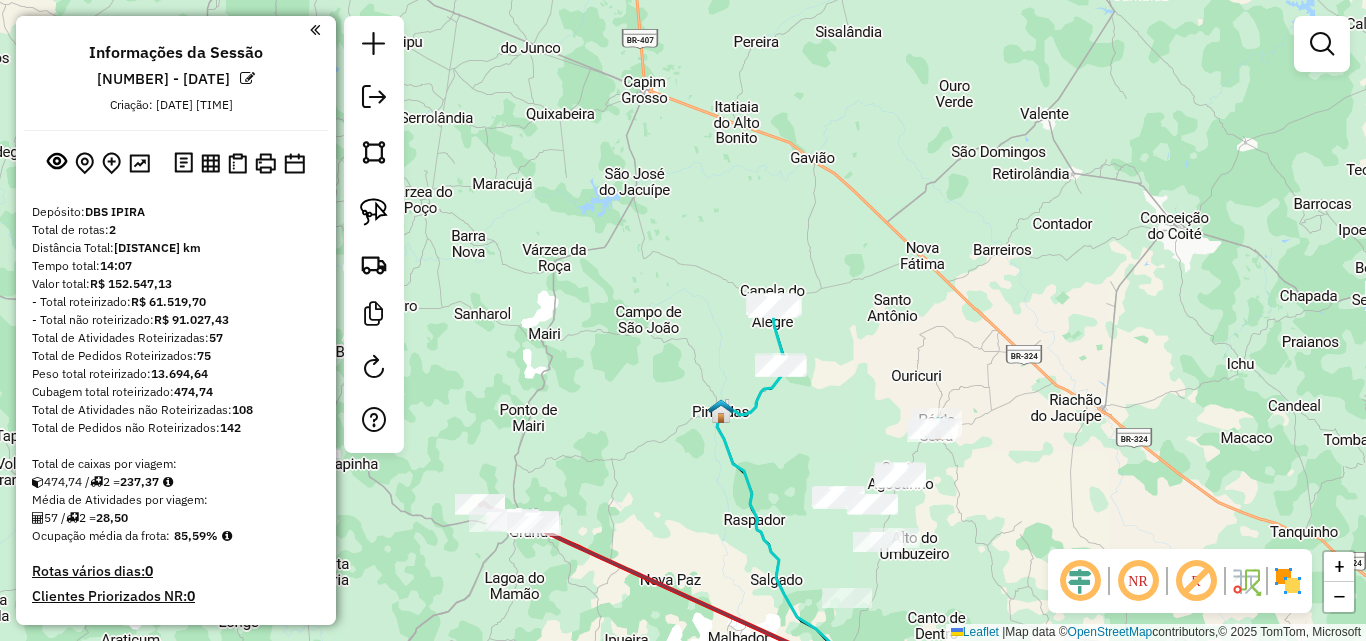 scroll, scrollTop: 0, scrollLeft: 0, axis: both 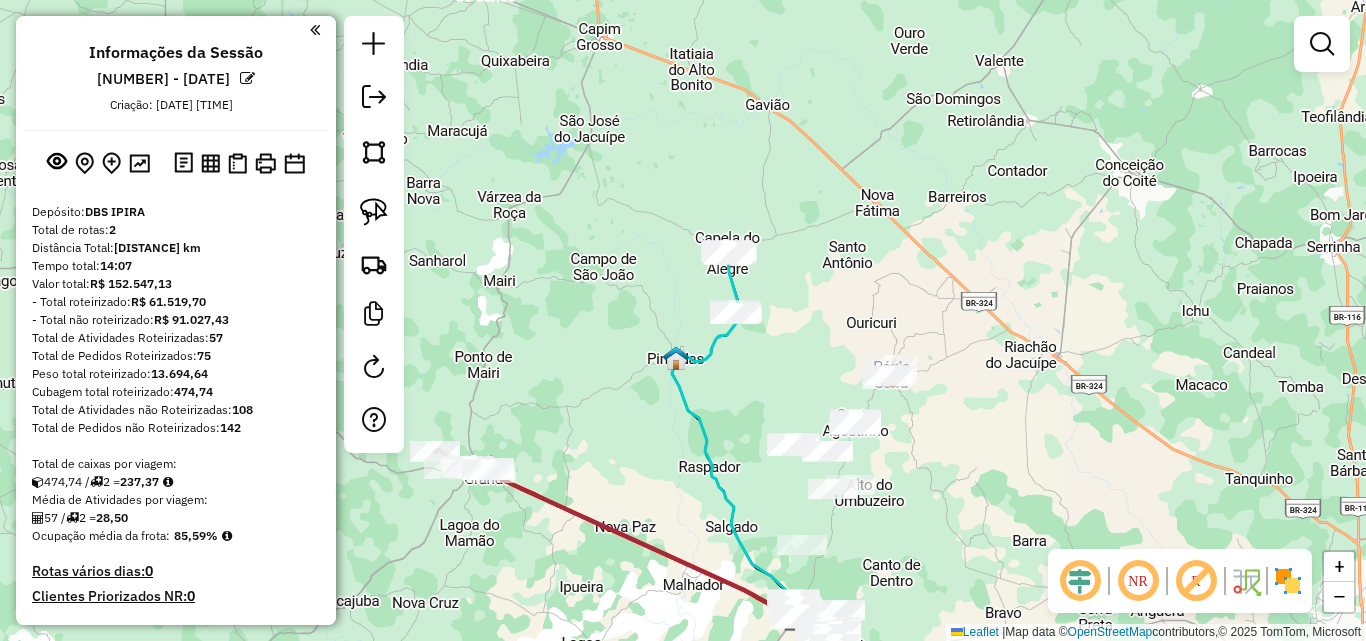 drag, startPoint x: 689, startPoint y: 432, endPoint x: 548, endPoint y: 220, distance: 254.60754 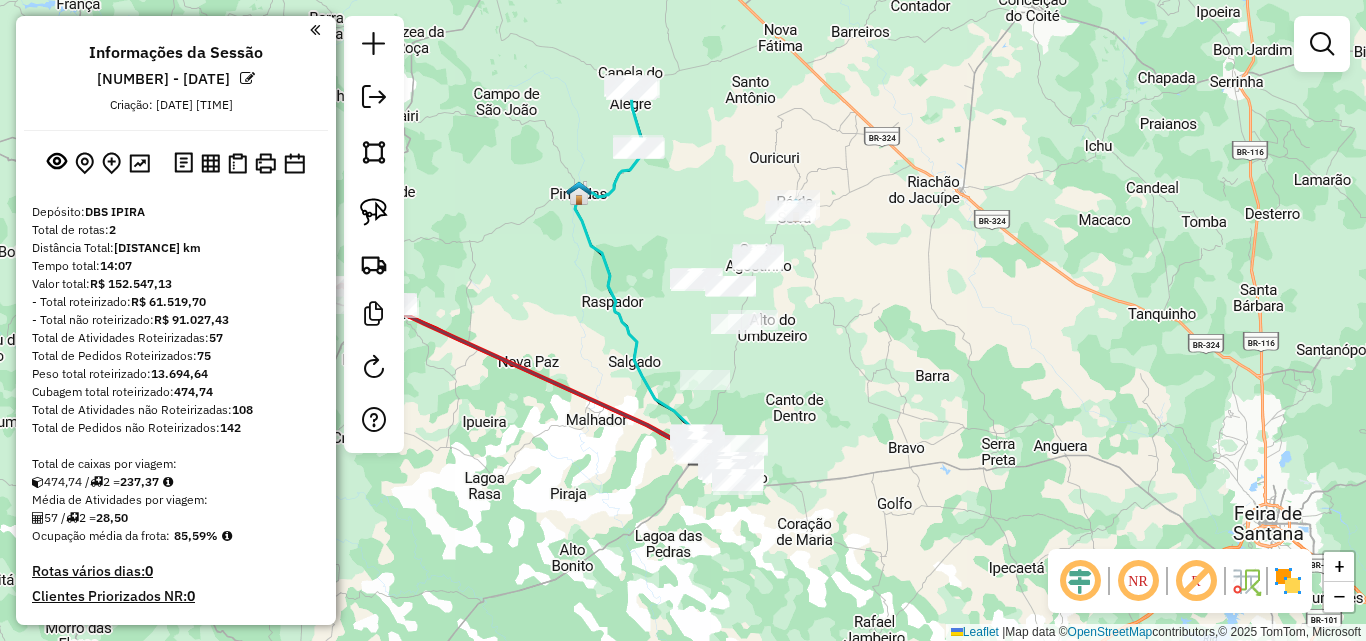 drag, startPoint x: 817, startPoint y: 329, endPoint x: 819, endPoint y: 347, distance: 18.110771 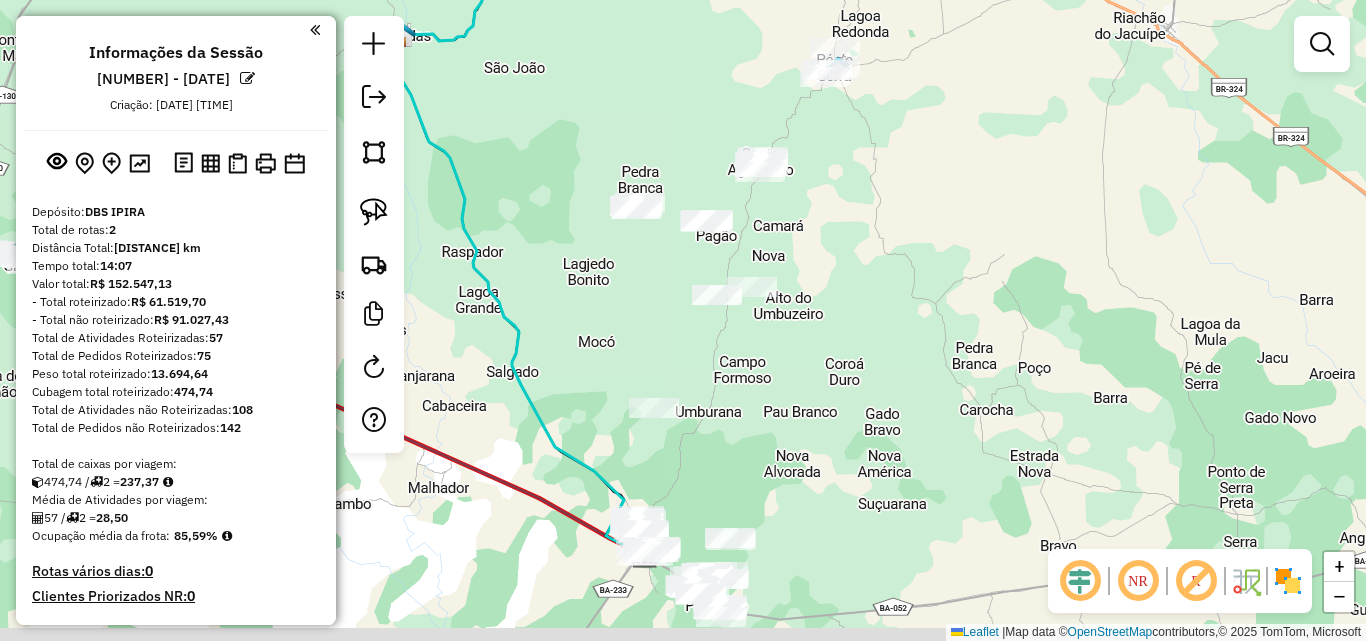 drag, startPoint x: 796, startPoint y: 364, endPoint x: 879, endPoint y: 324, distance: 92.13577 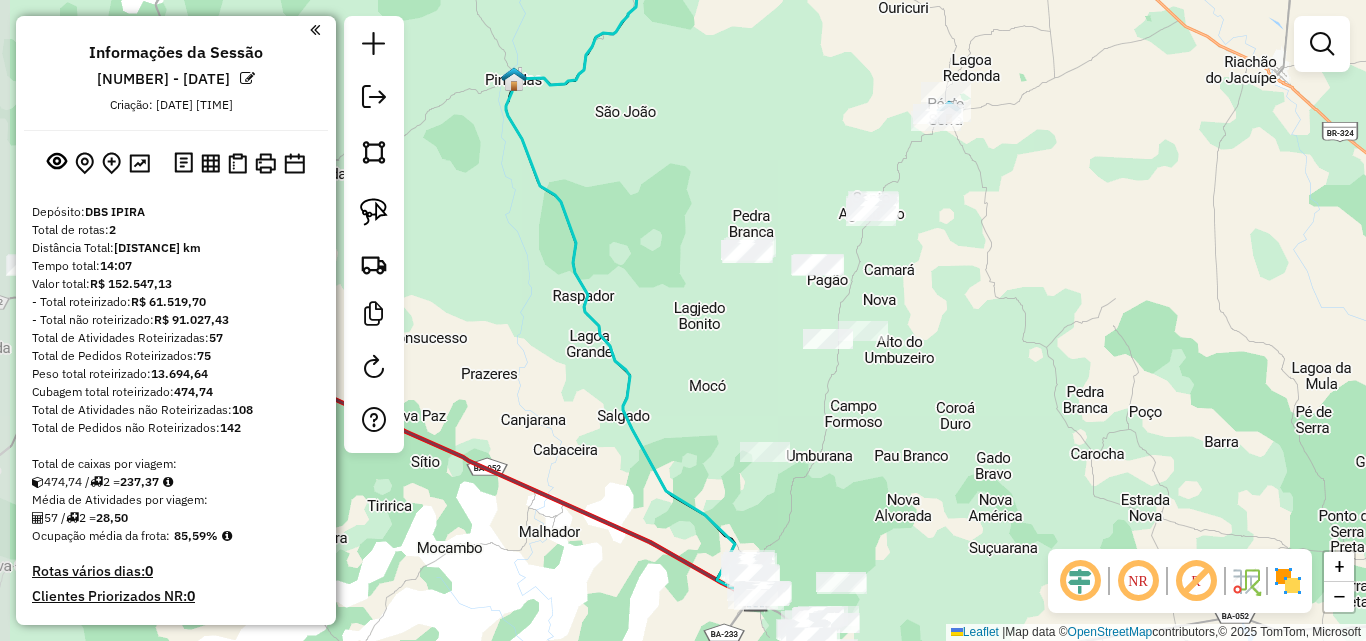 drag, startPoint x: 769, startPoint y: 341, endPoint x: 860, endPoint y: 396, distance: 106.32967 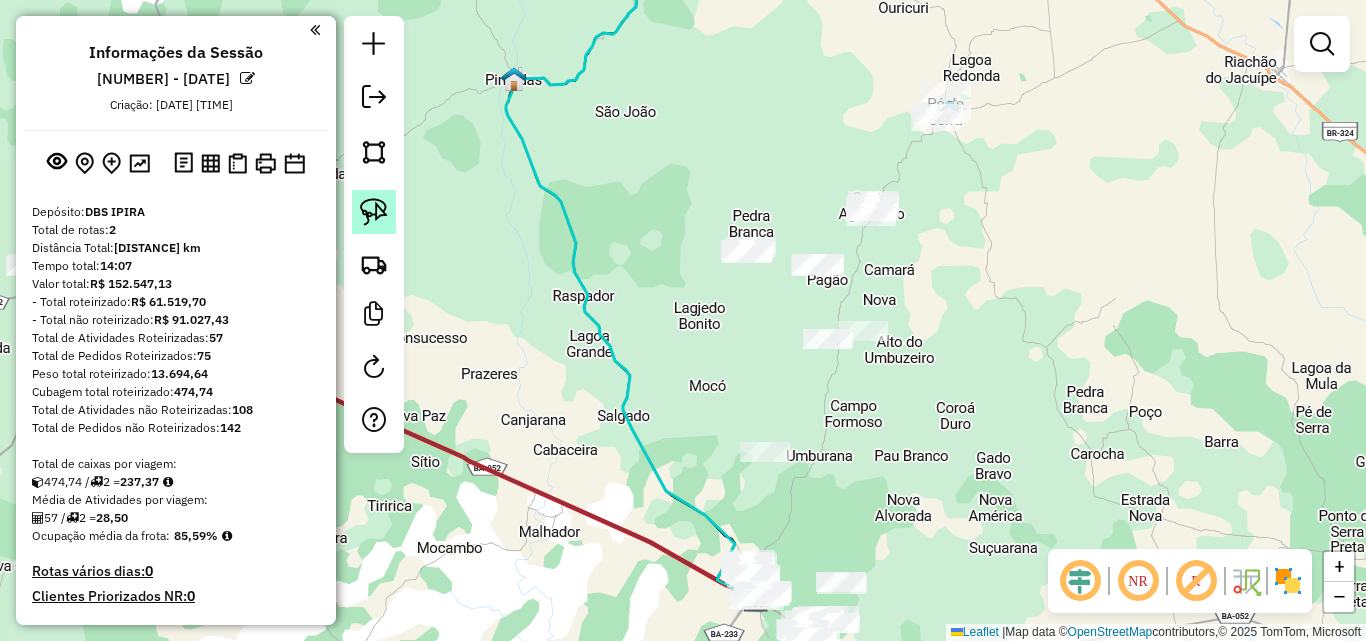 click 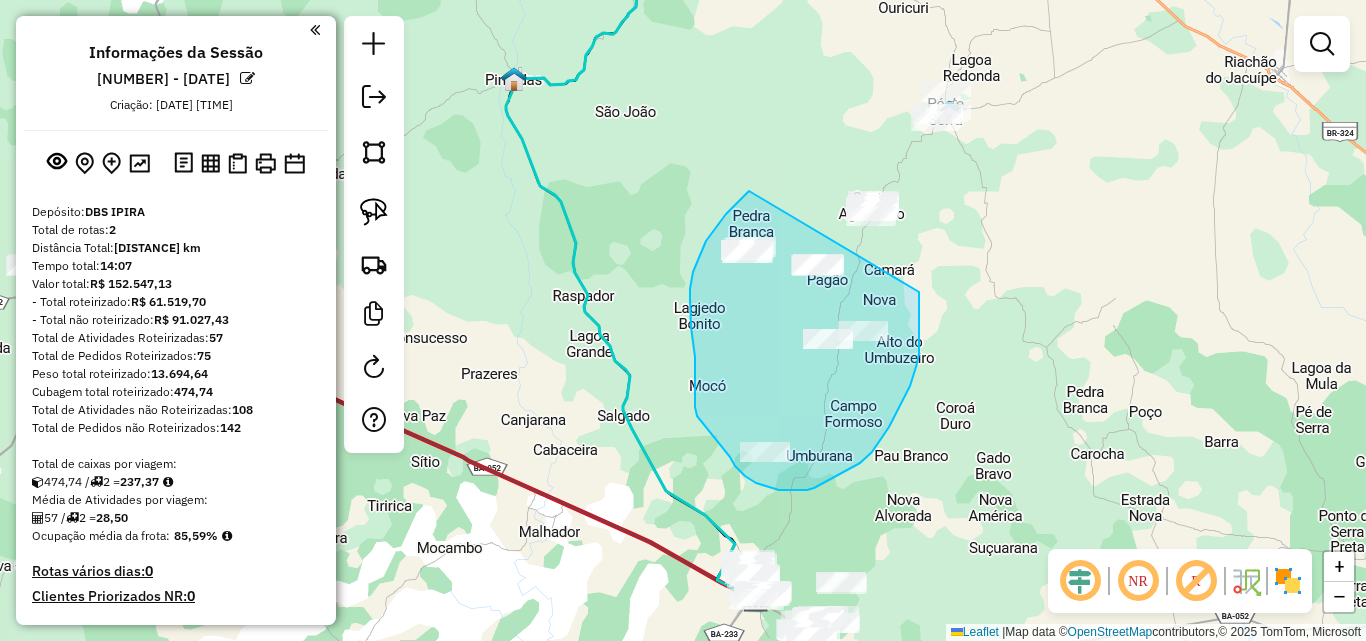 drag, startPoint x: 722, startPoint y: 219, endPoint x: 919, endPoint y: 292, distance: 210.09045 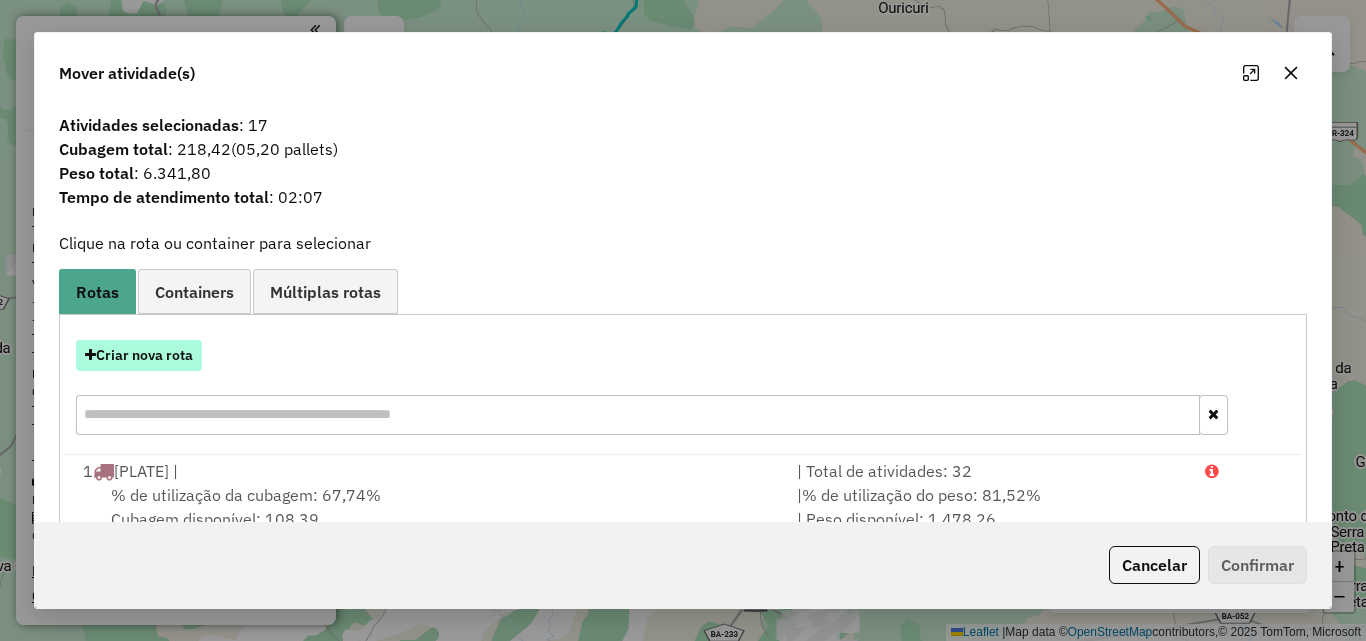 click on "Criar nova rota" at bounding box center (139, 355) 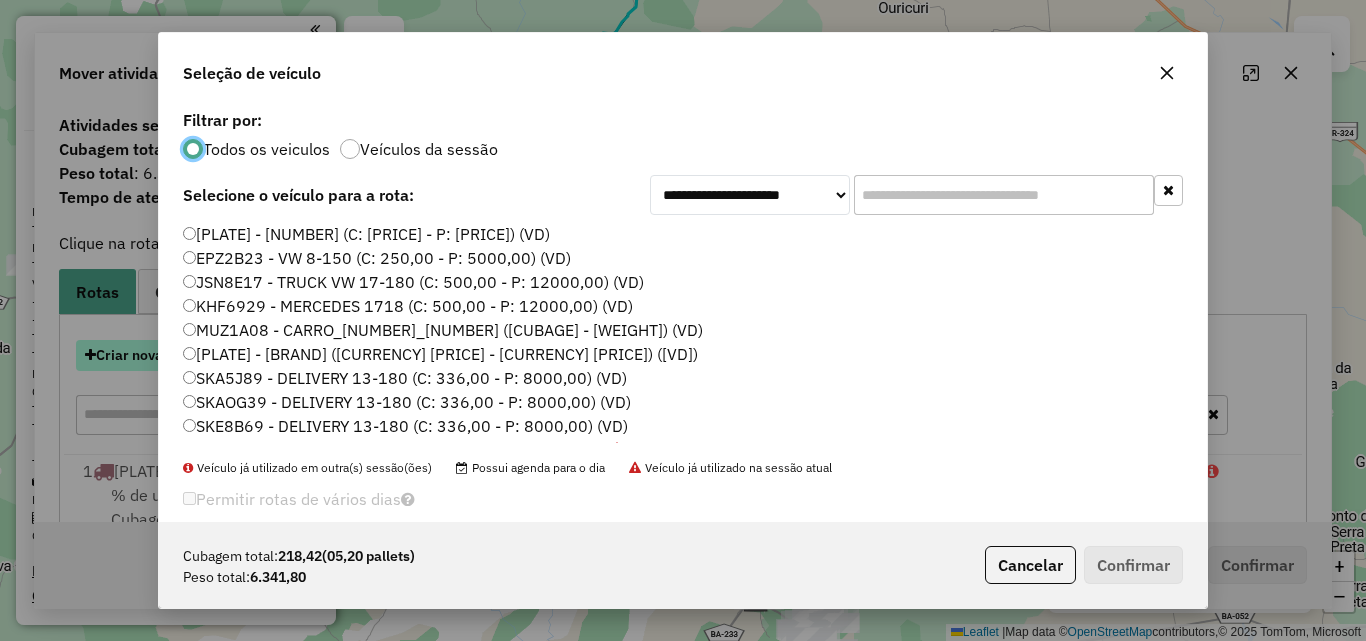 scroll, scrollTop: 11, scrollLeft: 6, axis: both 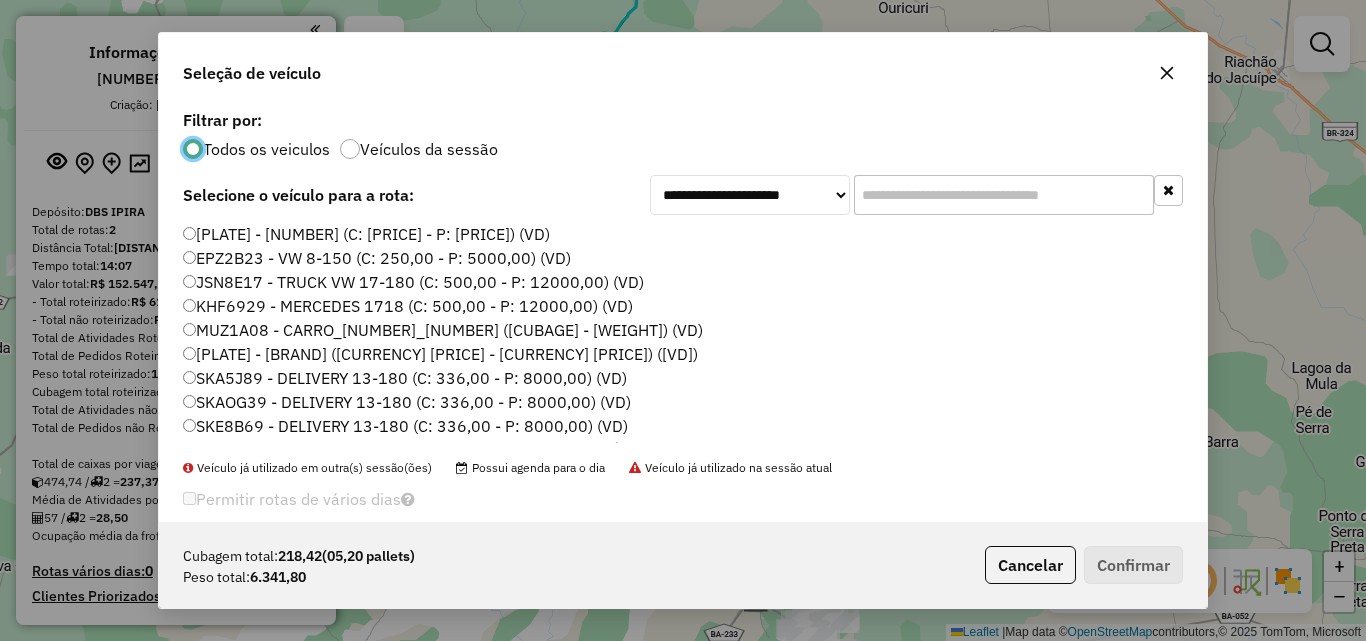 click on "SKE1B62 - 17180 (C: 336,00 - P: 8500,00) (VD)" 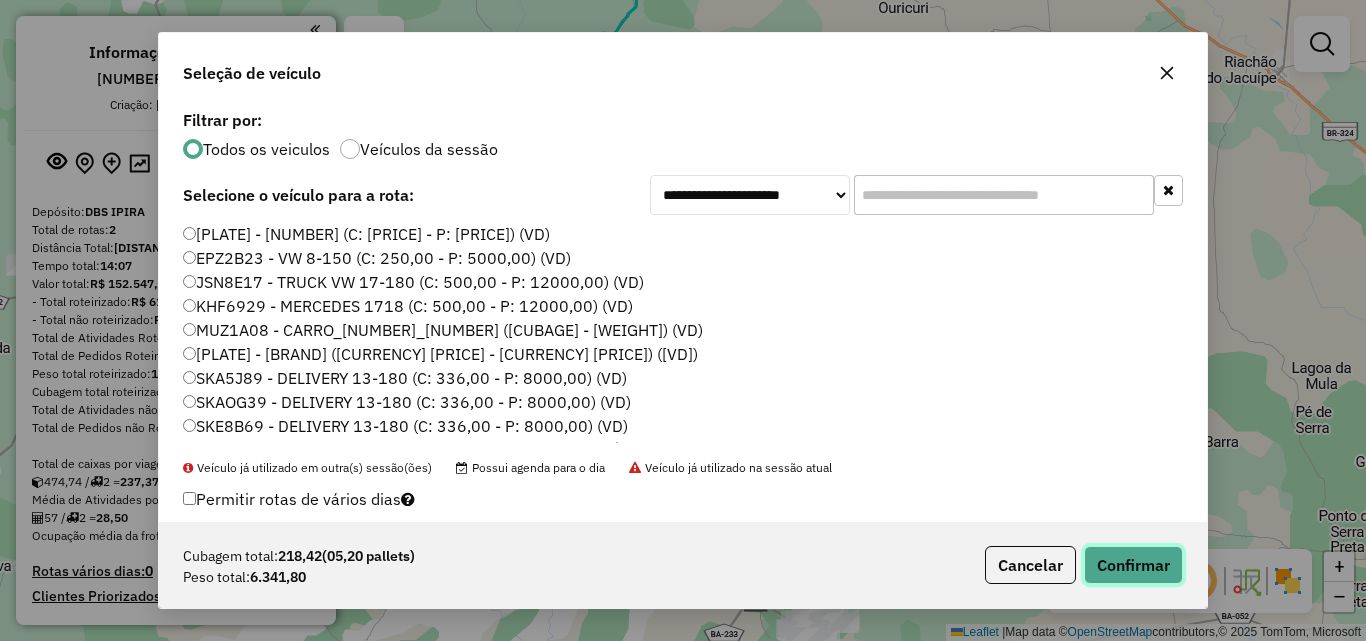 click on "Confirmar" 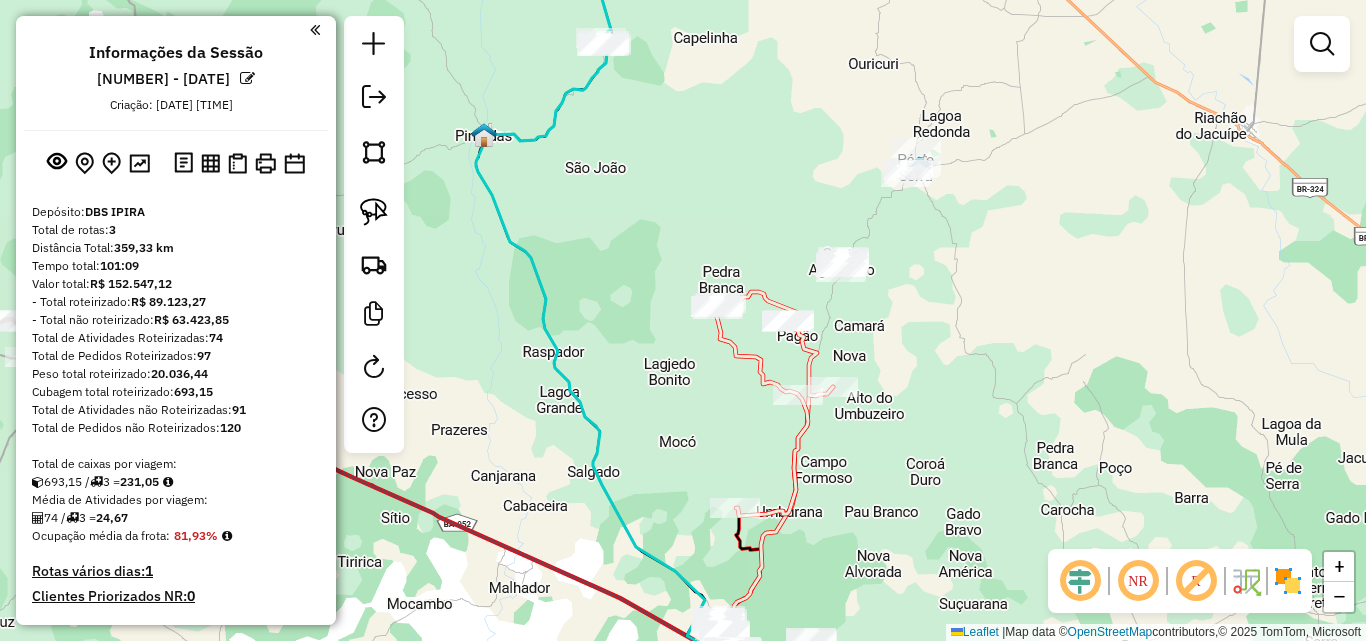 drag, startPoint x: 934, startPoint y: 250, endPoint x: 892, endPoint y: 317, distance: 79.07591 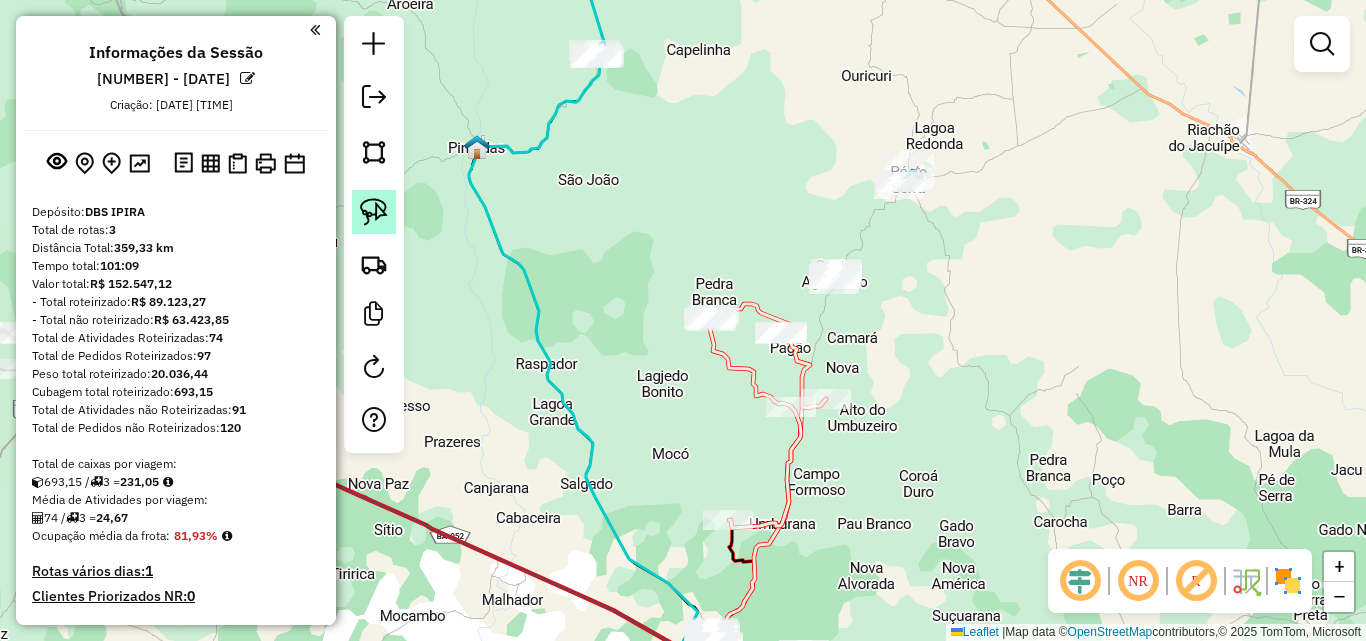 click 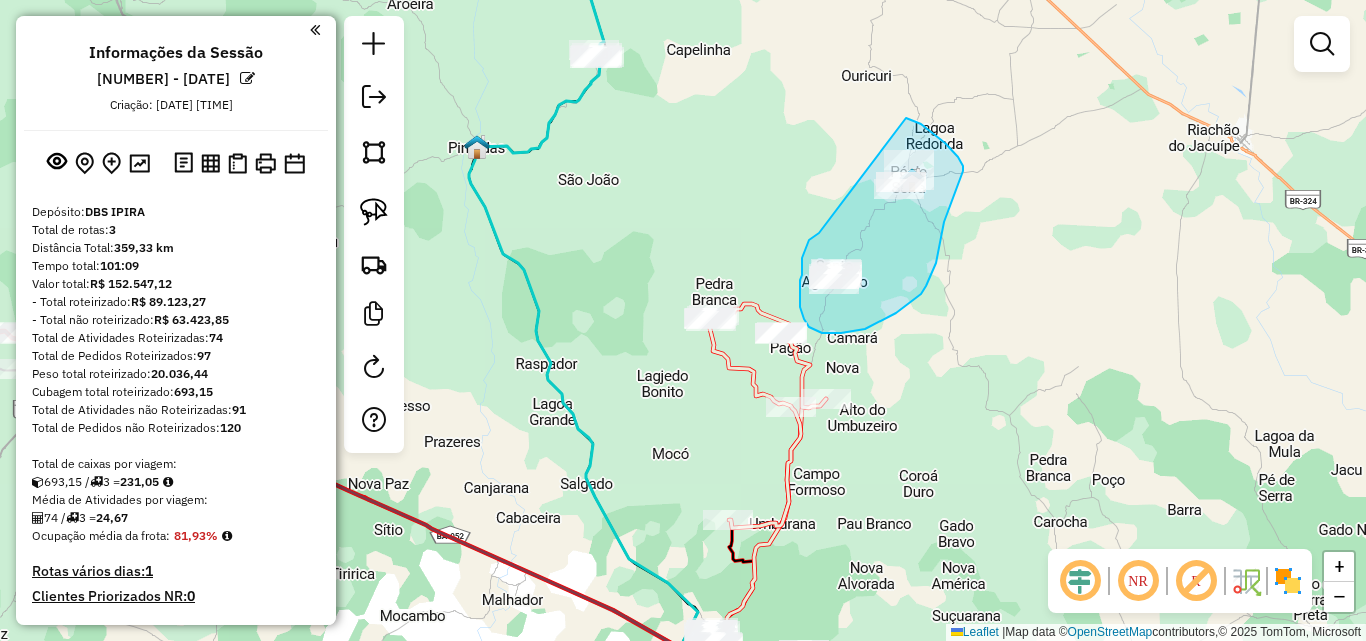 drag, startPoint x: 819, startPoint y: 233, endPoint x: 902, endPoint y: 115, distance: 144.26712 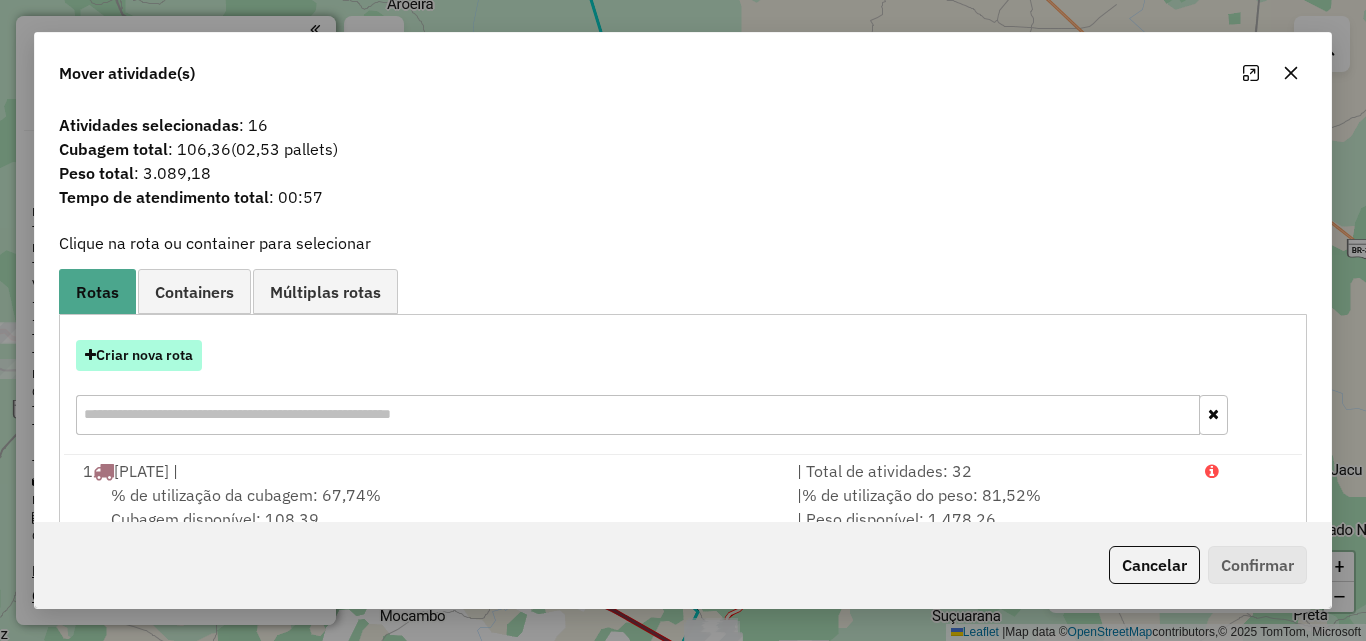 click on "Criar nova rota" at bounding box center (139, 355) 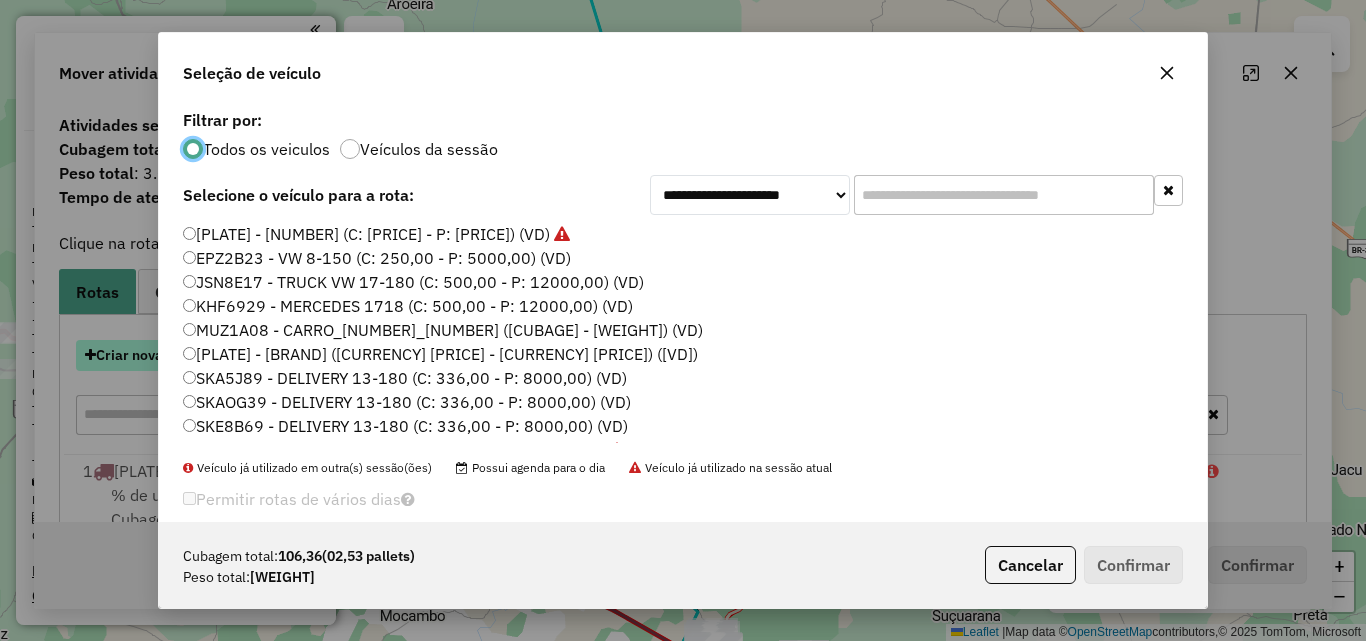 scroll, scrollTop: 11, scrollLeft: 6, axis: both 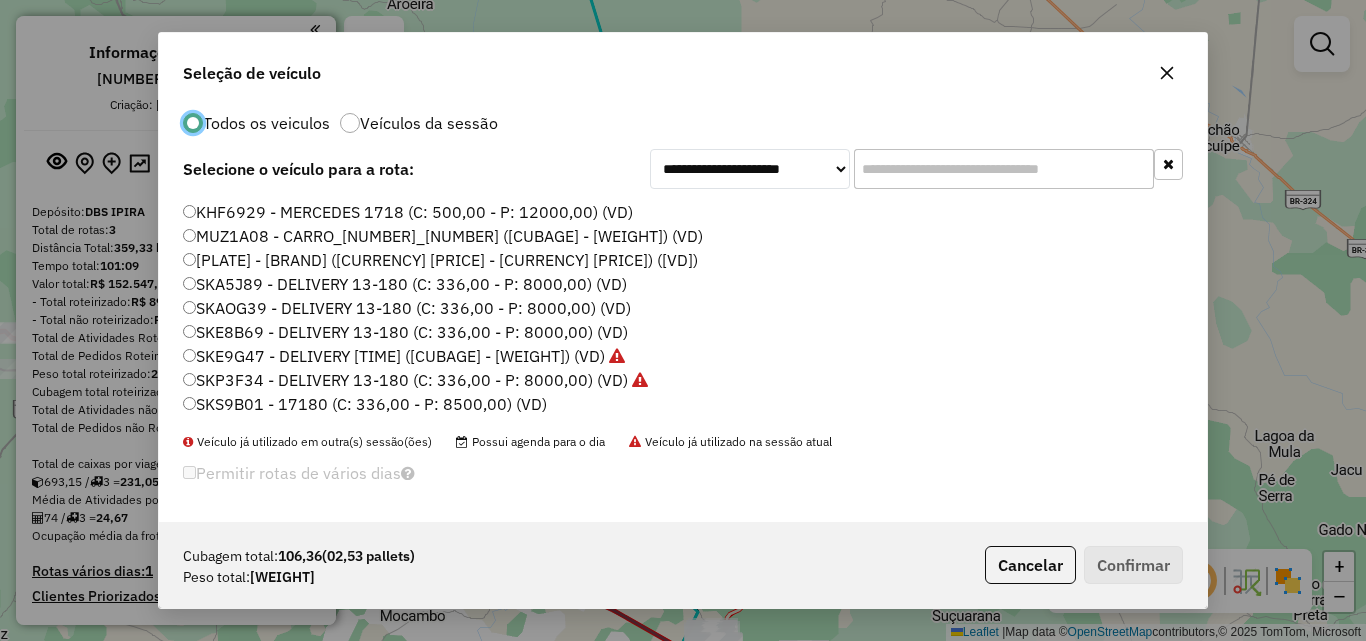 click on "SKS9B01 - 17180 (C: 336,00 - P: 8500,00) (VD)" 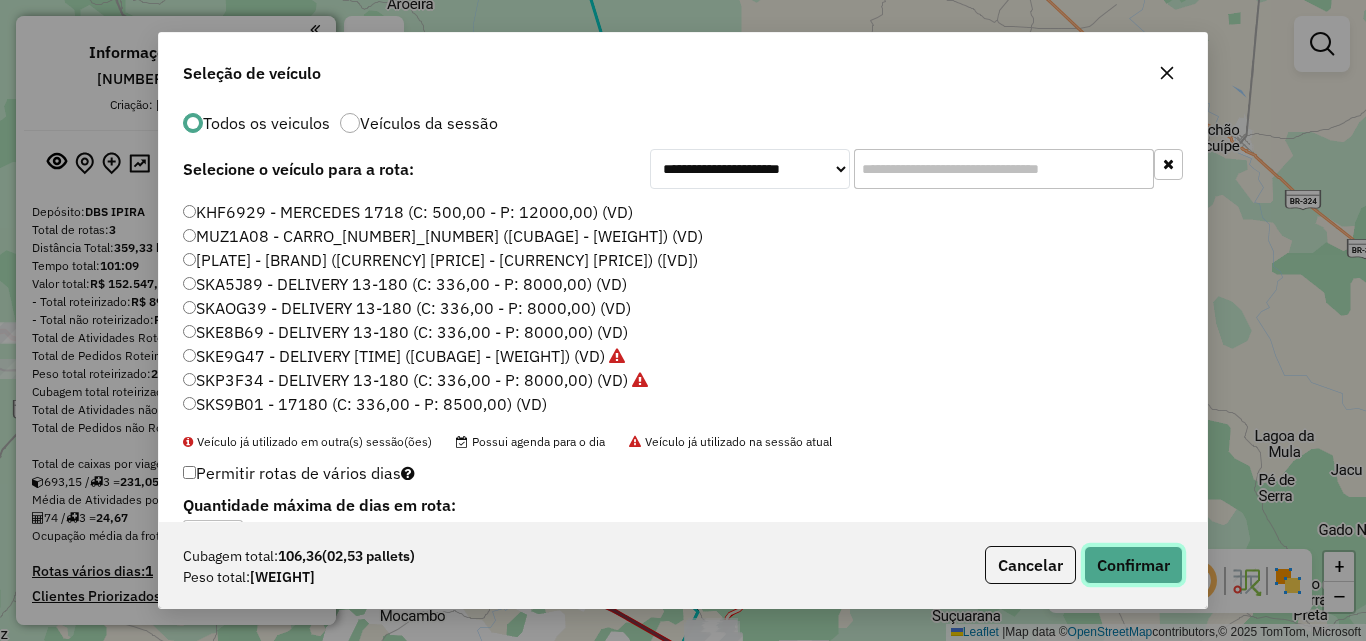 click on "Confirmar" 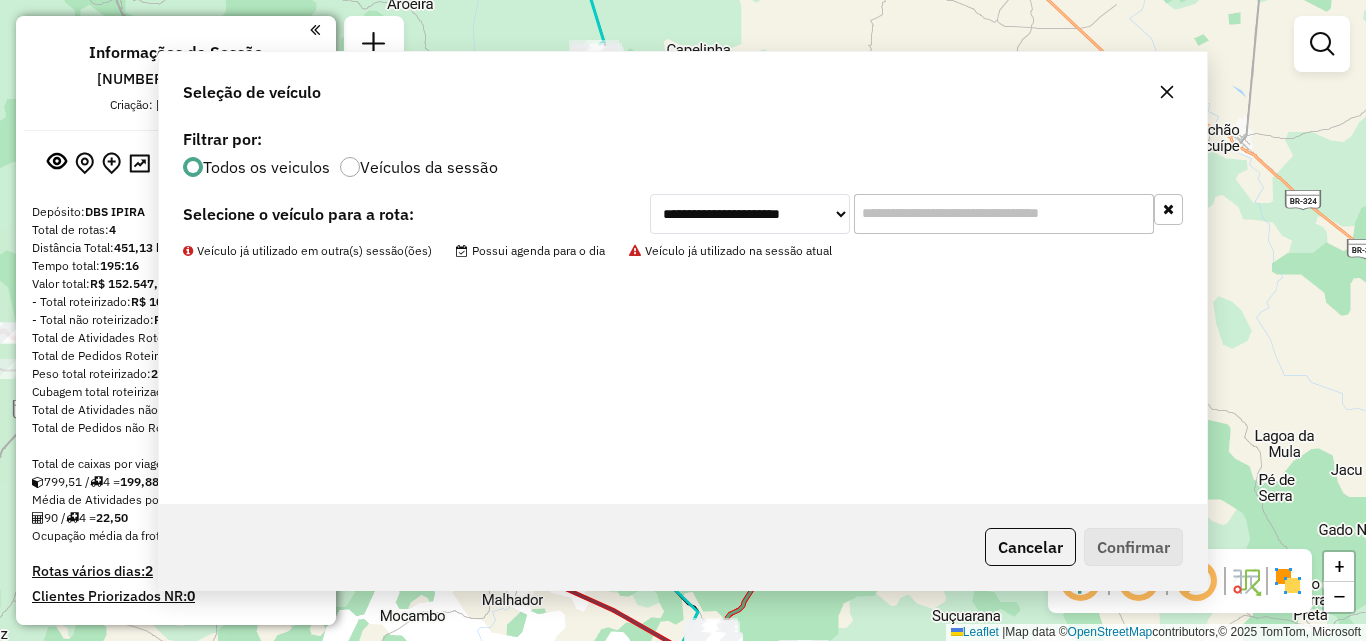 scroll, scrollTop: 0, scrollLeft: 0, axis: both 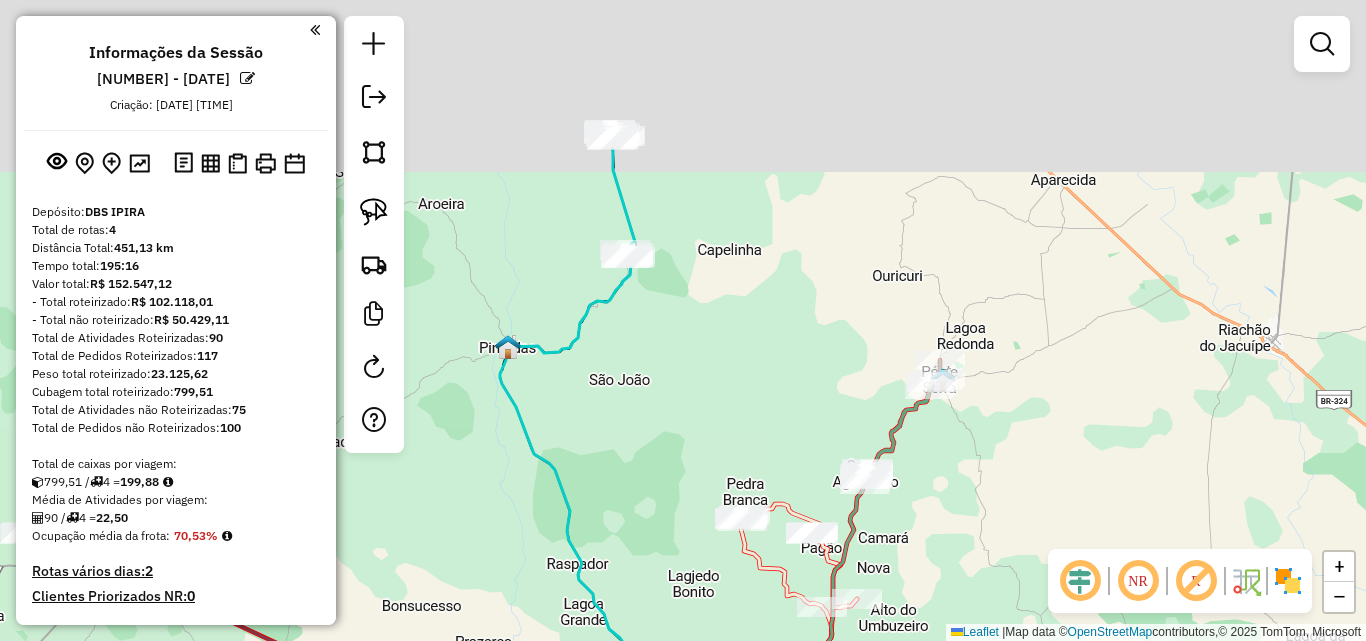 drag, startPoint x: 605, startPoint y: 211, endPoint x: 636, endPoint y: 411, distance: 202.38824 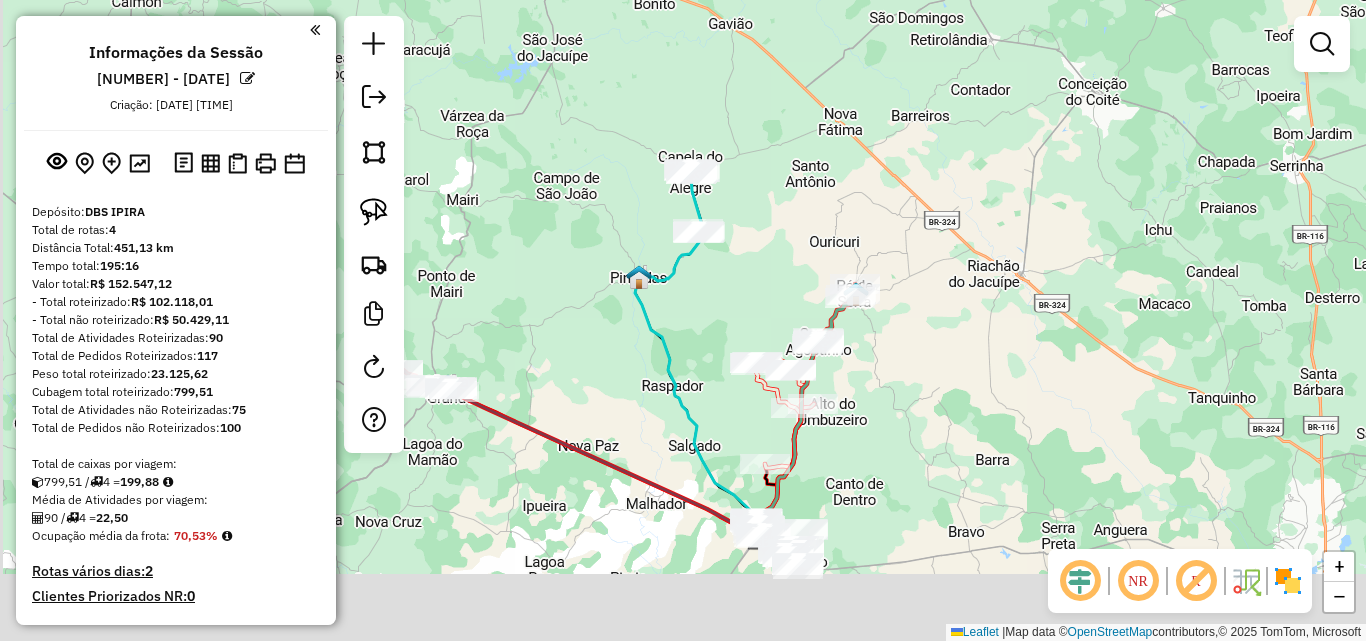 drag, startPoint x: 727, startPoint y: 424, endPoint x: 756, endPoint y: 265, distance: 161.62302 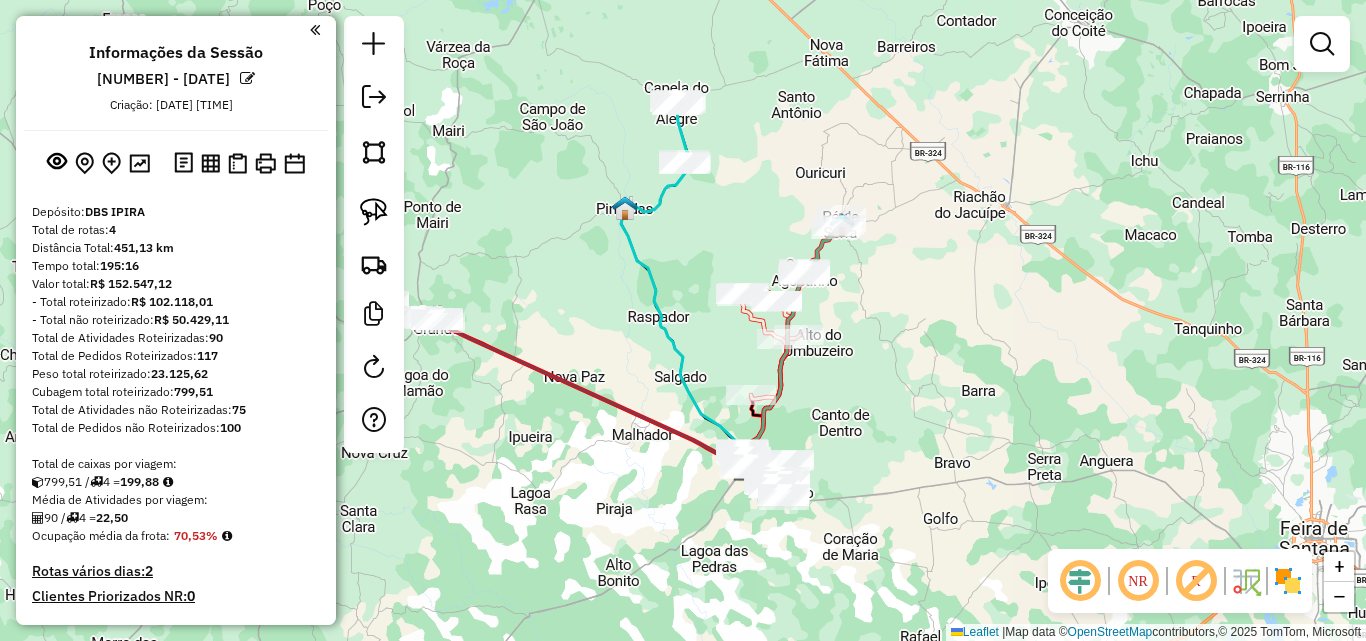drag, startPoint x: 738, startPoint y: 501, endPoint x: 676, endPoint y: 402, distance: 116.81181 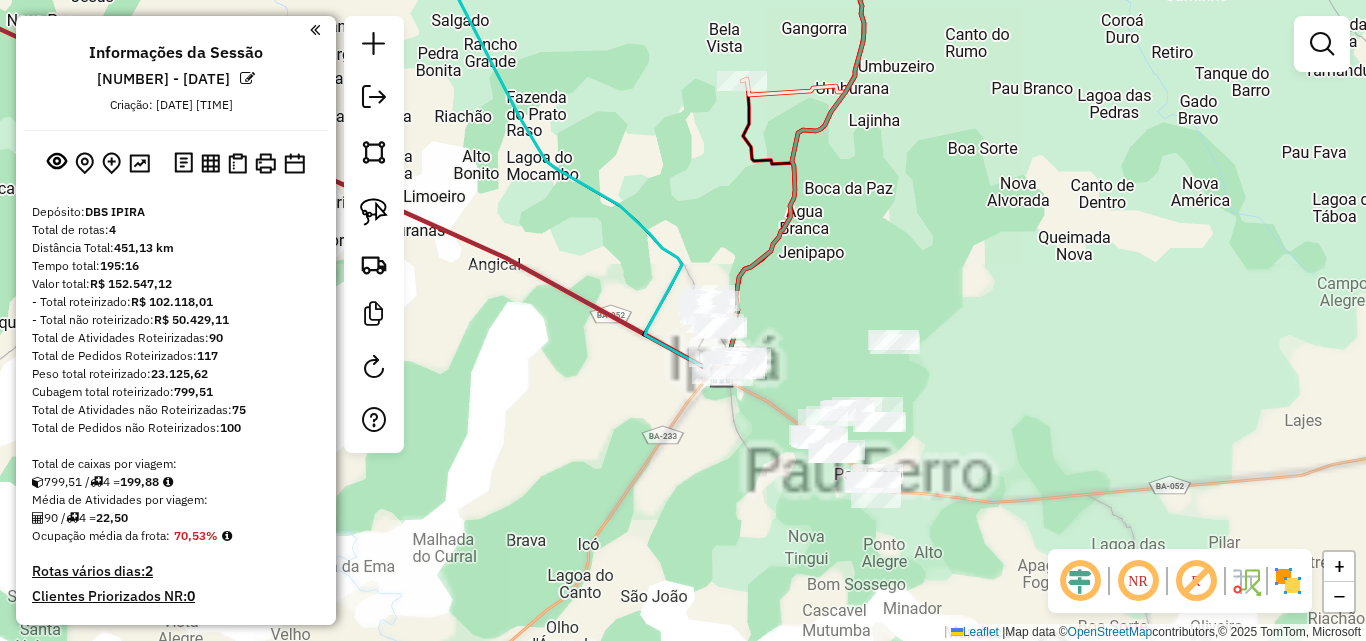 drag, startPoint x: 711, startPoint y: 411, endPoint x: 688, endPoint y: 411, distance: 23 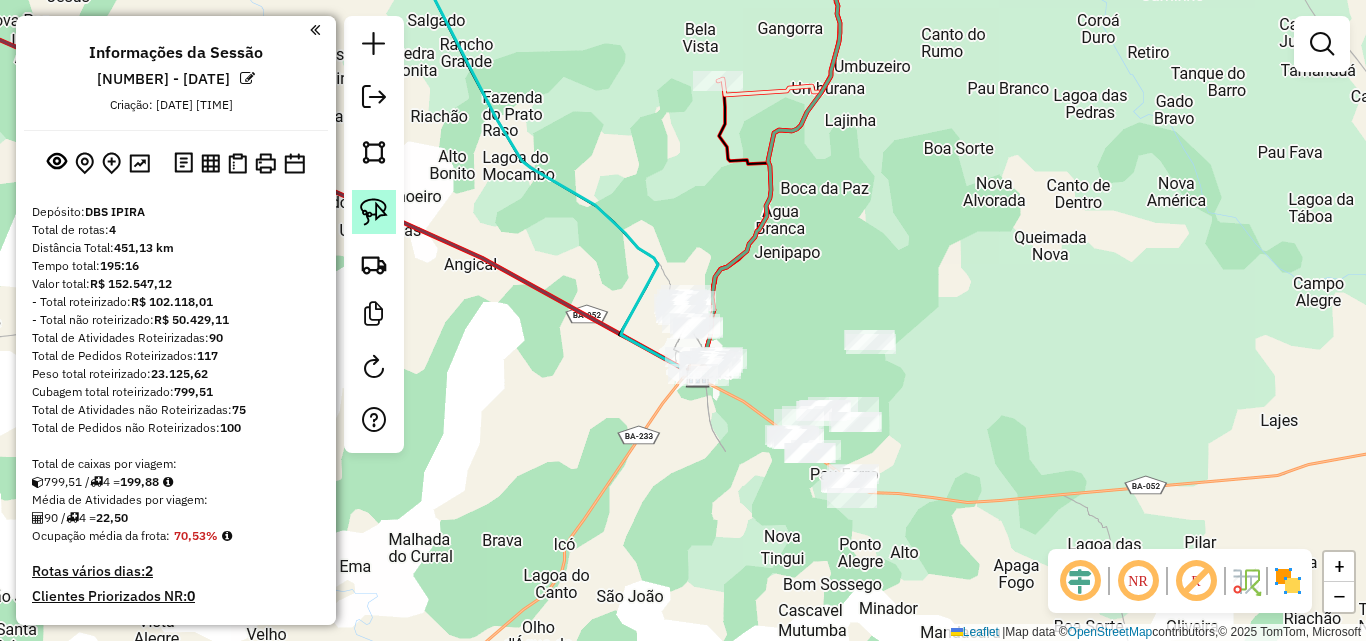 click 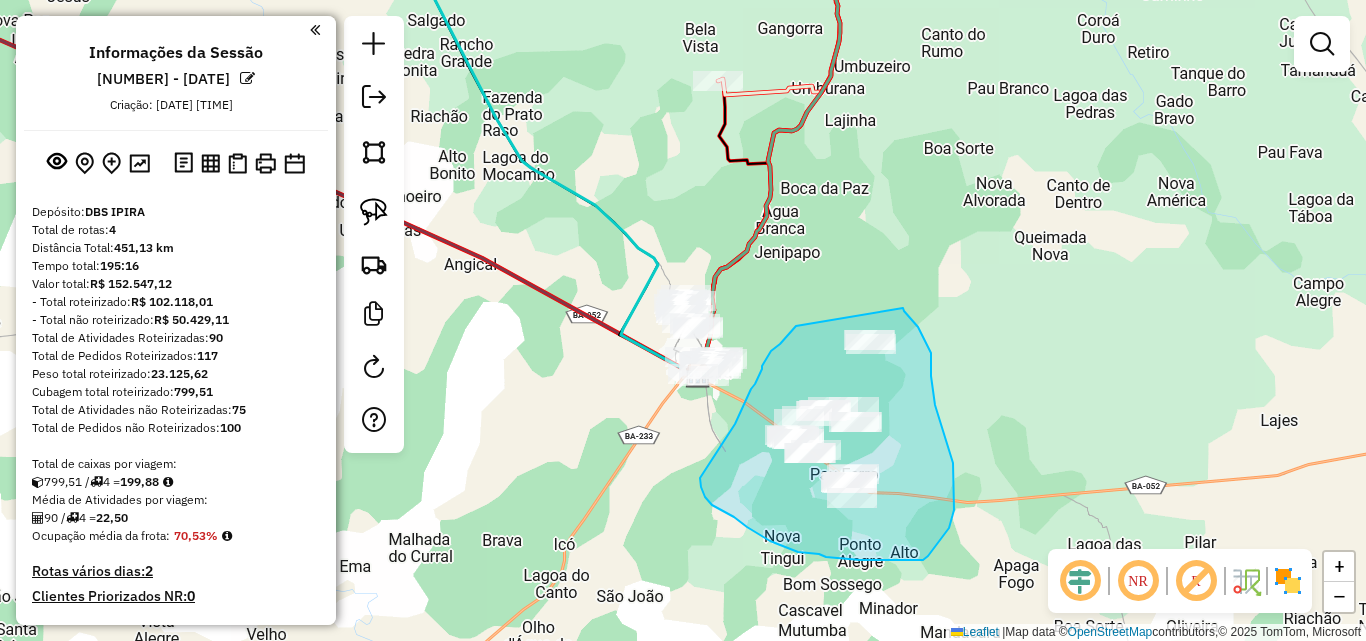 drag, startPoint x: 796, startPoint y: 326, endPoint x: 903, endPoint y: 308, distance: 108.503456 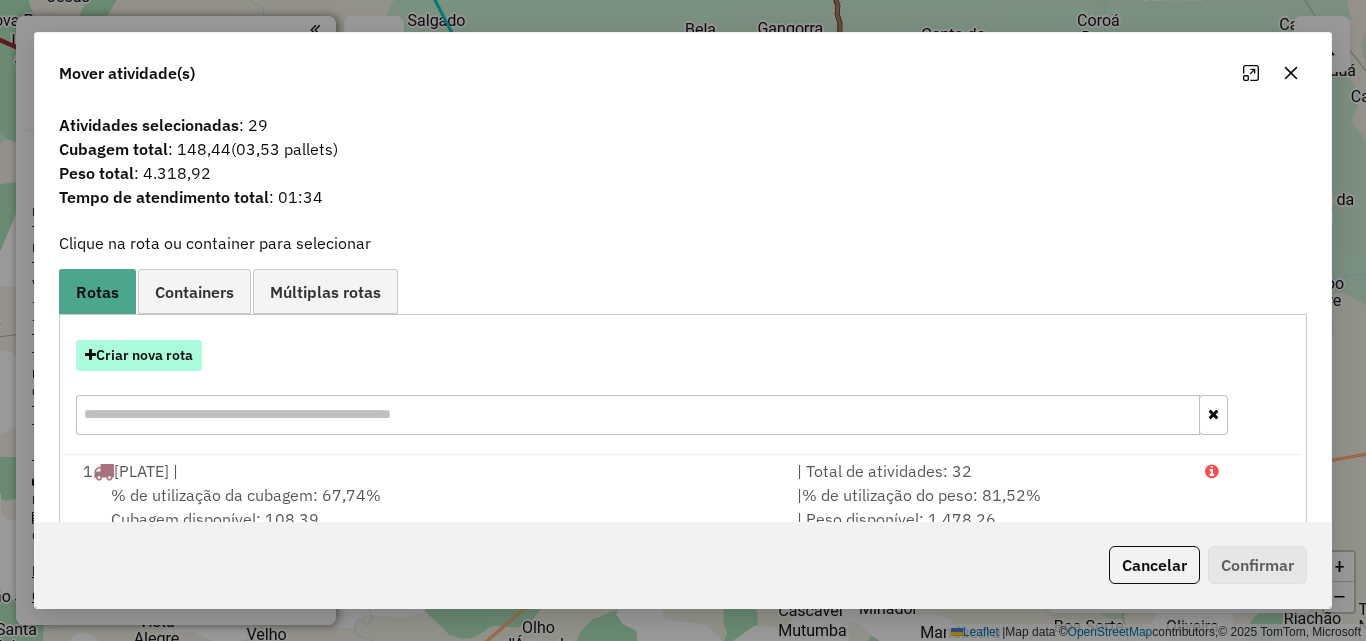 click on "Criar nova rota" at bounding box center [139, 355] 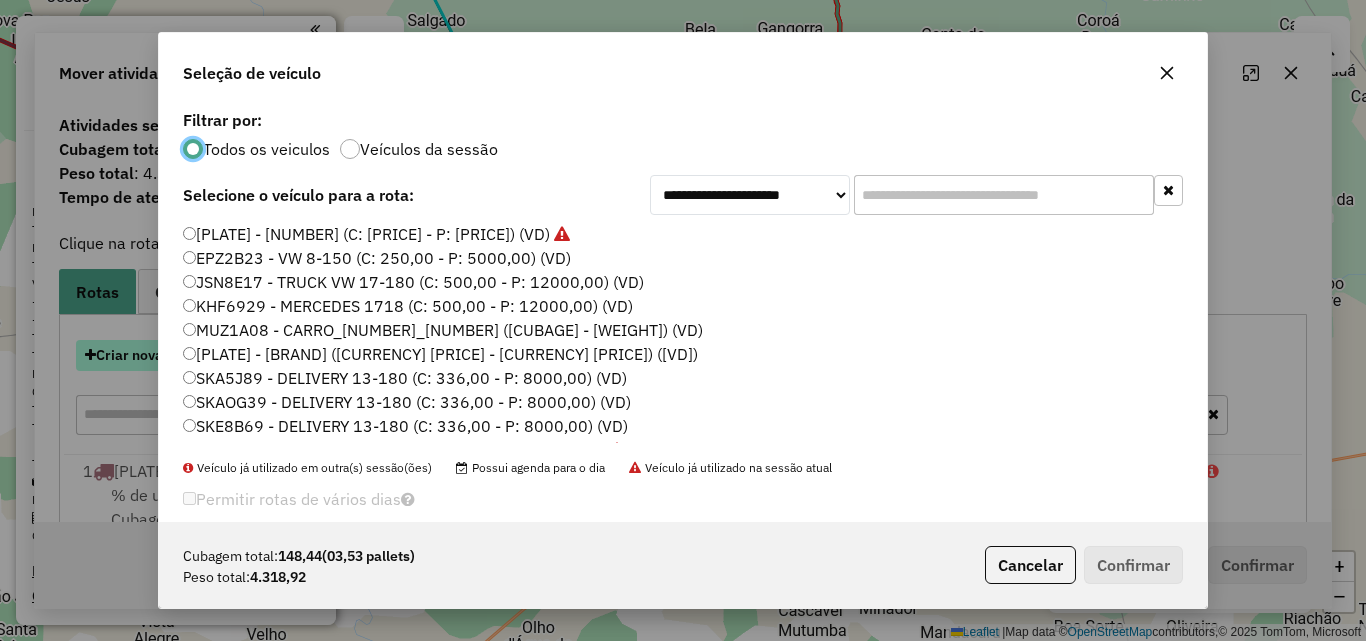 scroll, scrollTop: 11, scrollLeft: 6, axis: both 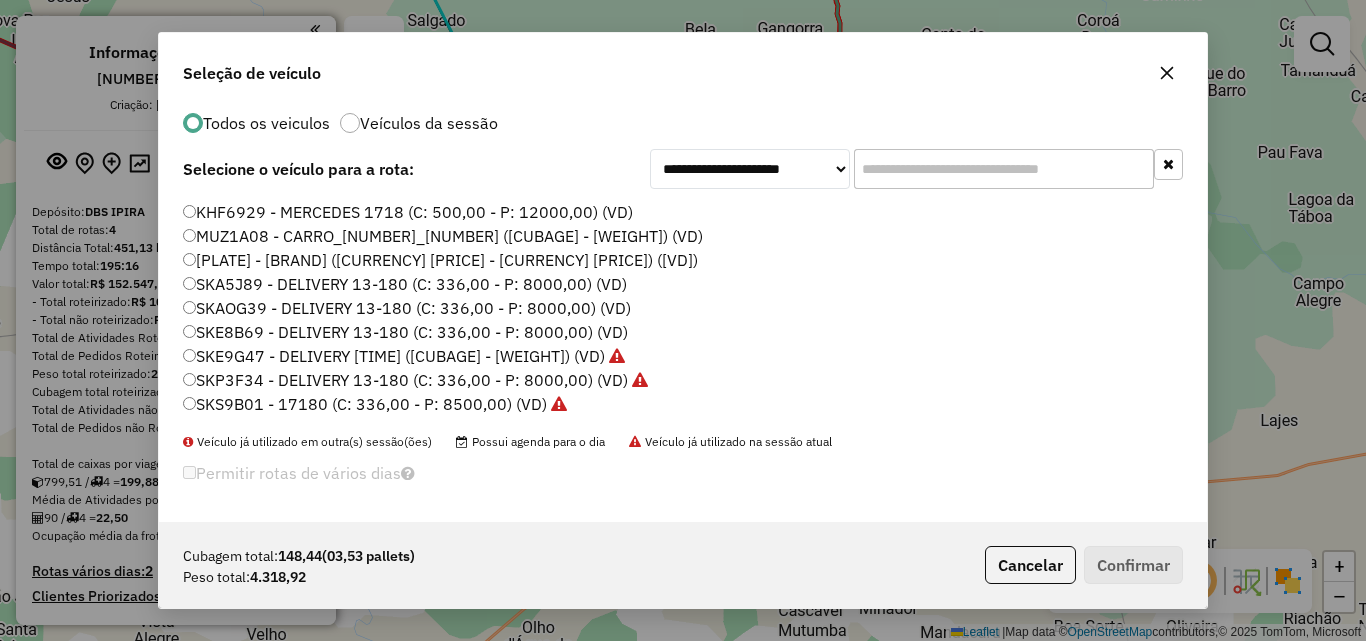 click on "SKE8B69 - DELIVERY 13-180 (C: 336,00 - P: 8000,00) (VD)" 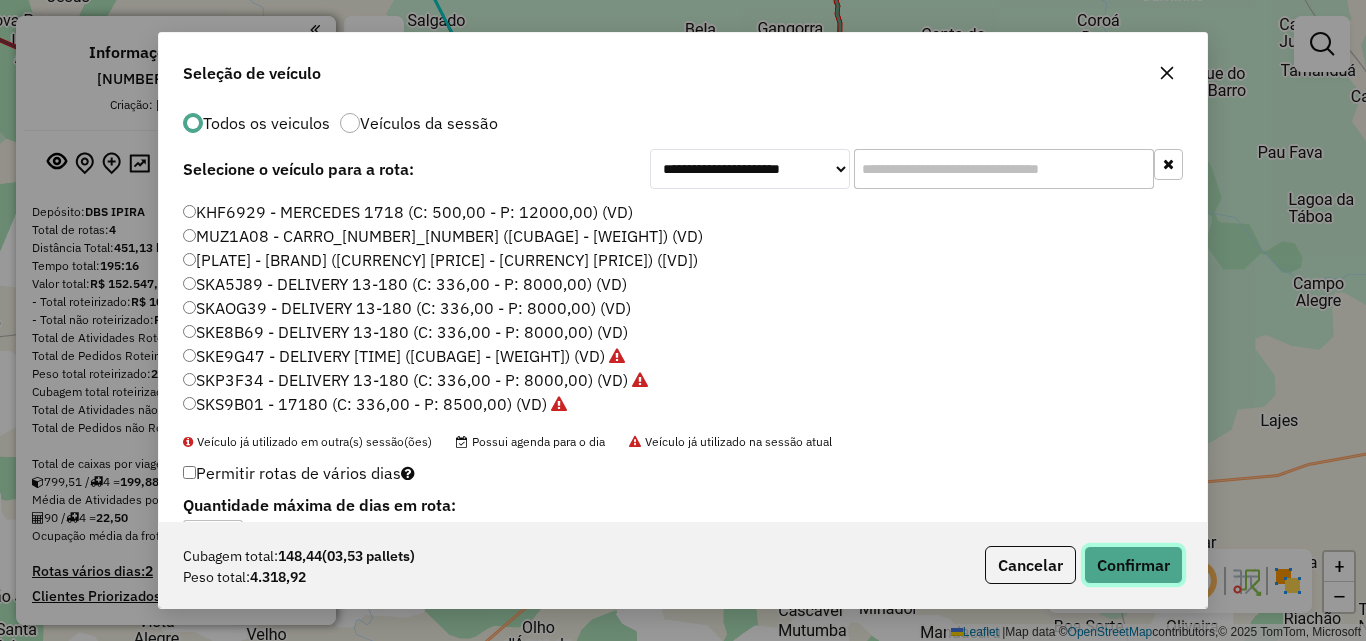 click on "Confirmar" 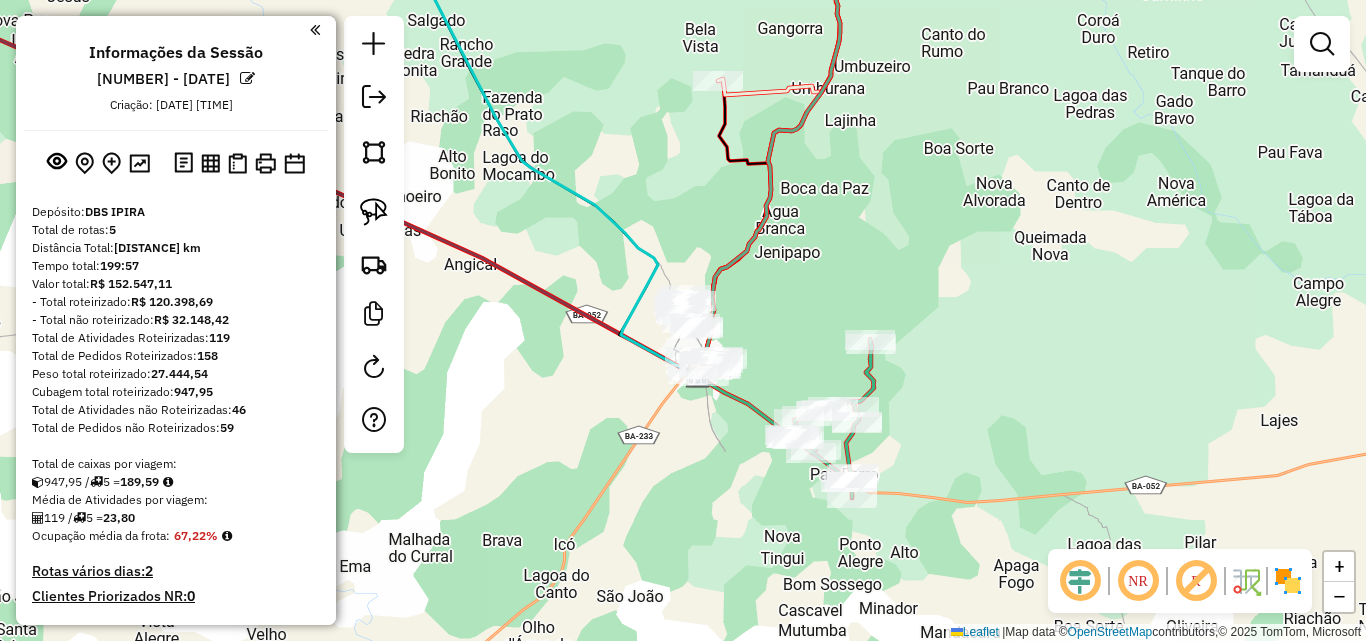 scroll, scrollTop: 0, scrollLeft: 0, axis: both 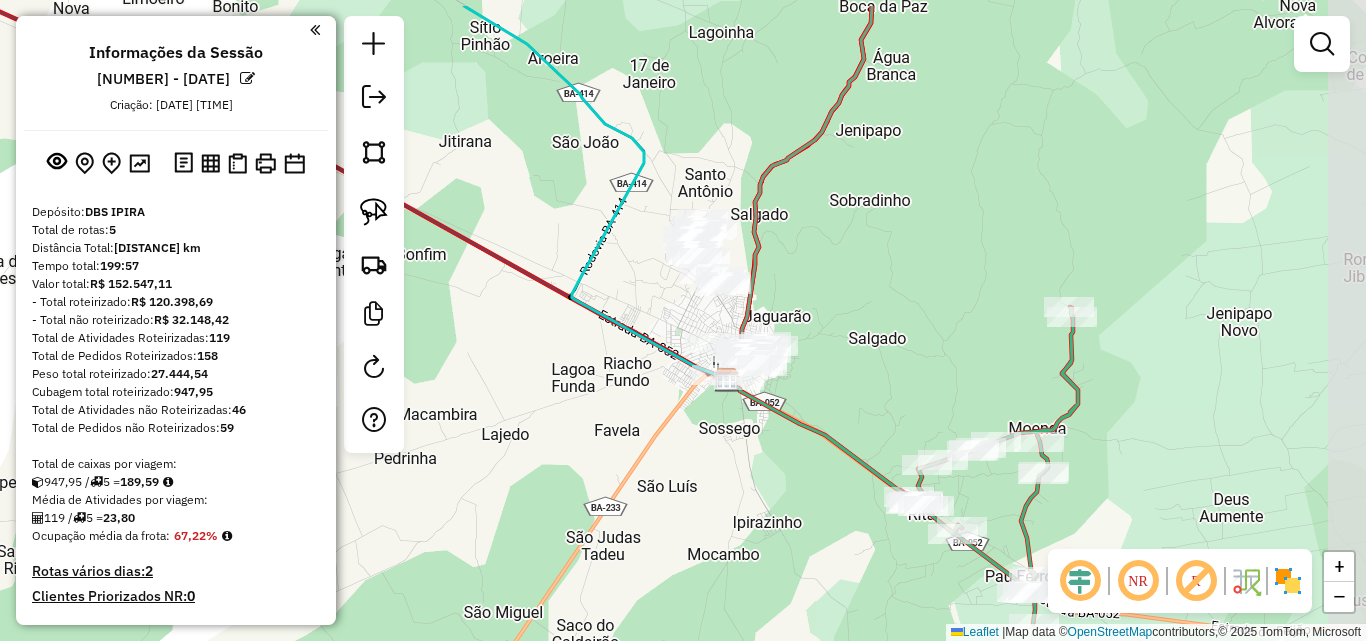 drag, startPoint x: 693, startPoint y: 401, endPoint x: 628, endPoint y: 471, distance: 95.524864 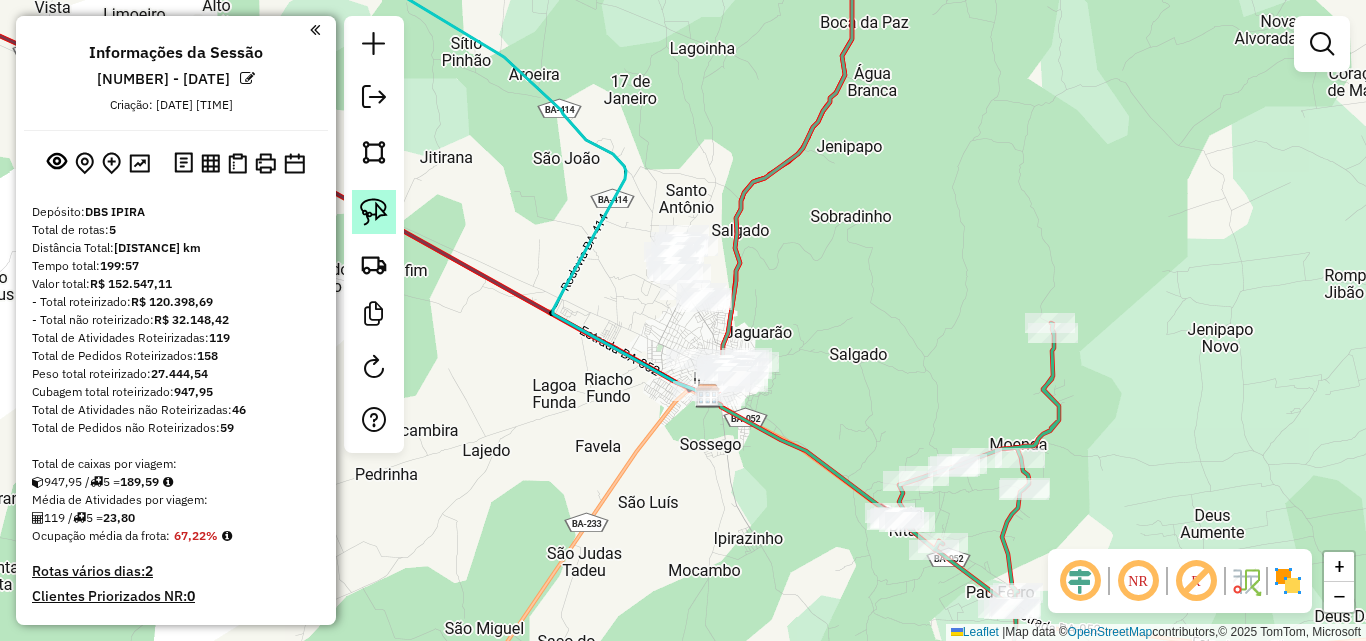 click 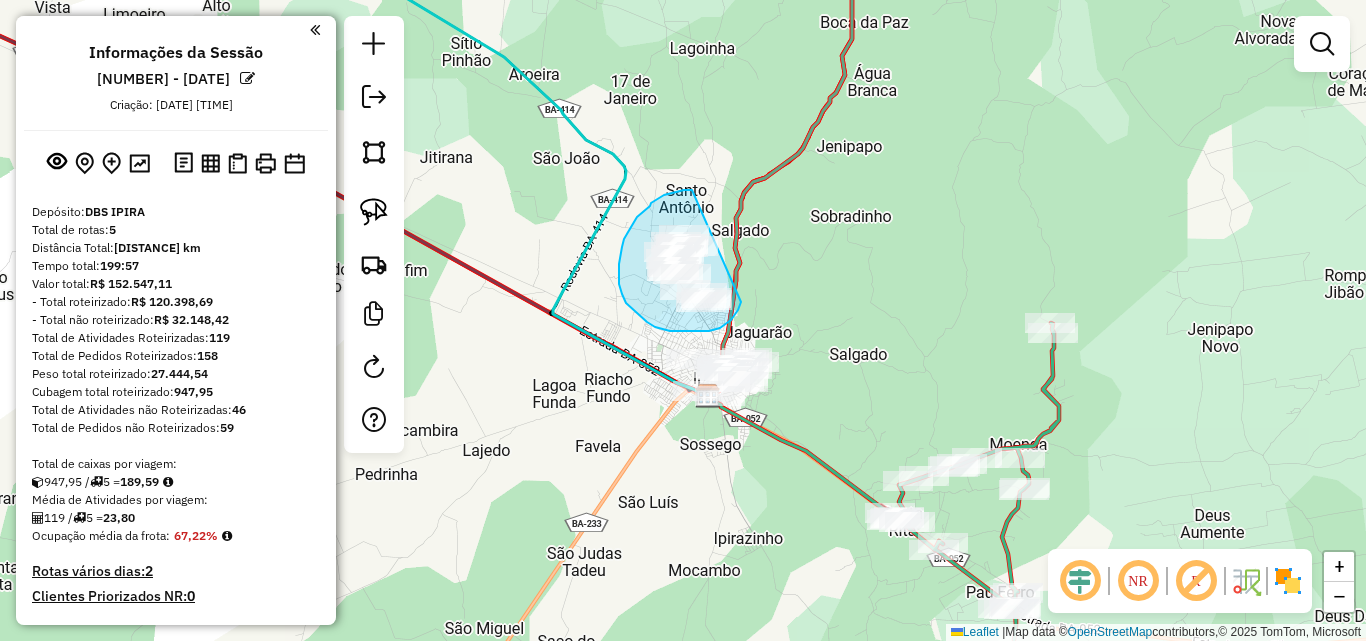 drag, startPoint x: 692, startPoint y: 190, endPoint x: 743, endPoint y: 295, distance: 116.73046 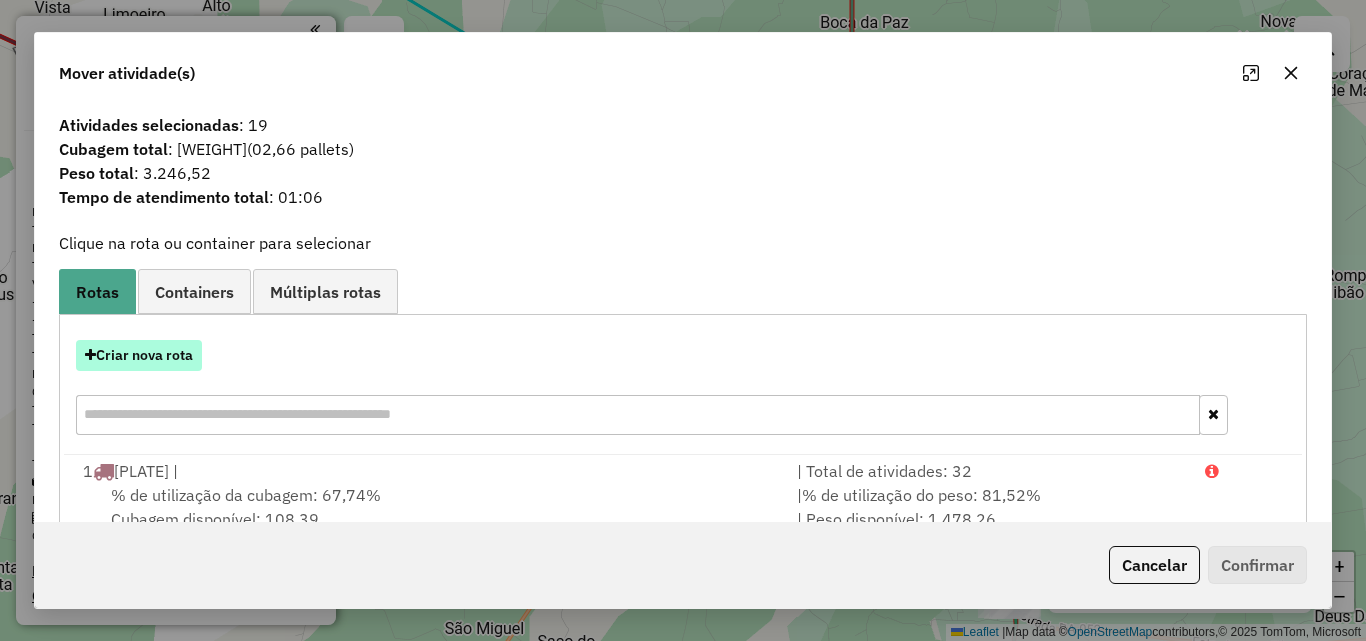 click on "Criar nova rota" at bounding box center (139, 355) 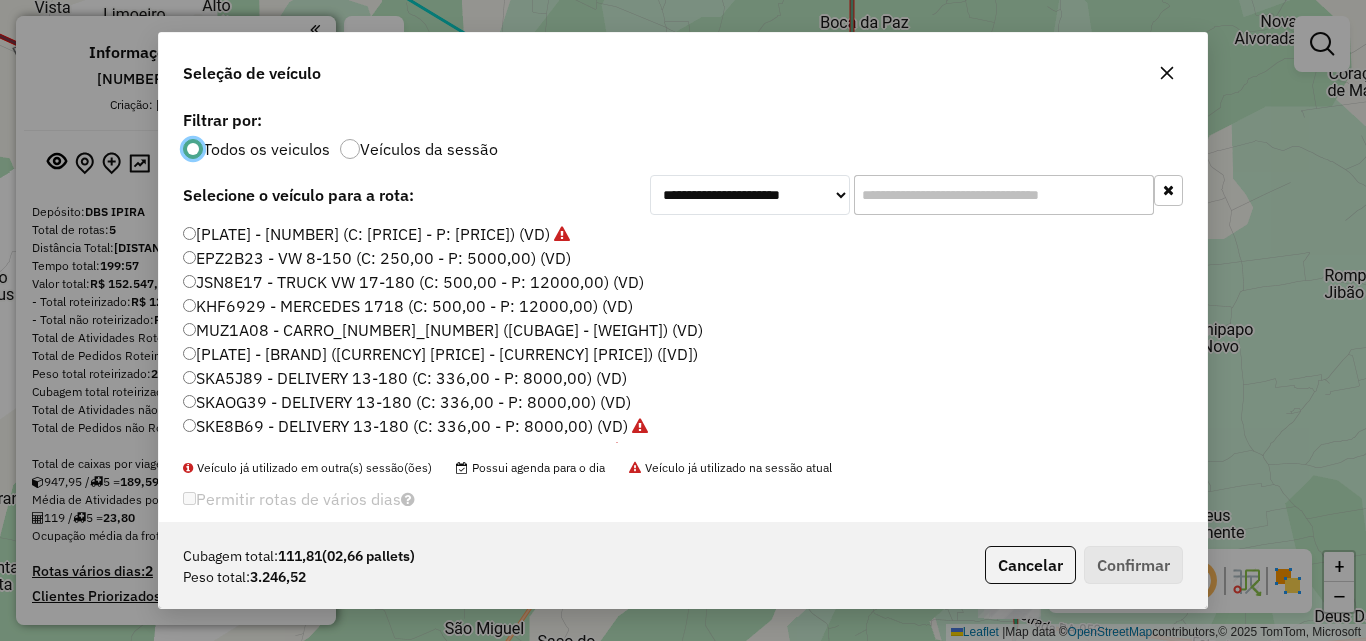 scroll, scrollTop: 11, scrollLeft: 6, axis: both 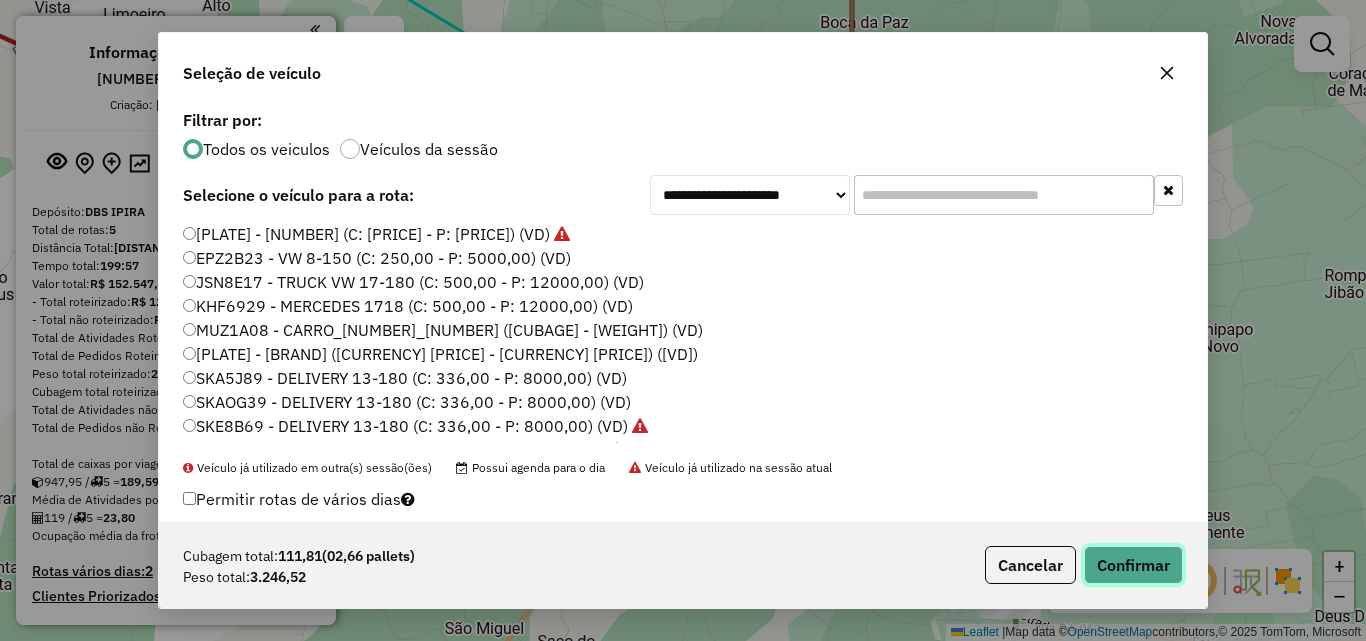 click on "Confirmar" 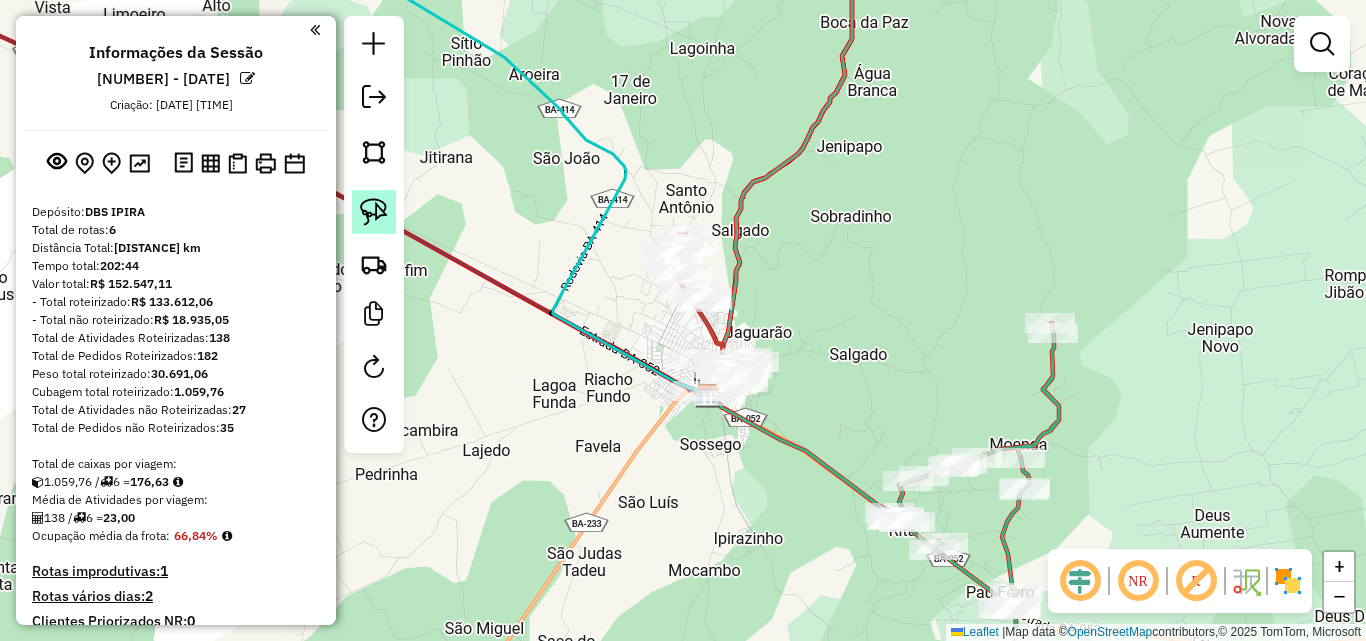 click 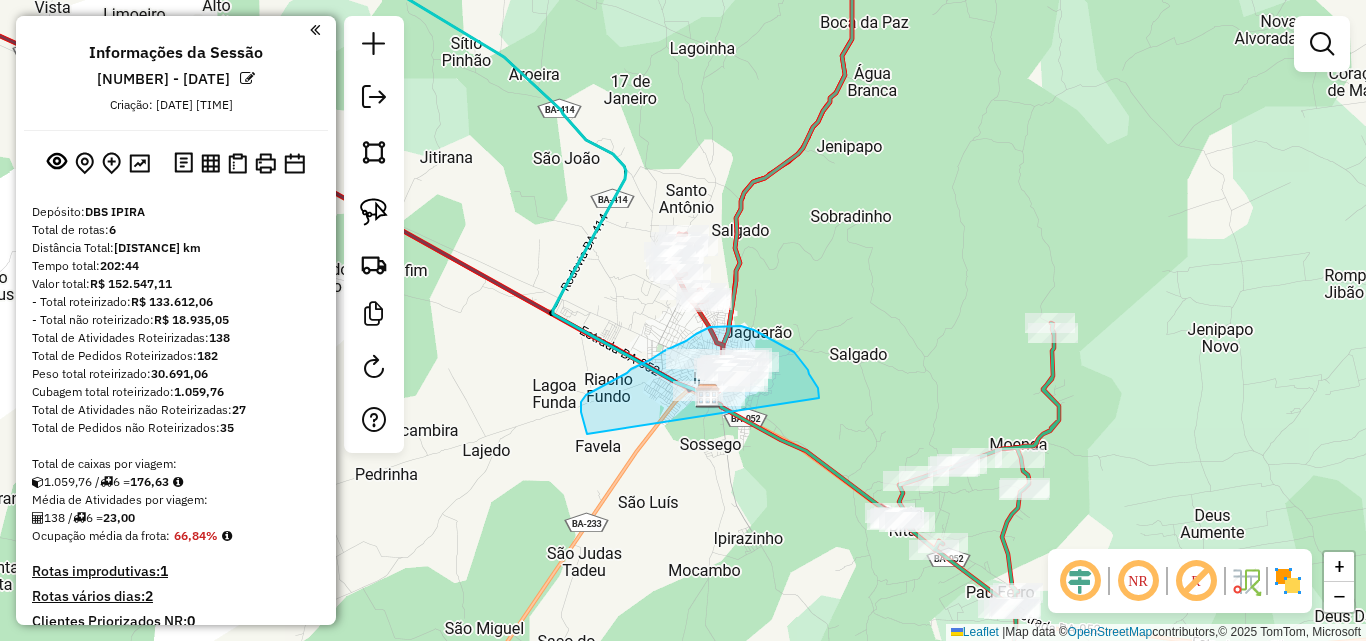 drag, startPoint x: 587, startPoint y: 434, endPoint x: 819, endPoint y: 398, distance: 234.77649 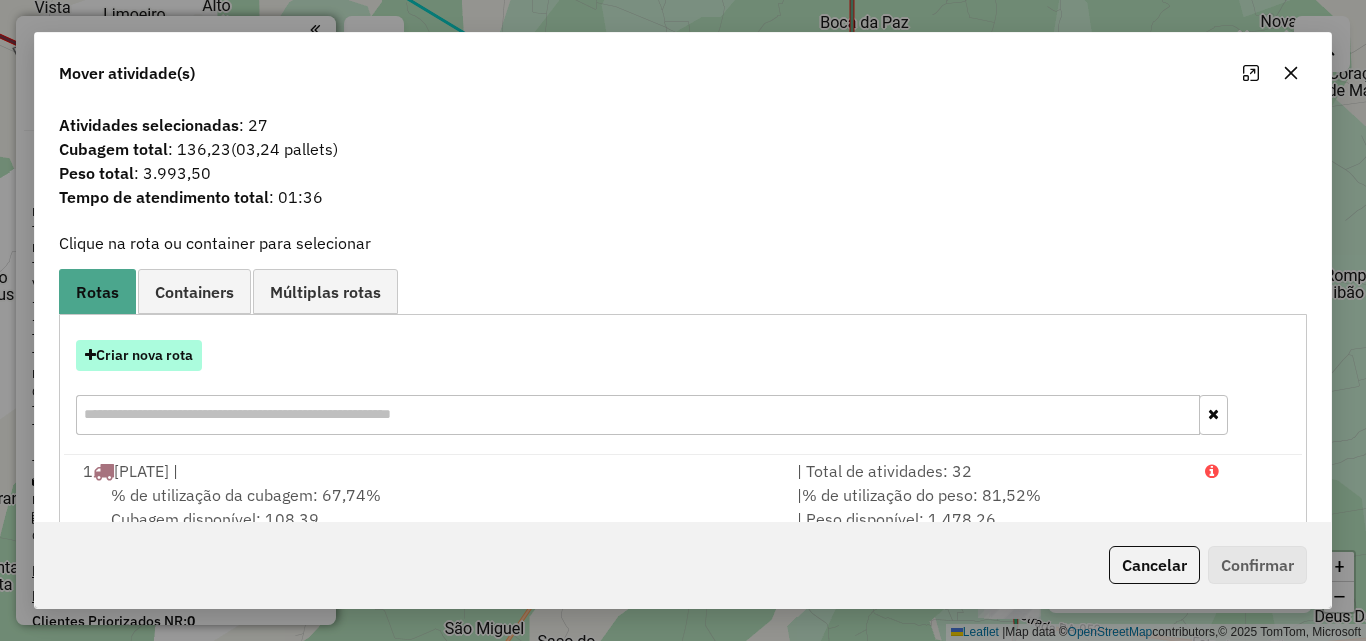 click on "Criar nova rota" at bounding box center [139, 355] 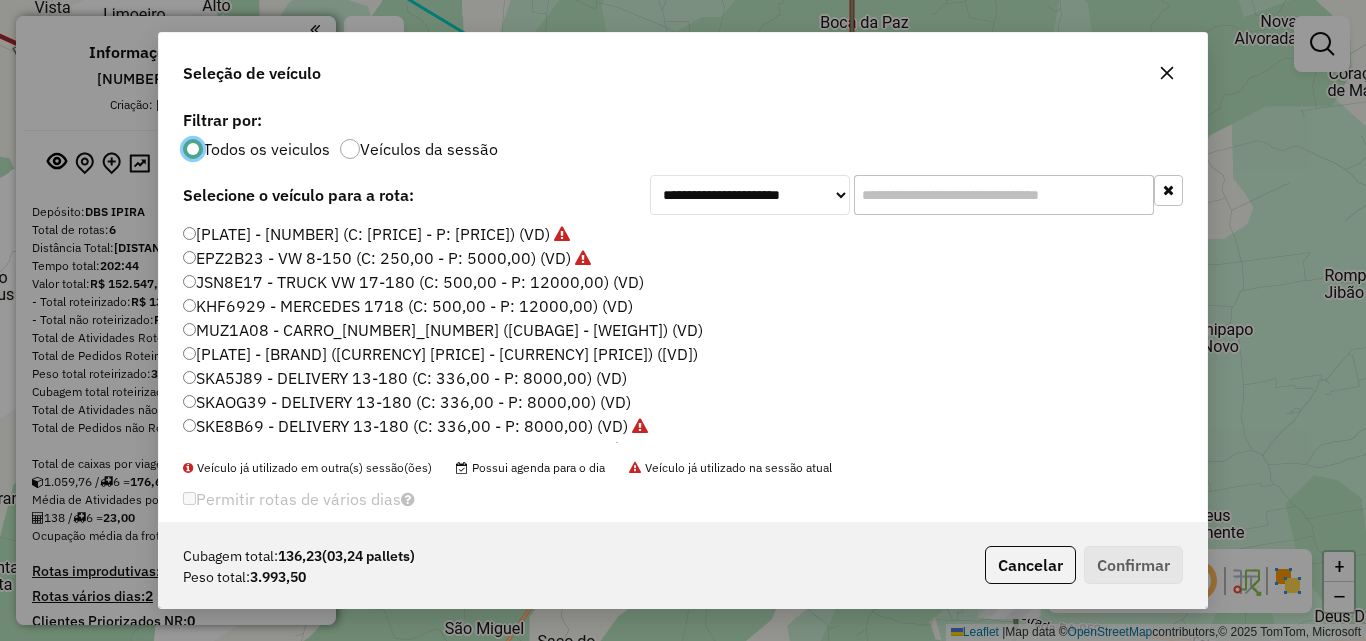 scroll, scrollTop: 11, scrollLeft: 6, axis: both 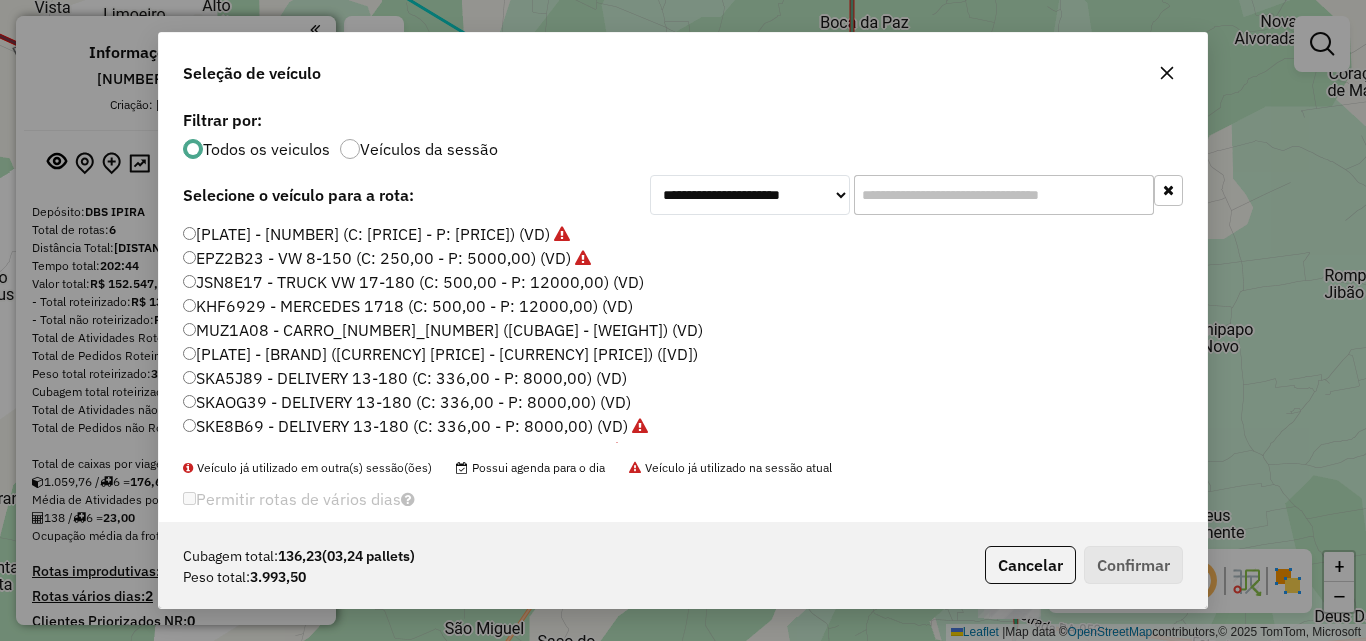 click on "NTS1B94 - VW 8-150 (C: 250,00 - P: 5000,00) (VD)" 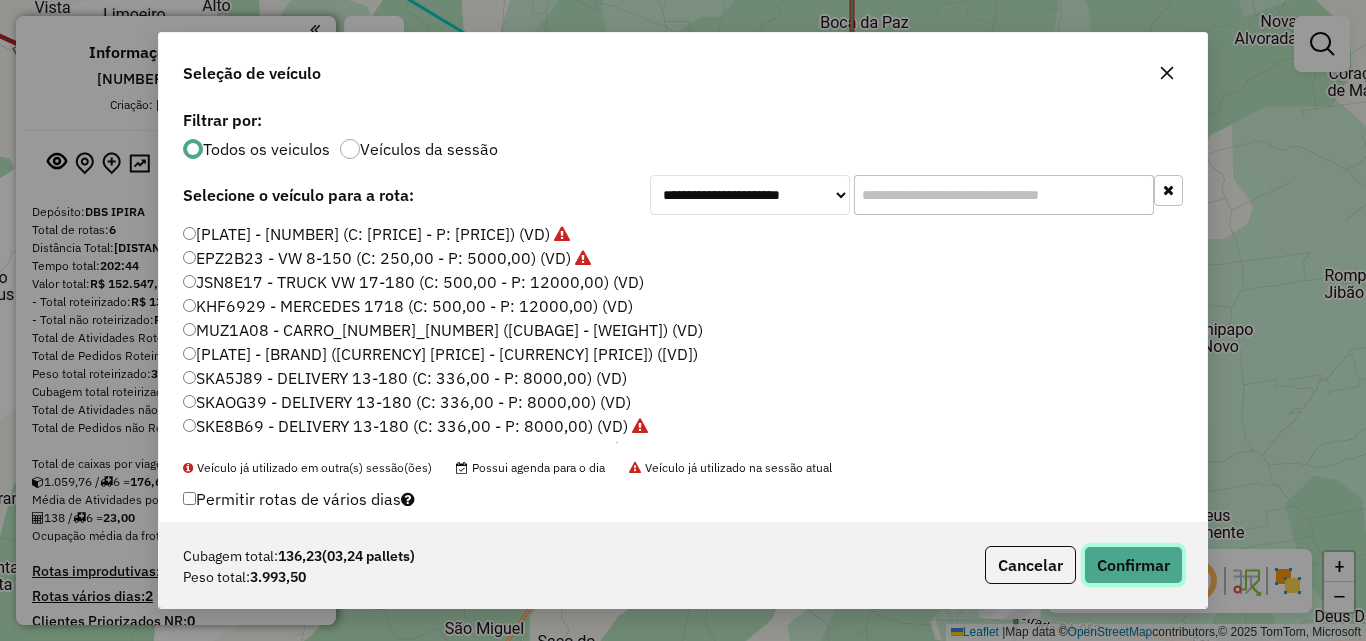 click on "Confirmar" 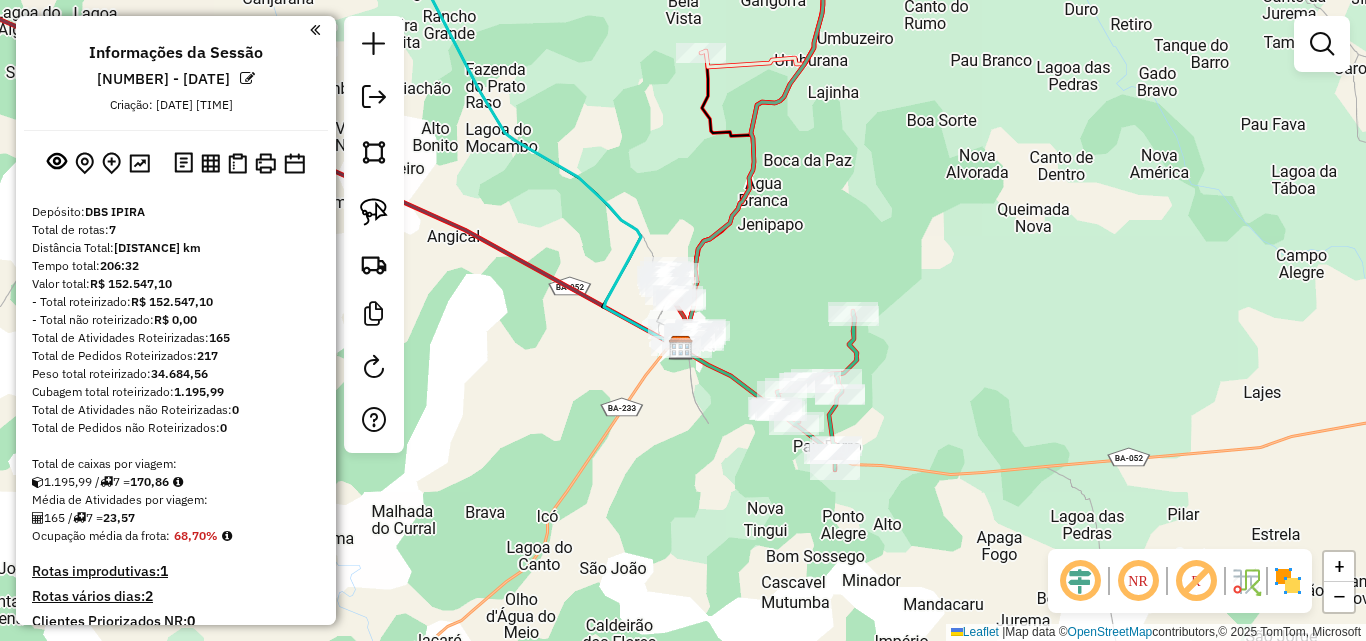 drag, startPoint x: 635, startPoint y: 437, endPoint x: 670, endPoint y: 388, distance: 60.216278 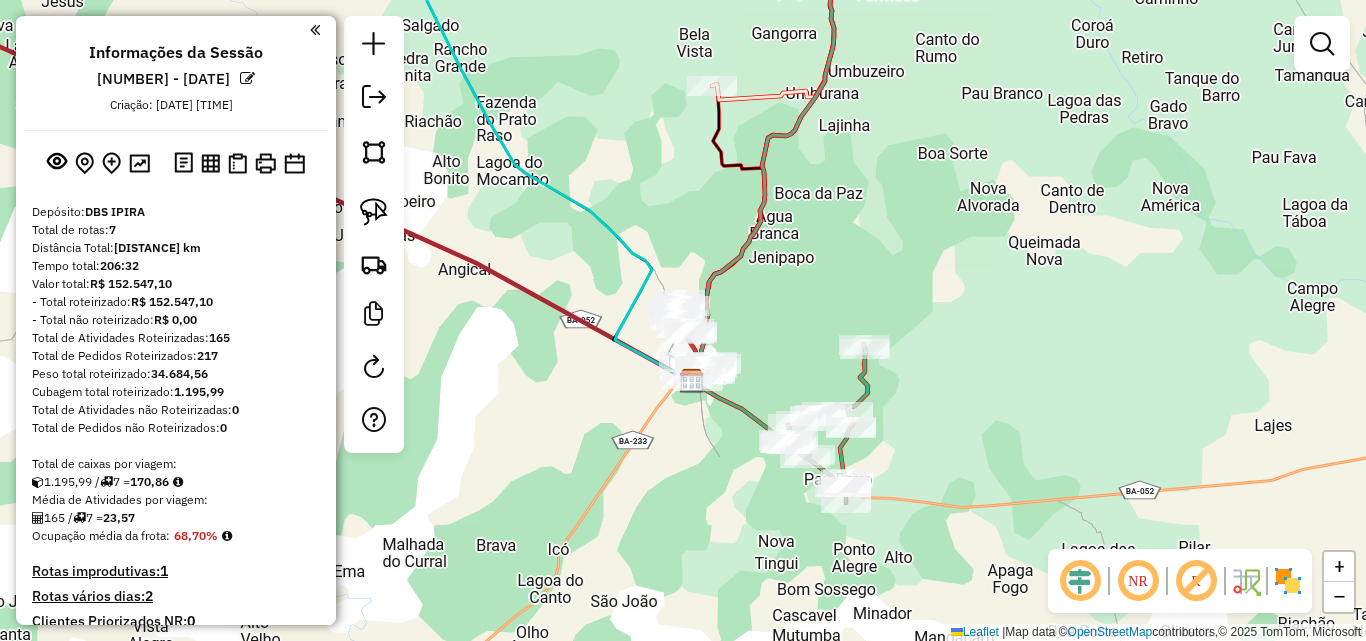 drag, startPoint x: 686, startPoint y: 434, endPoint x: 697, endPoint y: 478, distance: 45.35416 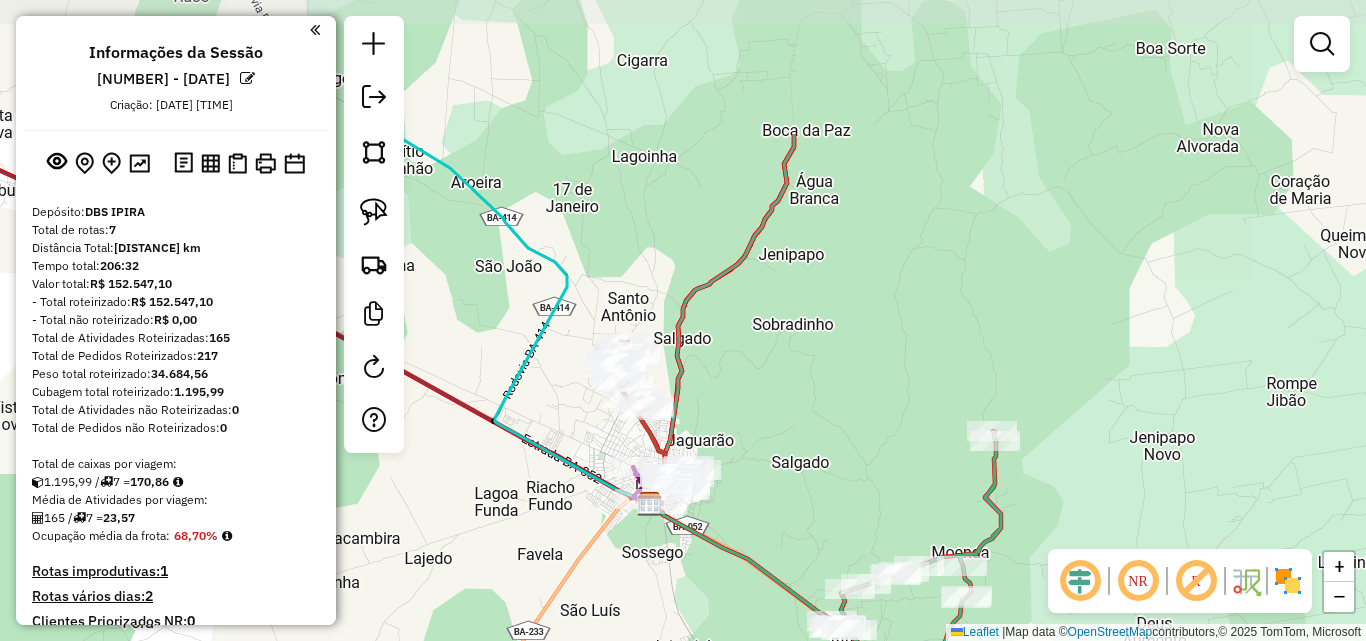drag, startPoint x: 659, startPoint y: 447, endPoint x: 608, endPoint y: 618, distance: 178.44327 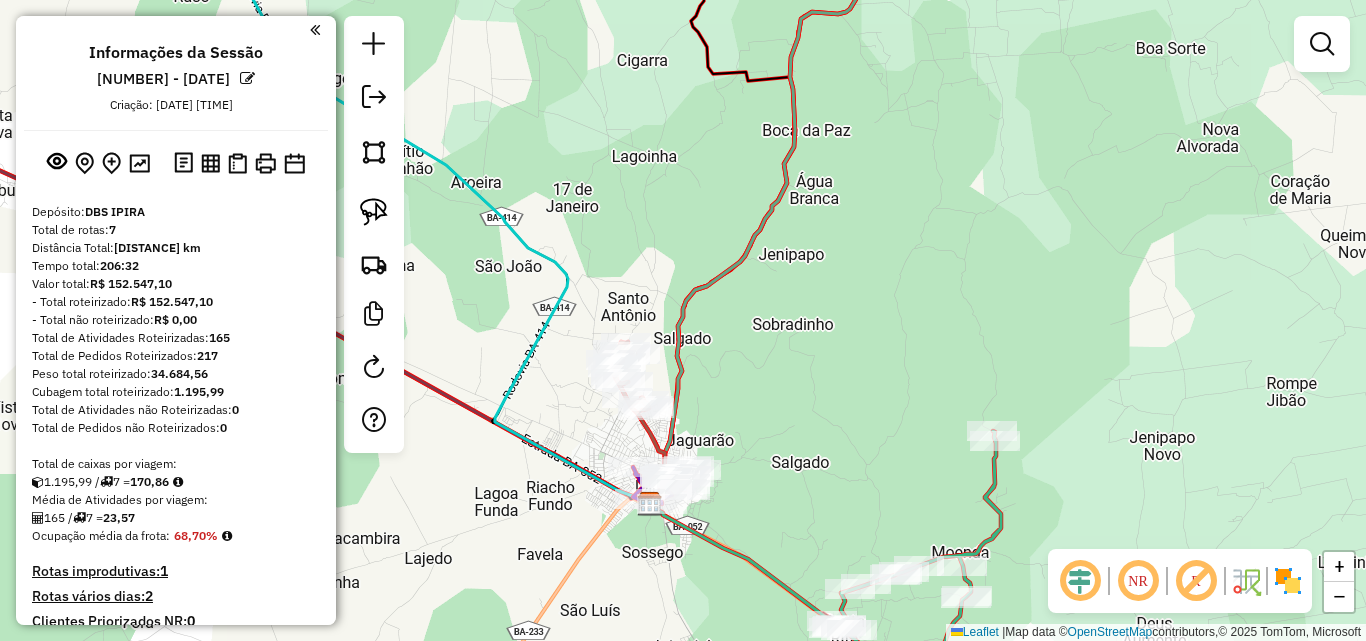 click at bounding box center (1322, 44) 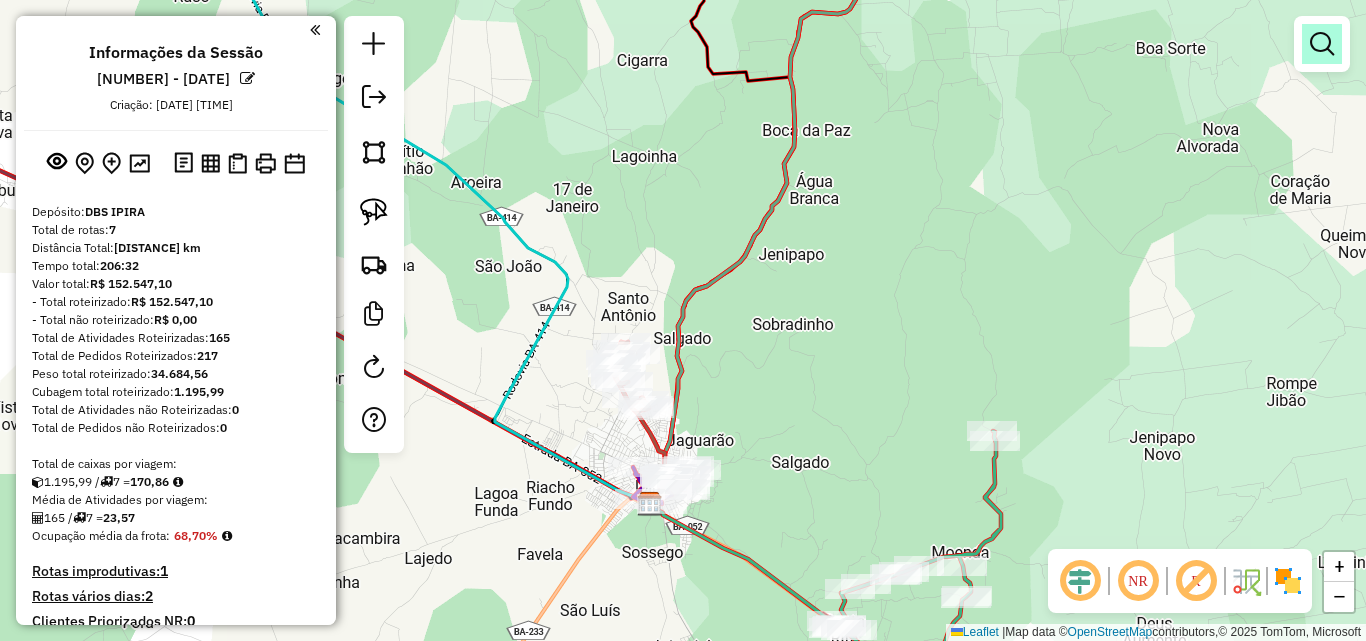 click at bounding box center [1322, 44] 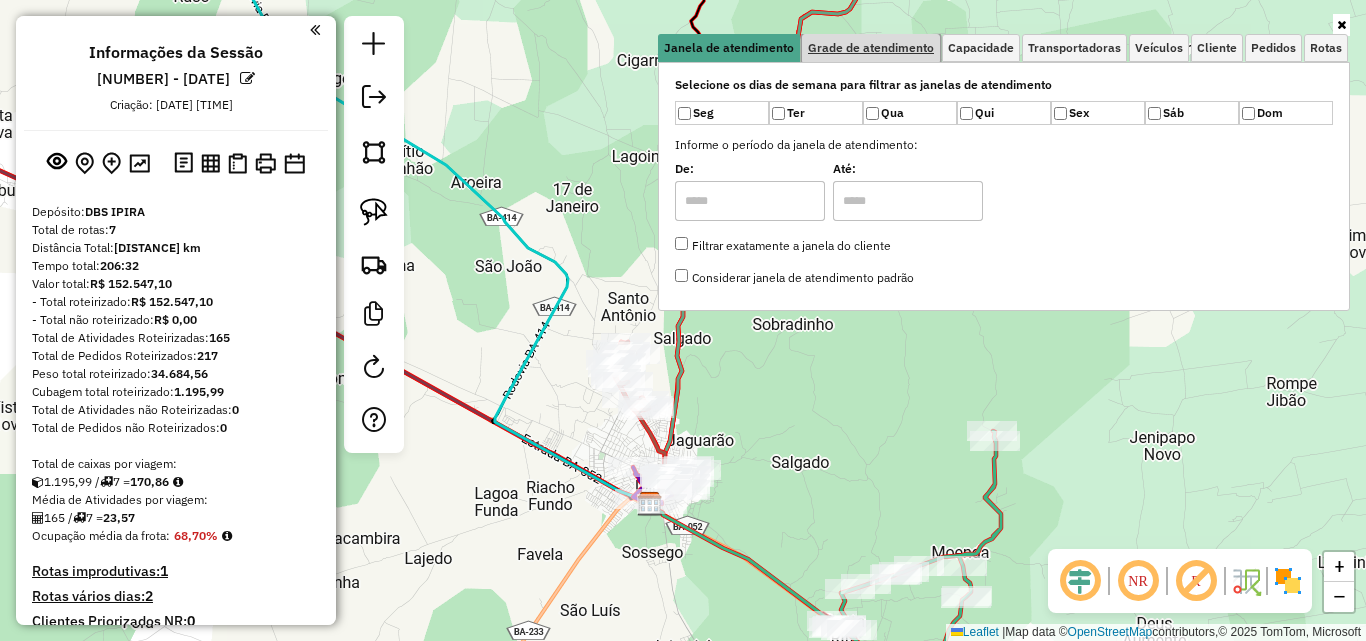 click on "Grade de atendimento" at bounding box center [871, 48] 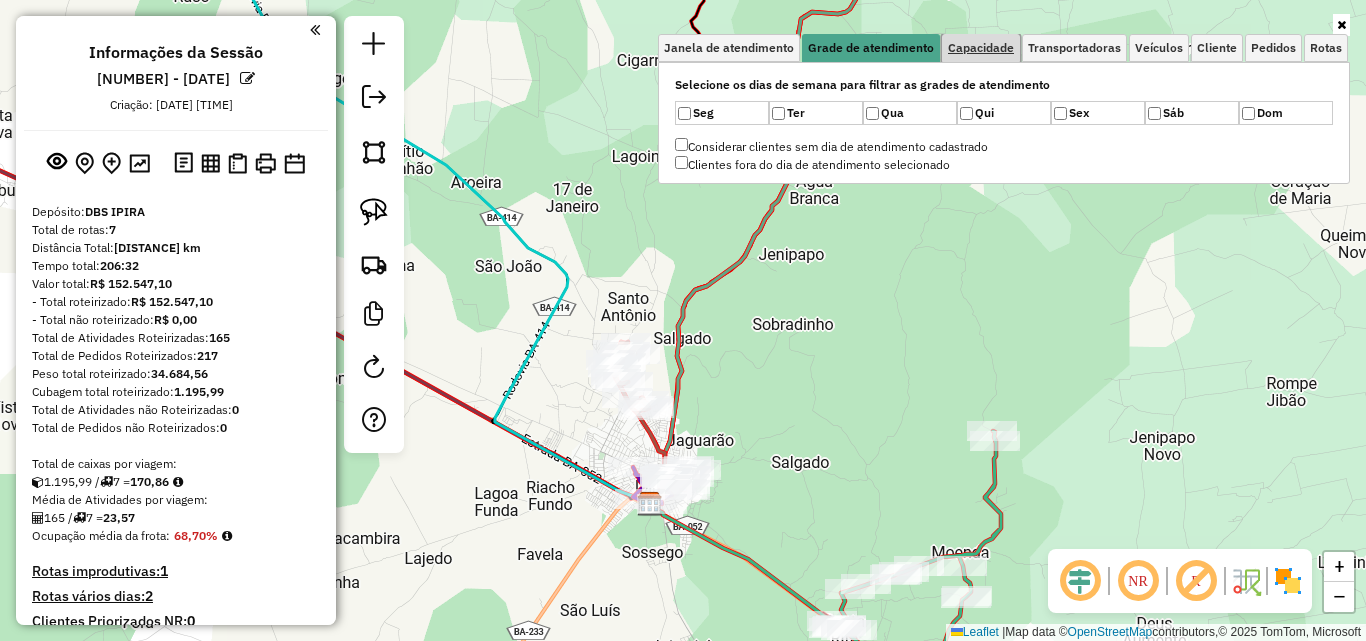 click on "Capacidade" at bounding box center [981, 48] 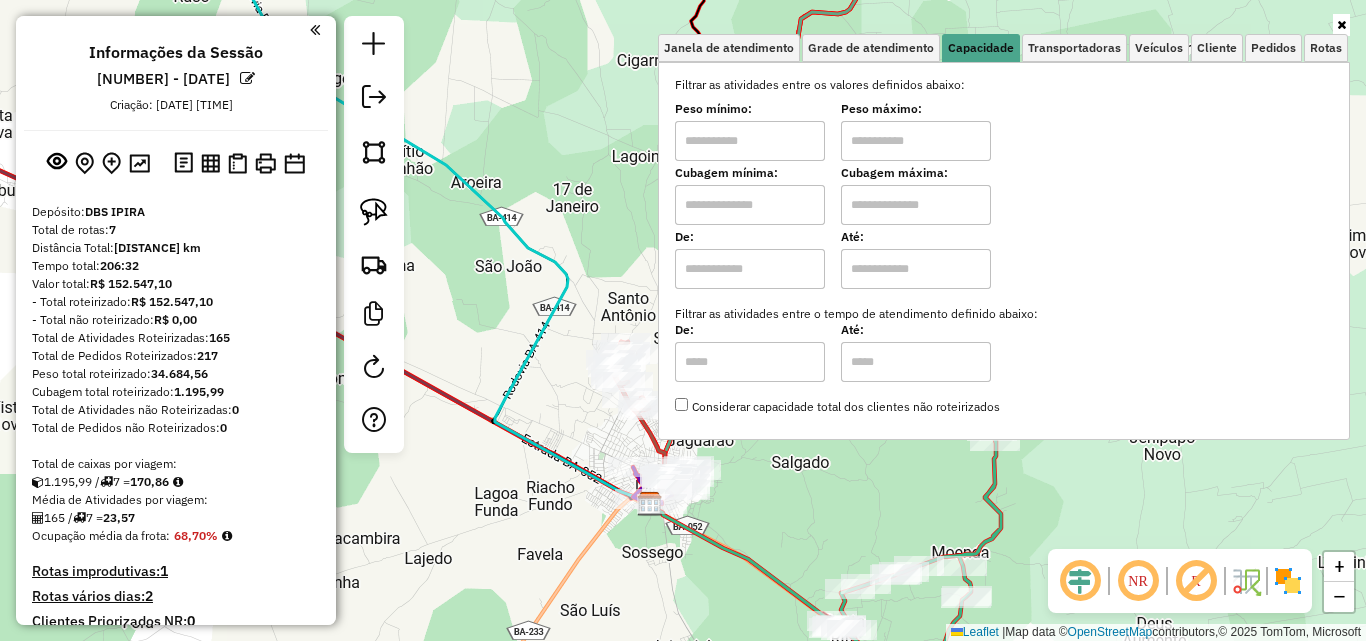 click at bounding box center [750, 141] 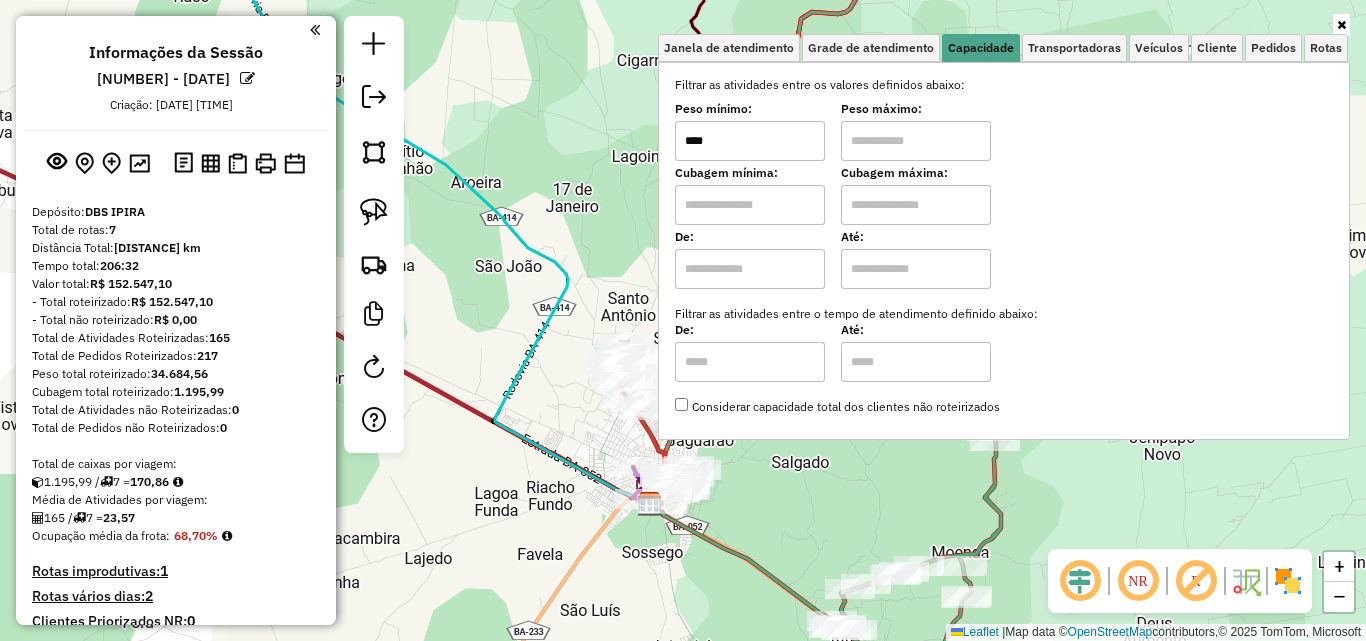 click at bounding box center [916, 141] 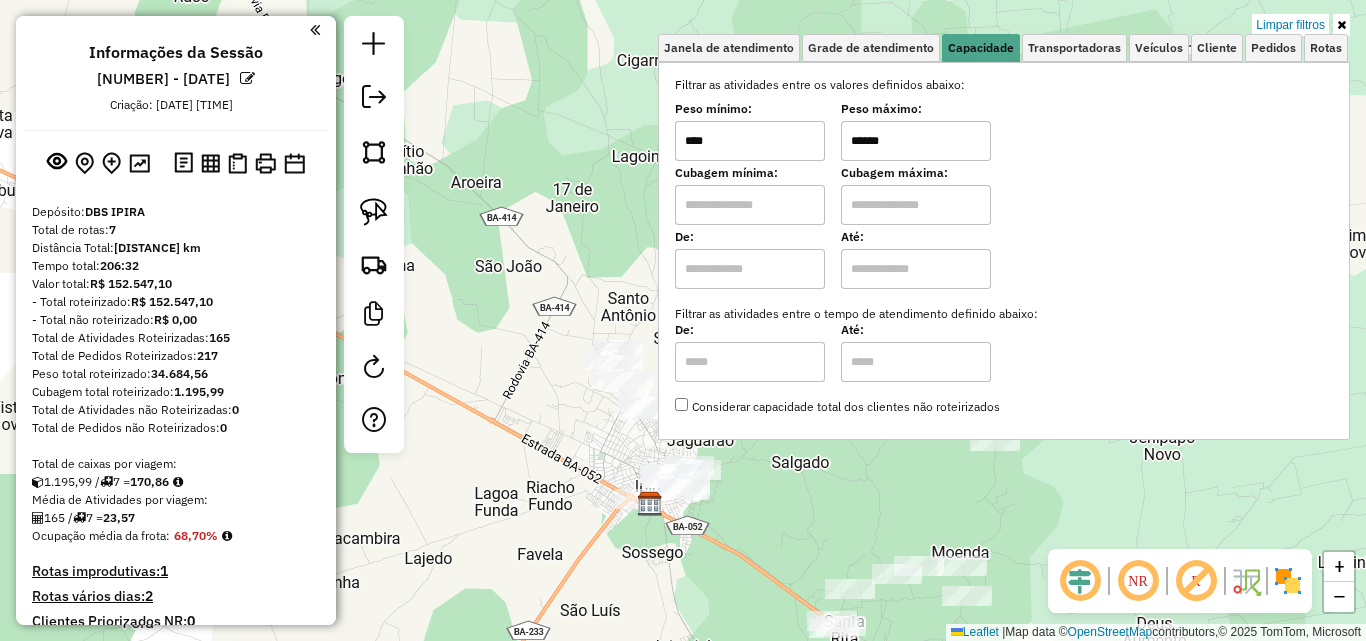 click on "Limpar filtros Janela de atendimento Grade de atendimento Capacidade Transportadoras Veículos Cliente Pedidos  Rotas Selecione os dias de semana para filtrar as janelas de atendimento  Seg   Ter   Qua   Qui   Sex   Sáb   Dom  Informe o período da janela de atendimento: De: Até:  Filtrar exatamente a janela do cliente  Considerar janela de atendimento padrão  Selecione os dias de semana para filtrar as grades de atendimento  Seg   Ter   Qua   Qui   Sex   Sáb   Dom   Considerar clientes sem dia de atendimento cadastrado  Clientes fora do dia de atendimento selecionado Filtrar as atividades entre os valores definidos abaixo:  Peso mínimo:  ****  Peso máximo:  ******  Cubagem mínima:   Cubagem máxima:   De:   Até:  Filtrar as atividades entre o tempo de atendimento definido abaixo:  De:   Até:   Considerar capacidade total dos clientes não roteirizados Transportadora: Selecione um ou mais itens Tipo de veículo: Selecione um ou mais itens Veículo: Selecione um ou mais itens Motorista: Nome: Rótulo:" 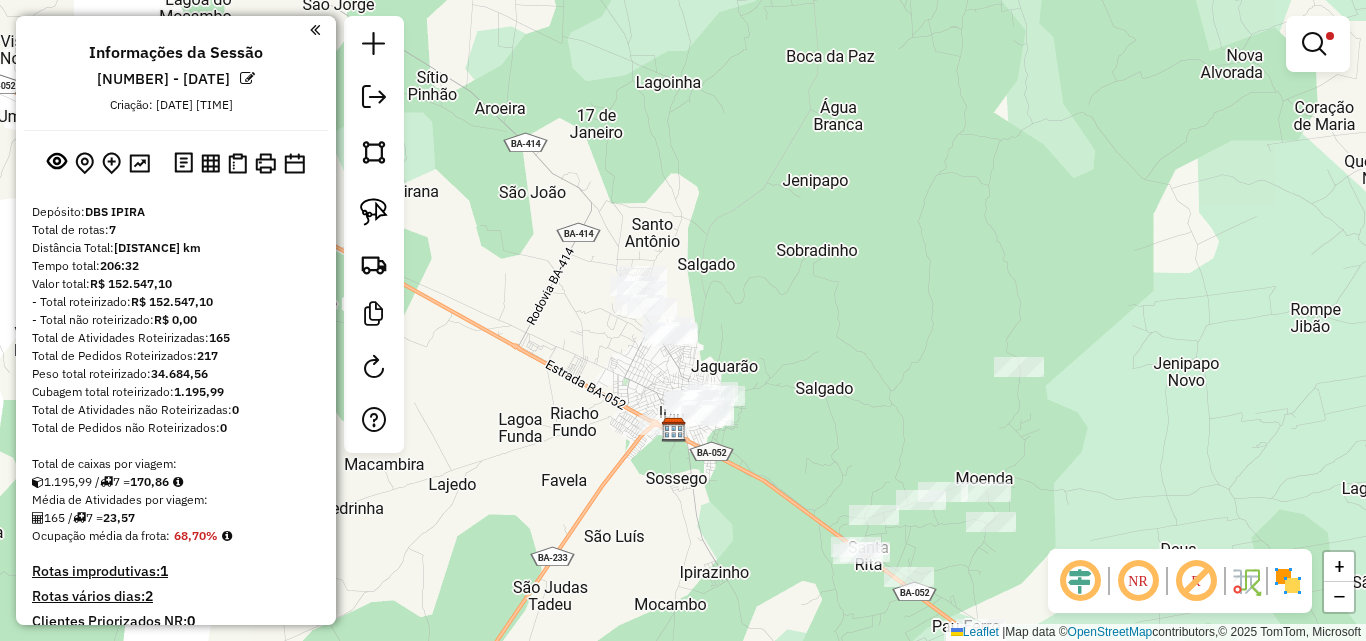 drag, startPoint x: 713, startPoint y: 380, endPoint x: 742, endPoint y: 290, distance: 94.55686 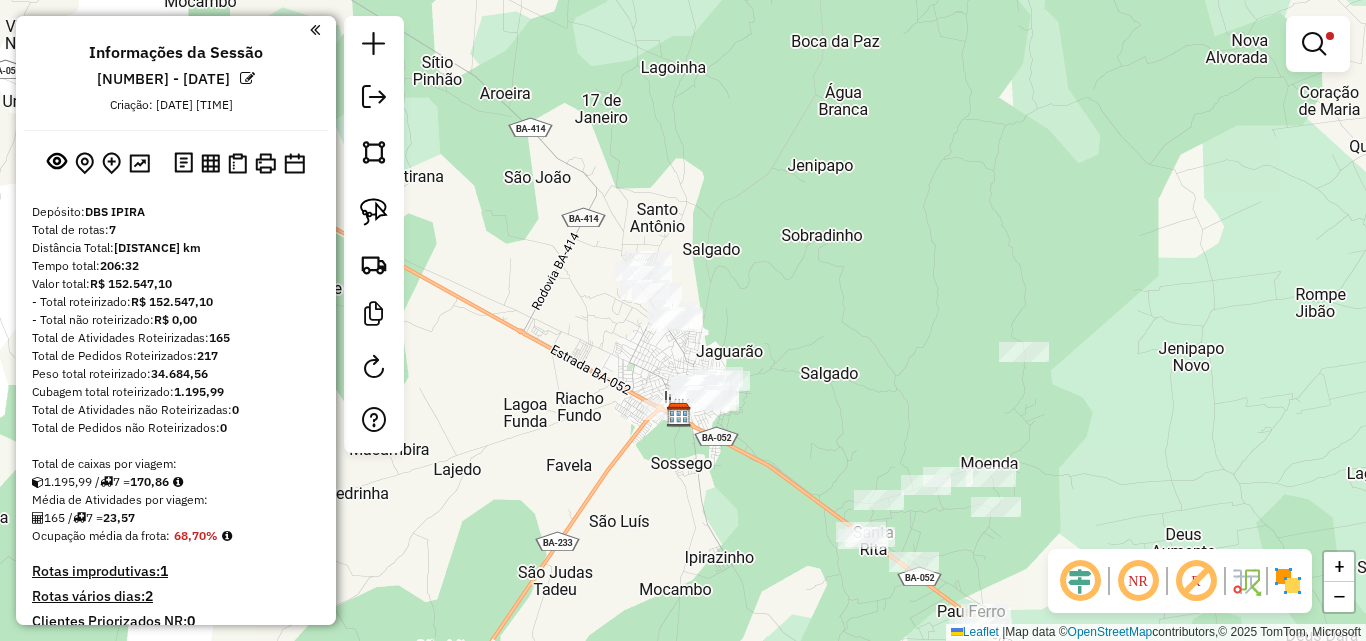 click 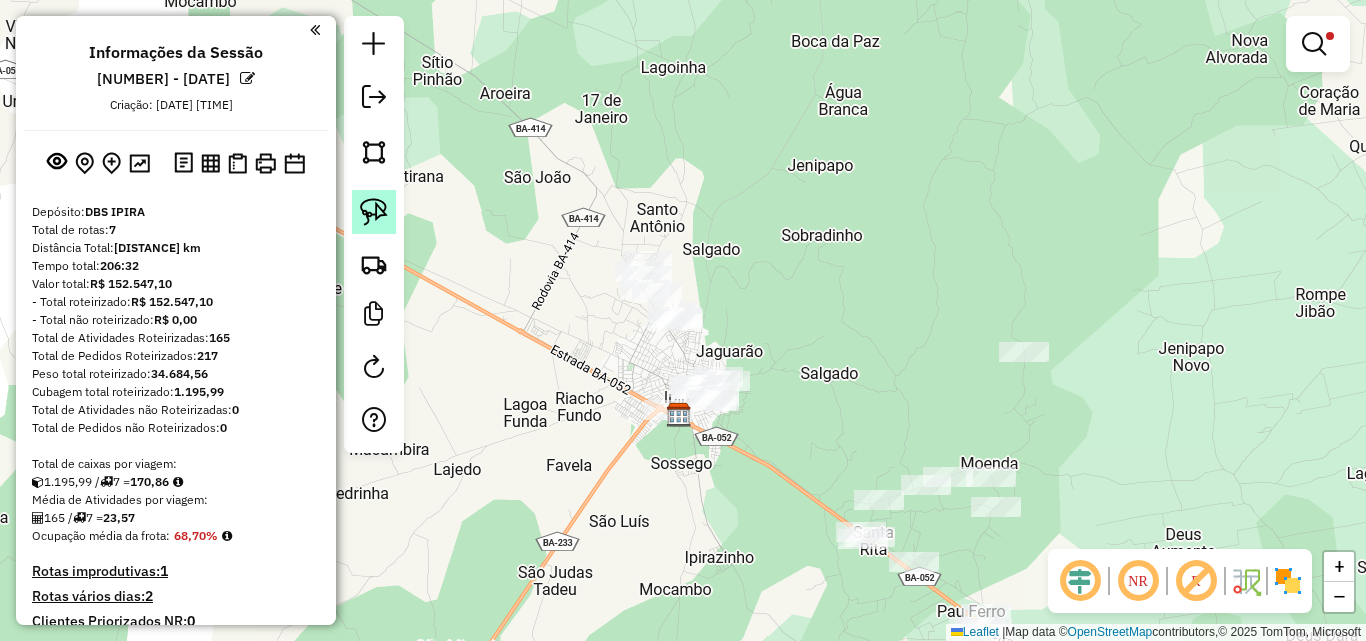 click 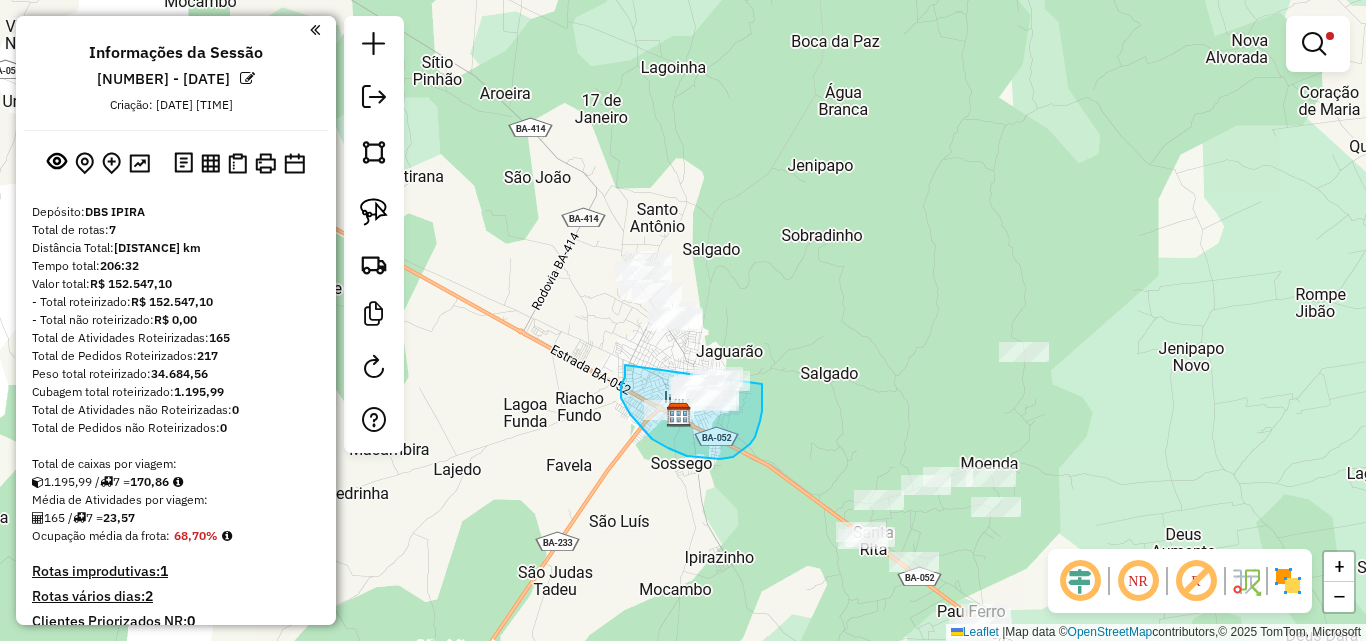 drag, startPoint x: 621, startPoint y: 393, endPoint x: 760, endPoint y: 371, distance: 140.73024 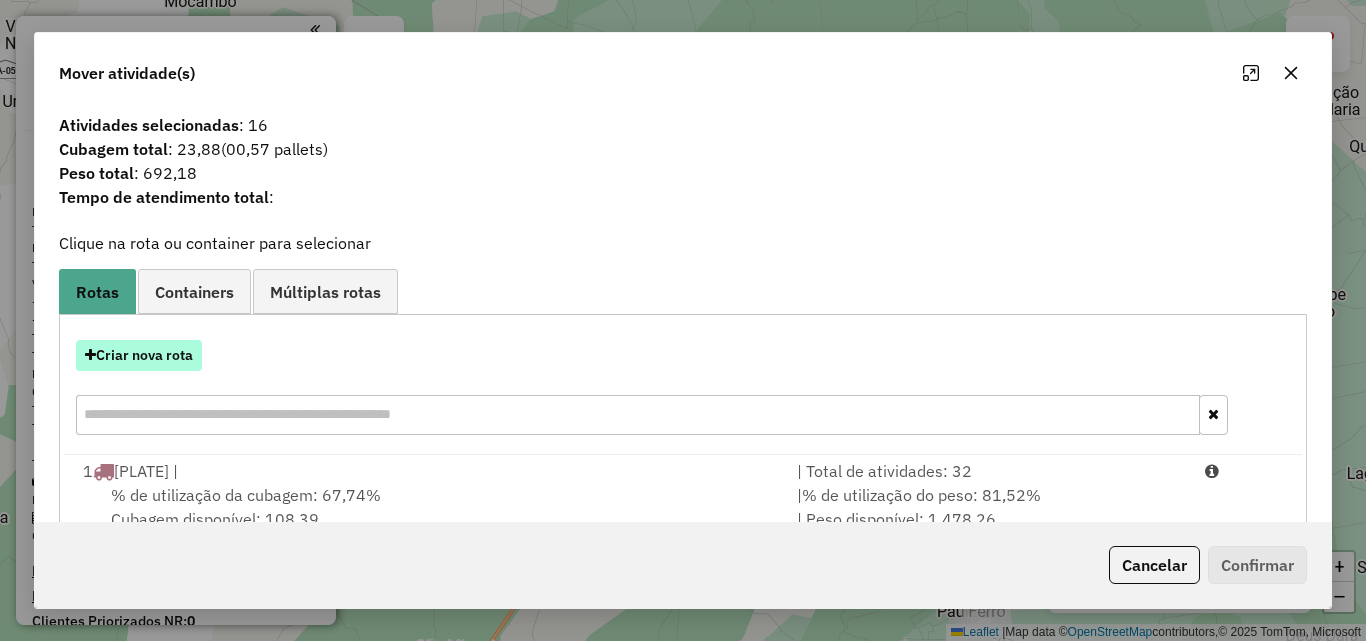 click on "Criar nova rota" at bounding box center [139, 355] 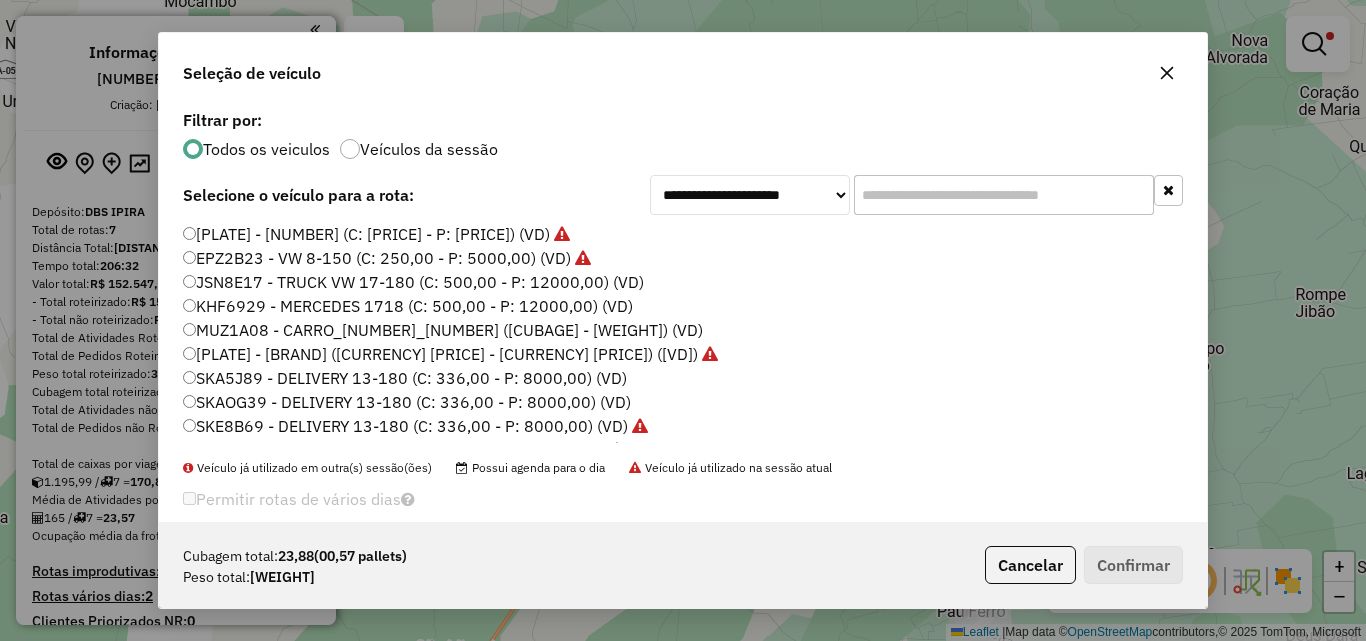 scroll, scrollTop: 11, scrollLeft: 6, axis: both 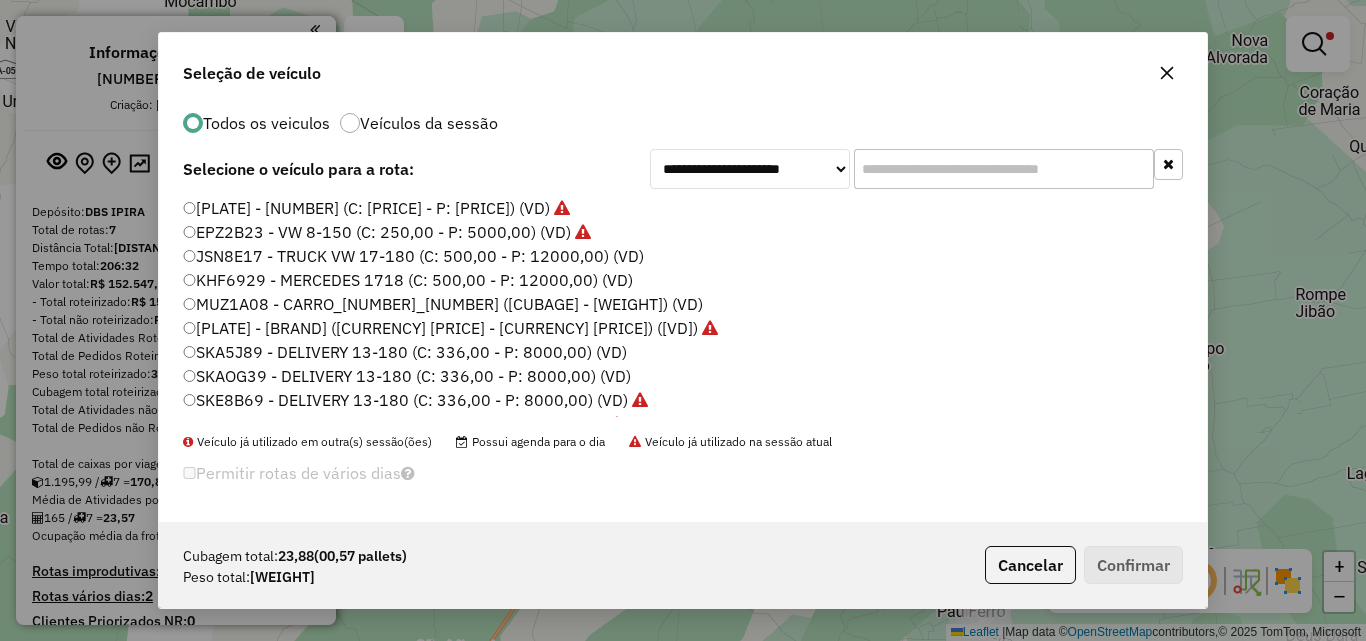 click on "MUZ1A08 - CARRO_20_1500 (C: 20,00 - P: 650,00) (VD)" 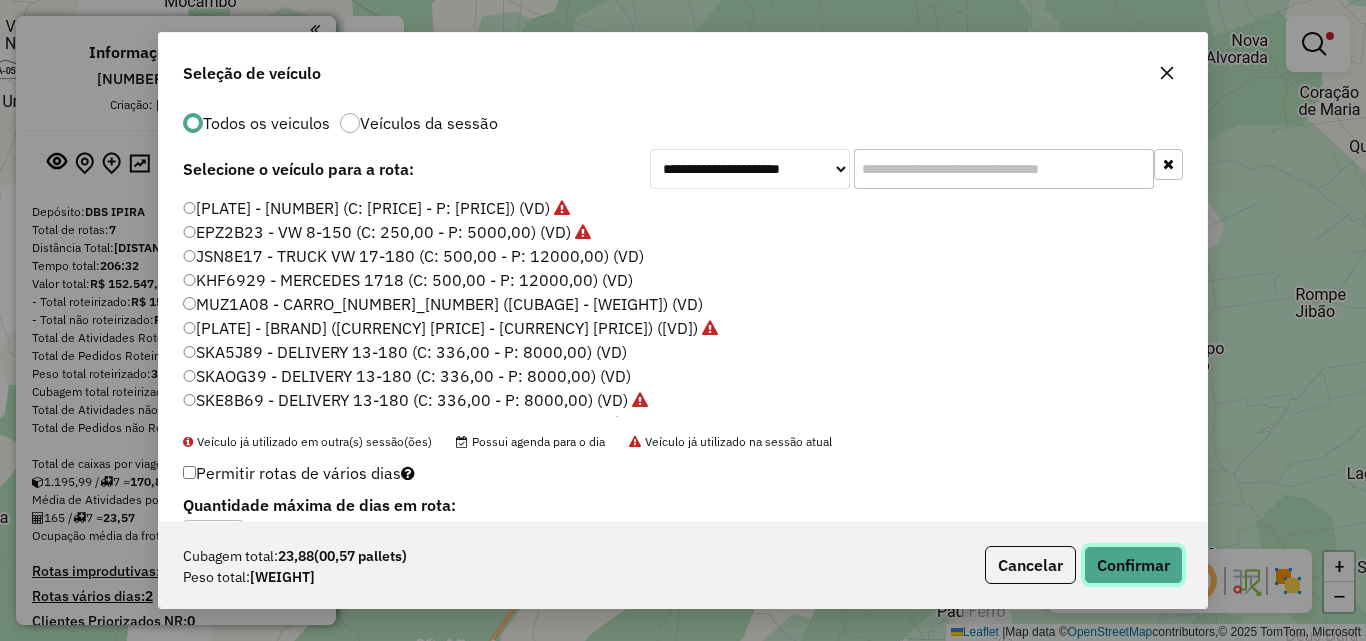 click on "Confirmar" 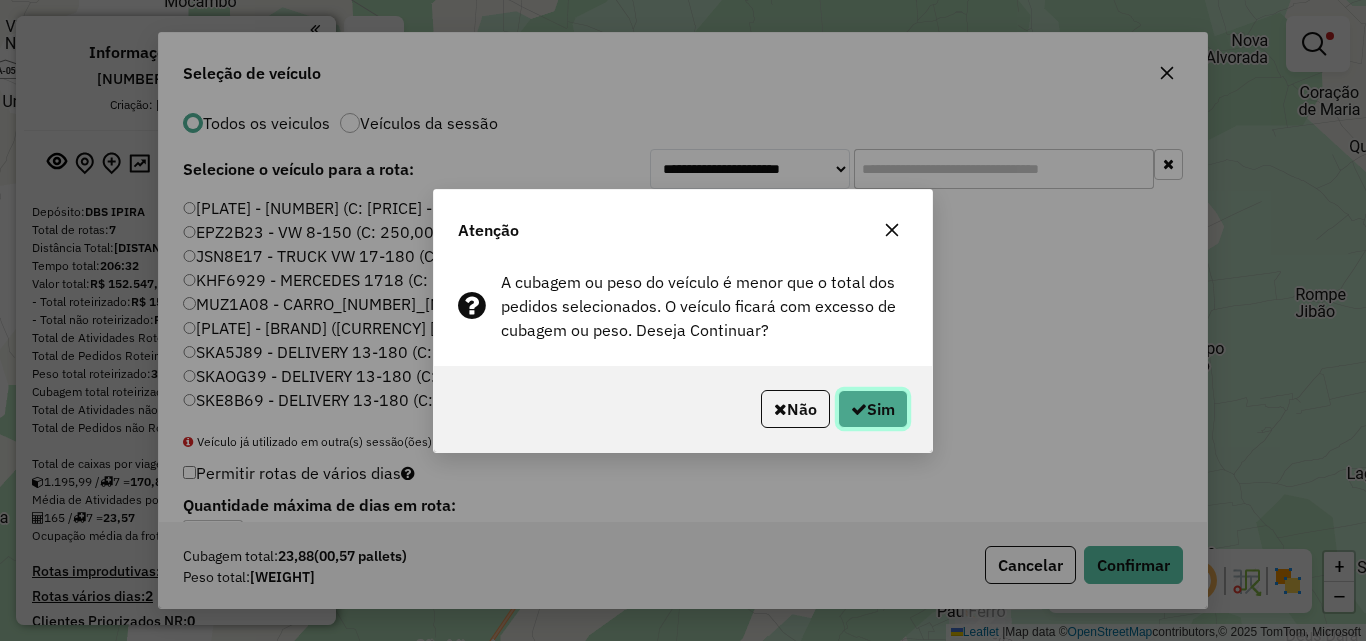 click on "Sim" 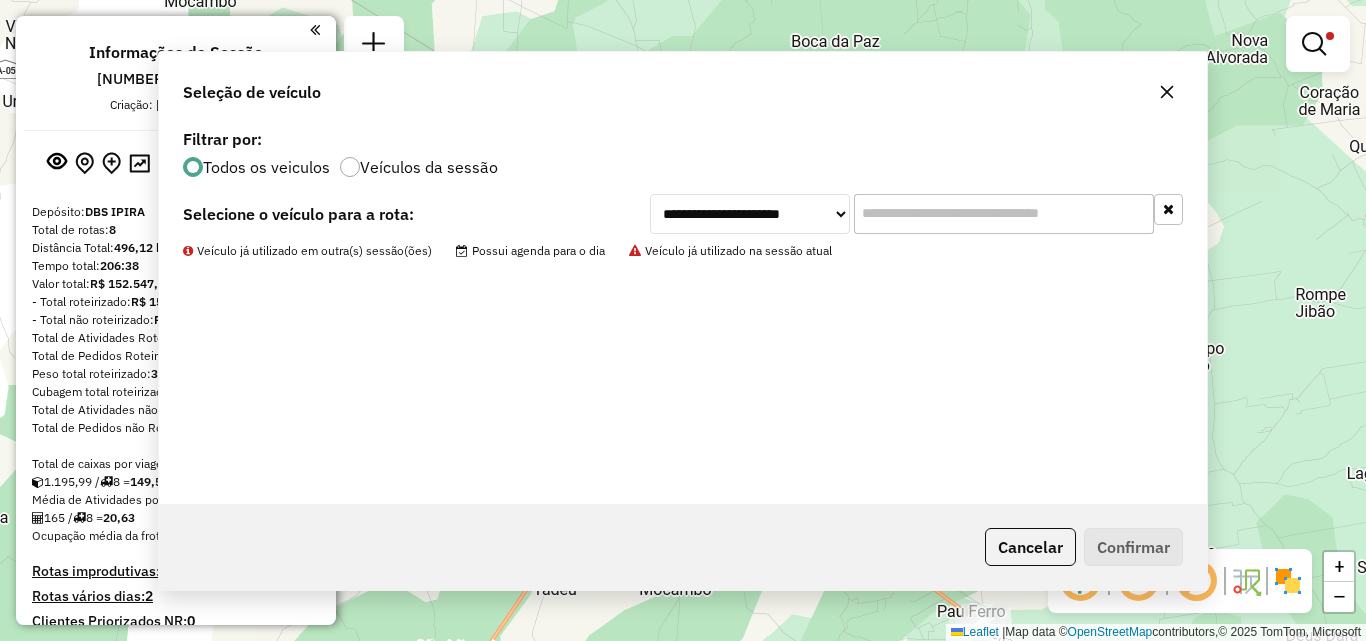 scroll, scrollTop: 0, scrollLeft: 0, axis: both 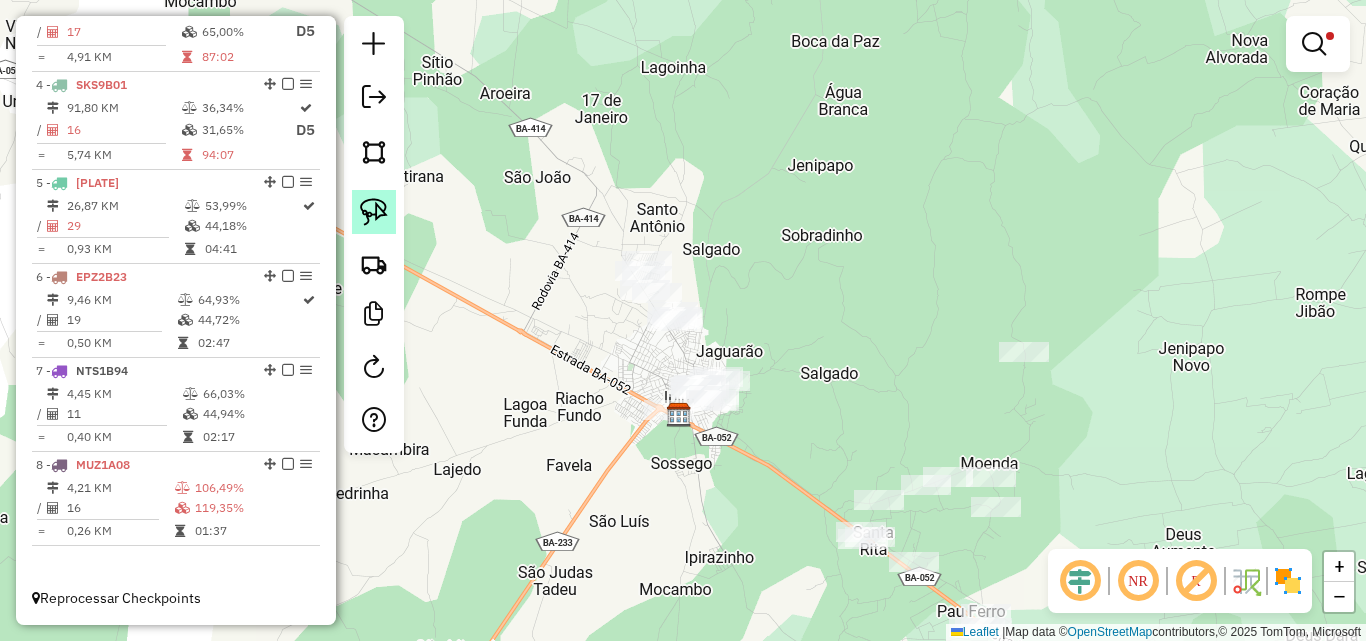 click 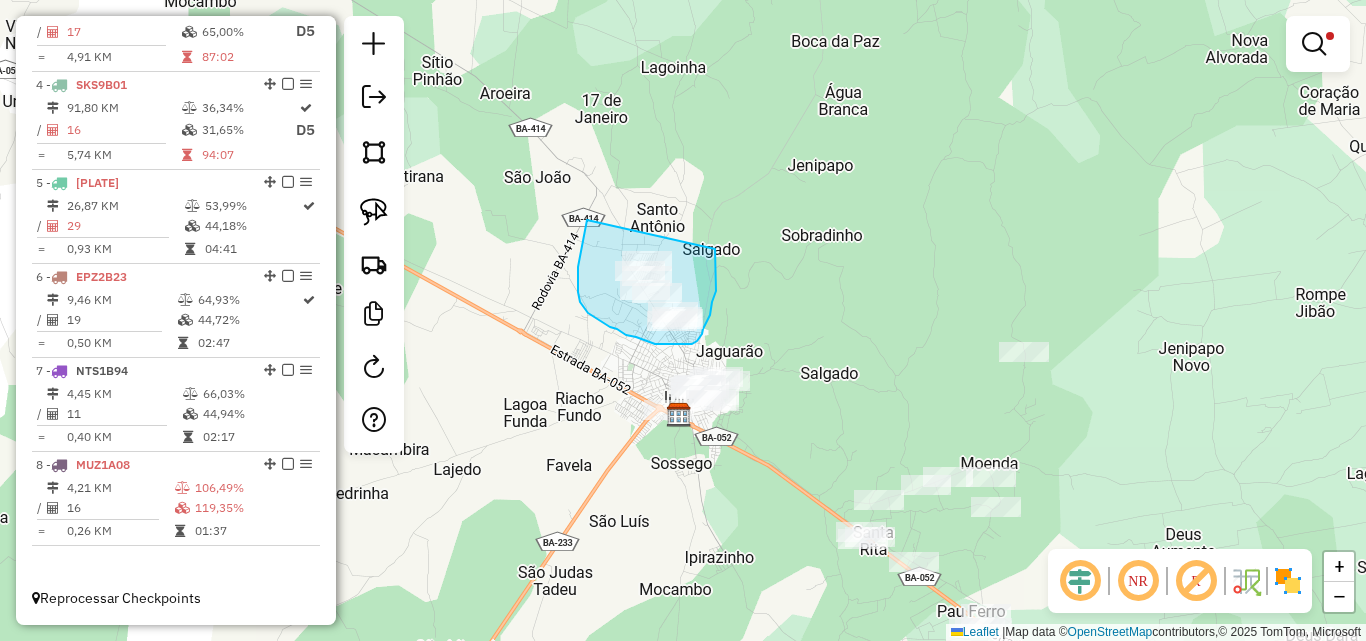 drag, startPoint x: 587, startPoint y: 220, endPoint x: 713, endPoint y: 244, distance: 128.26535 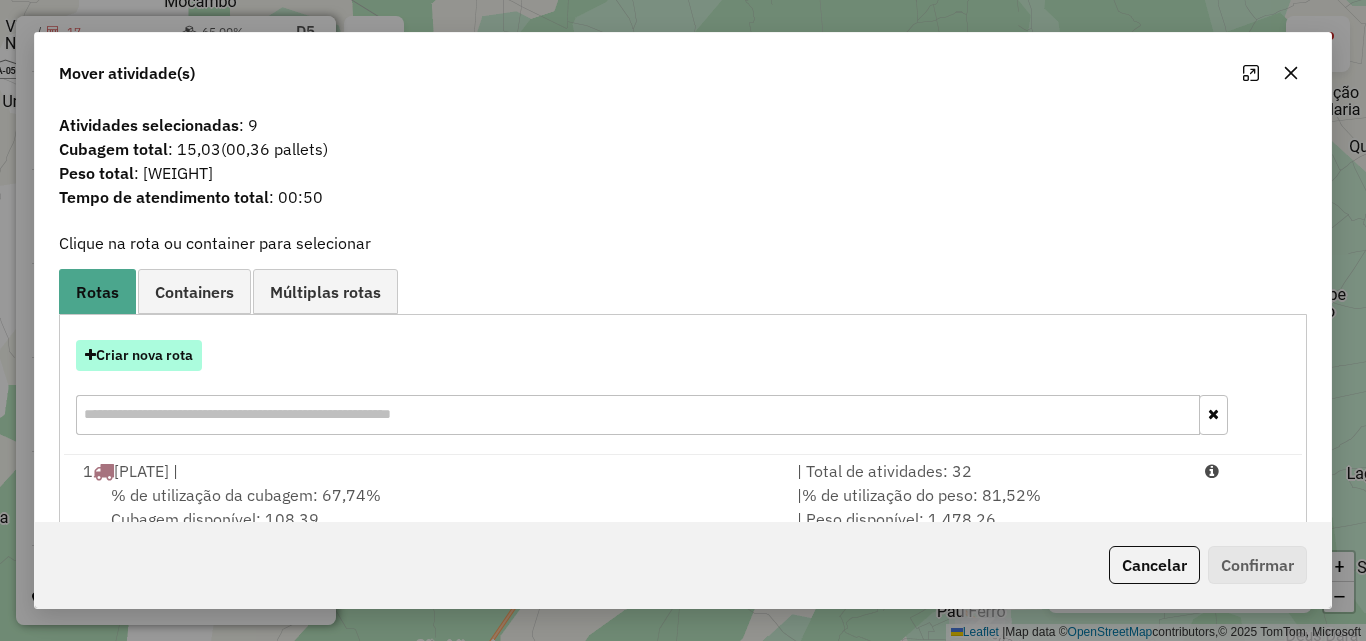 click on "Criar nova rota" at bounding box center (139, 355) 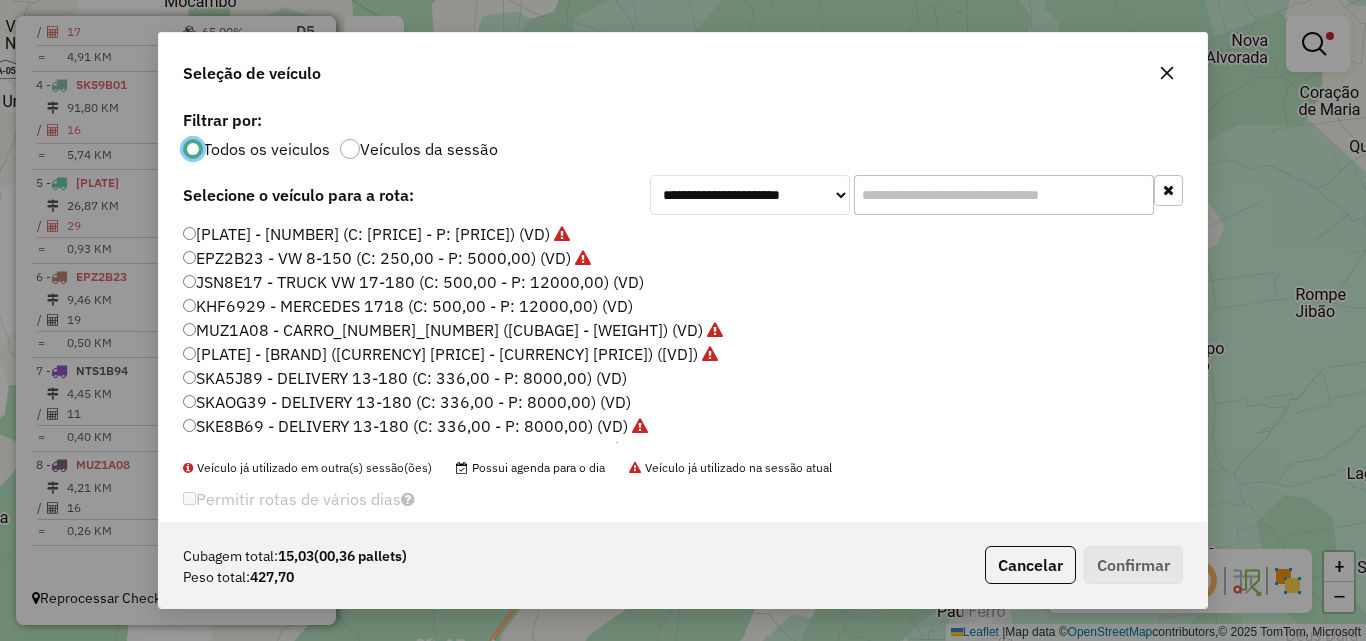 scroll, scrollTop: 11, scrollLeft: 6, axis: both 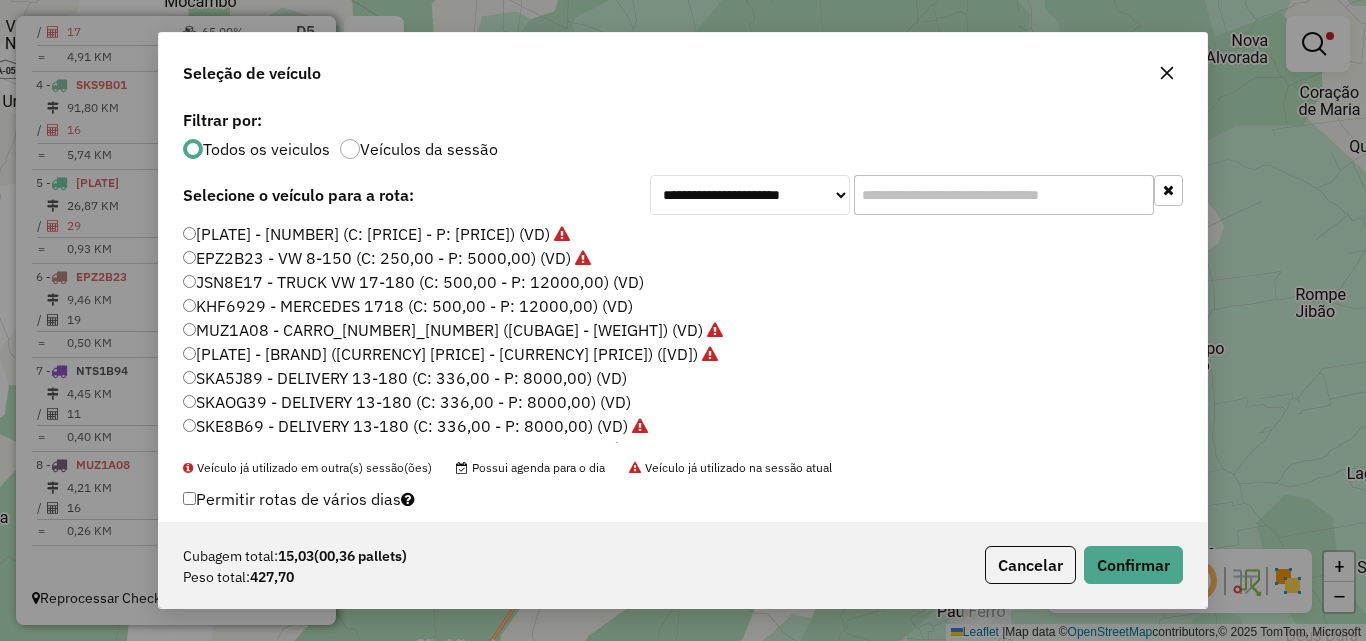 click on "MUZ1A08 - CARRO_20_1500 (C: 20,00 - P: 650,00) (VD)" 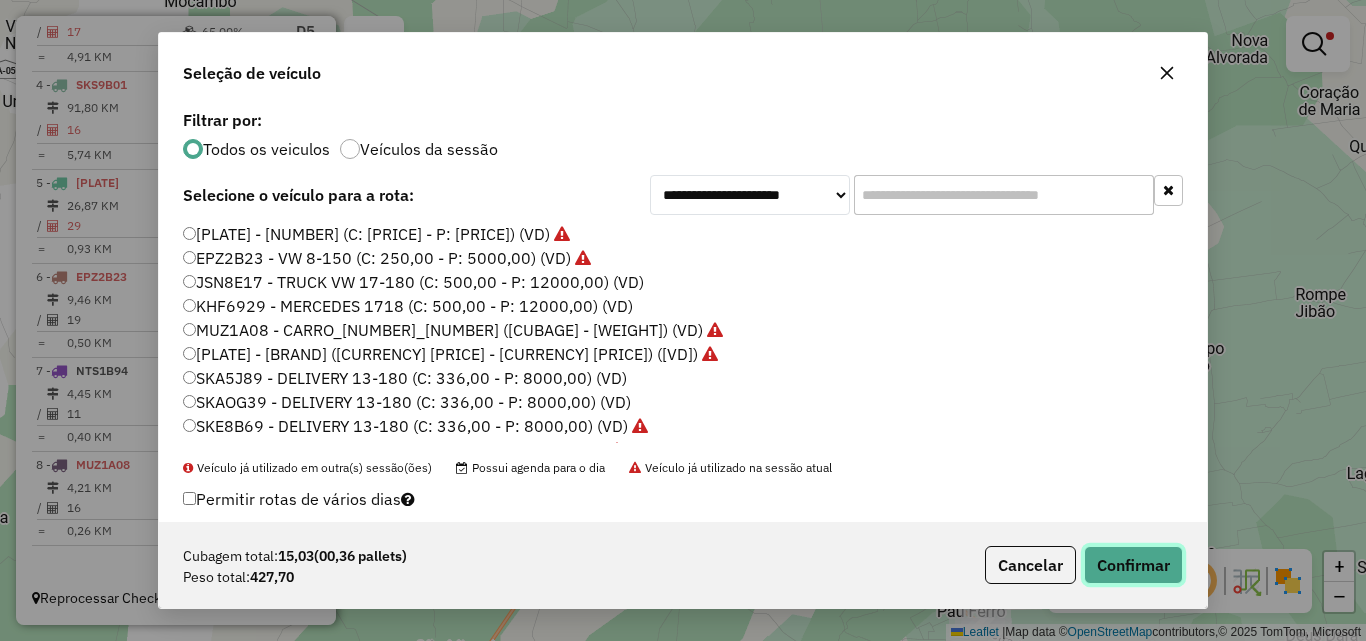 click on "Confirmar" 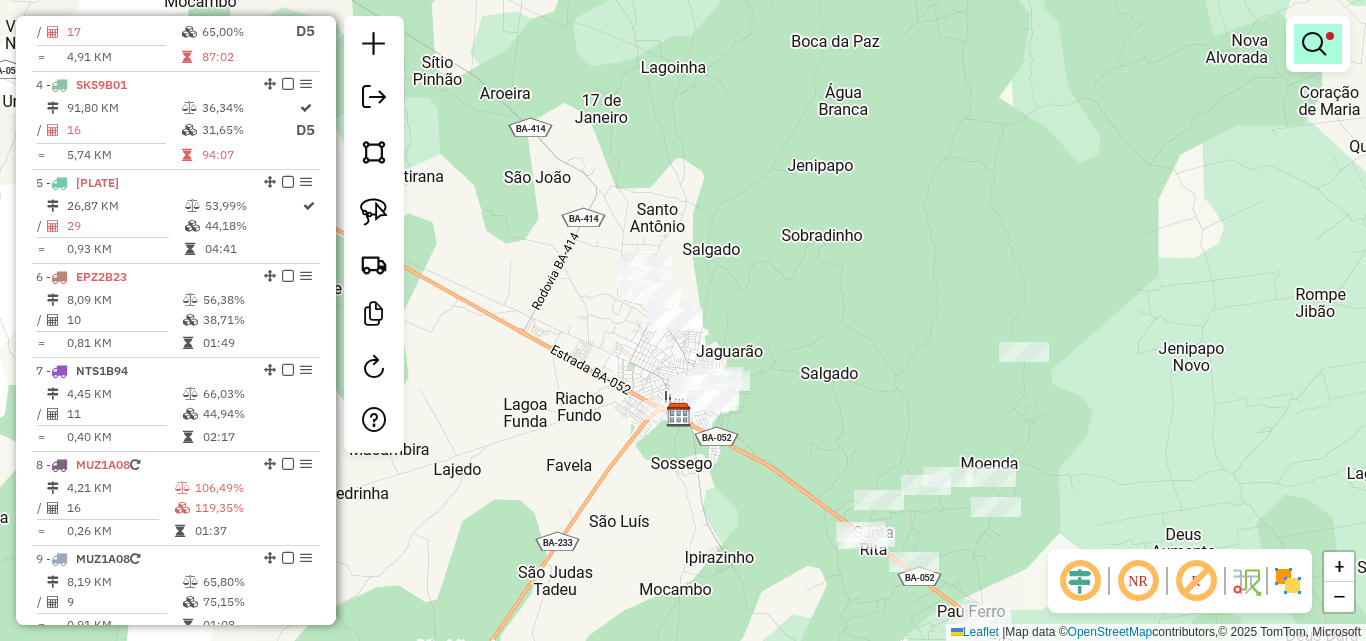 click at bounding box center (1314, 44) 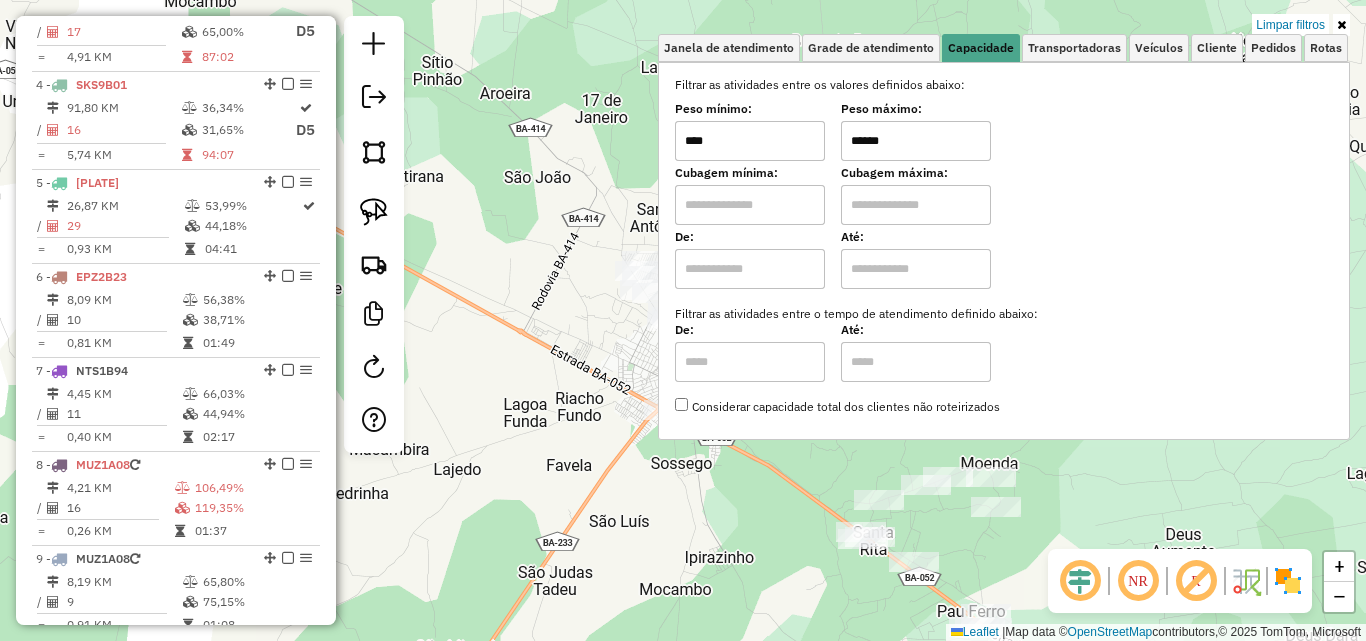 click on "****" at bounding box center (750, 141) 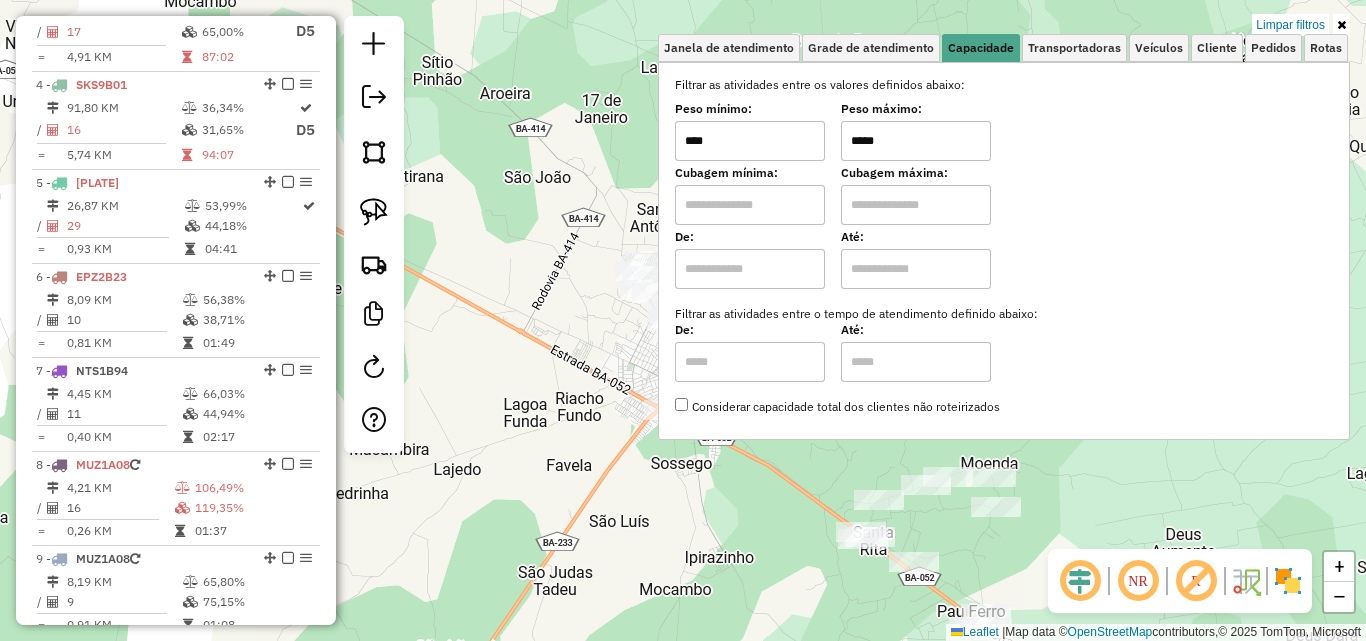 click on "*****" at bounding box center (916, 141) 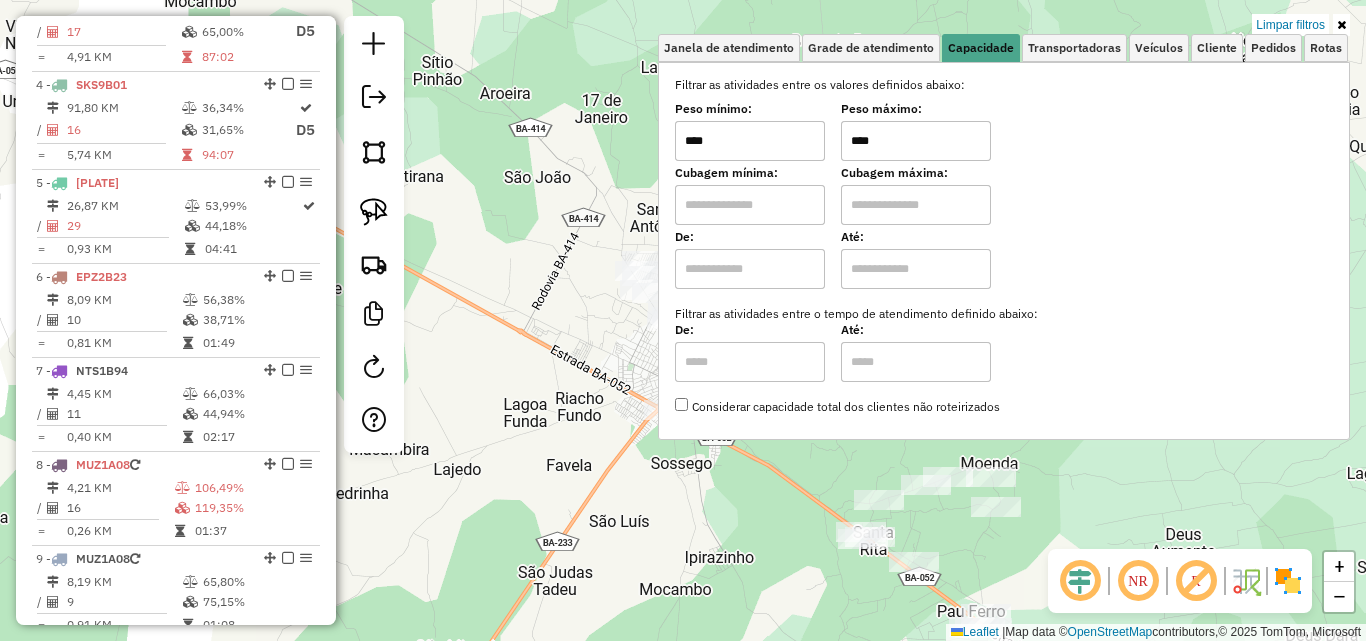 type on "****" 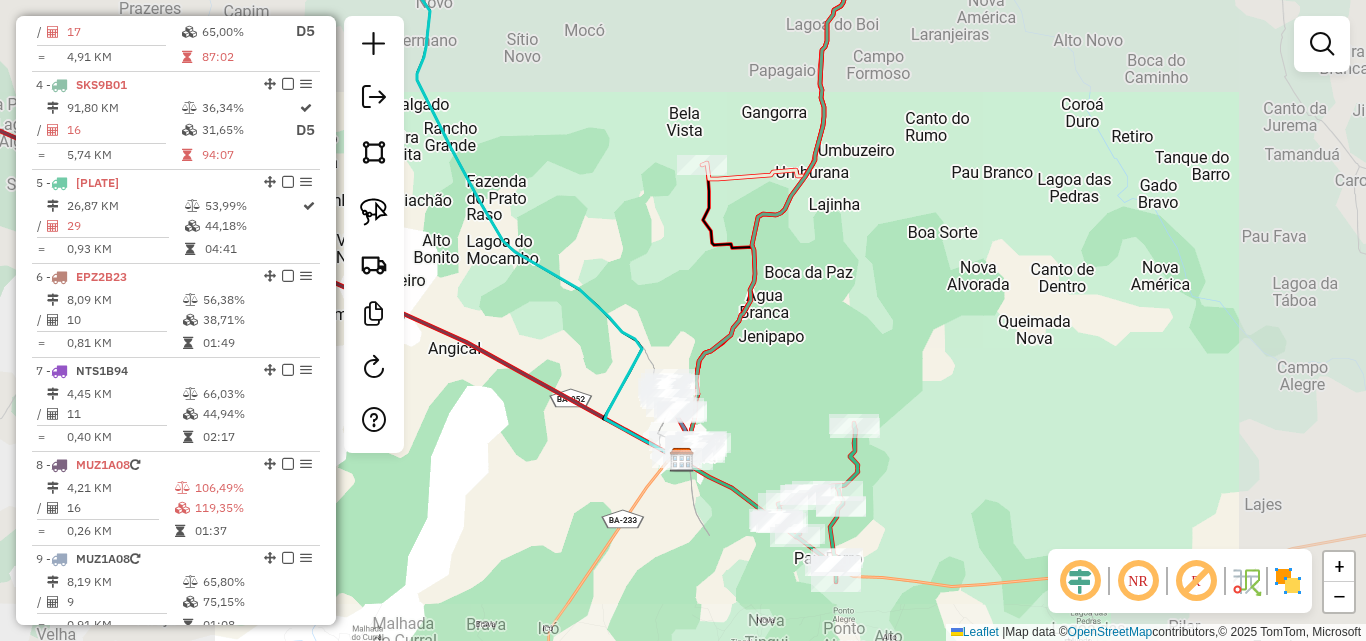 drag, startPoint x: 623, startPoint y: 580, endPoint x: 740, endPoint y: 546, distance: 121.84006 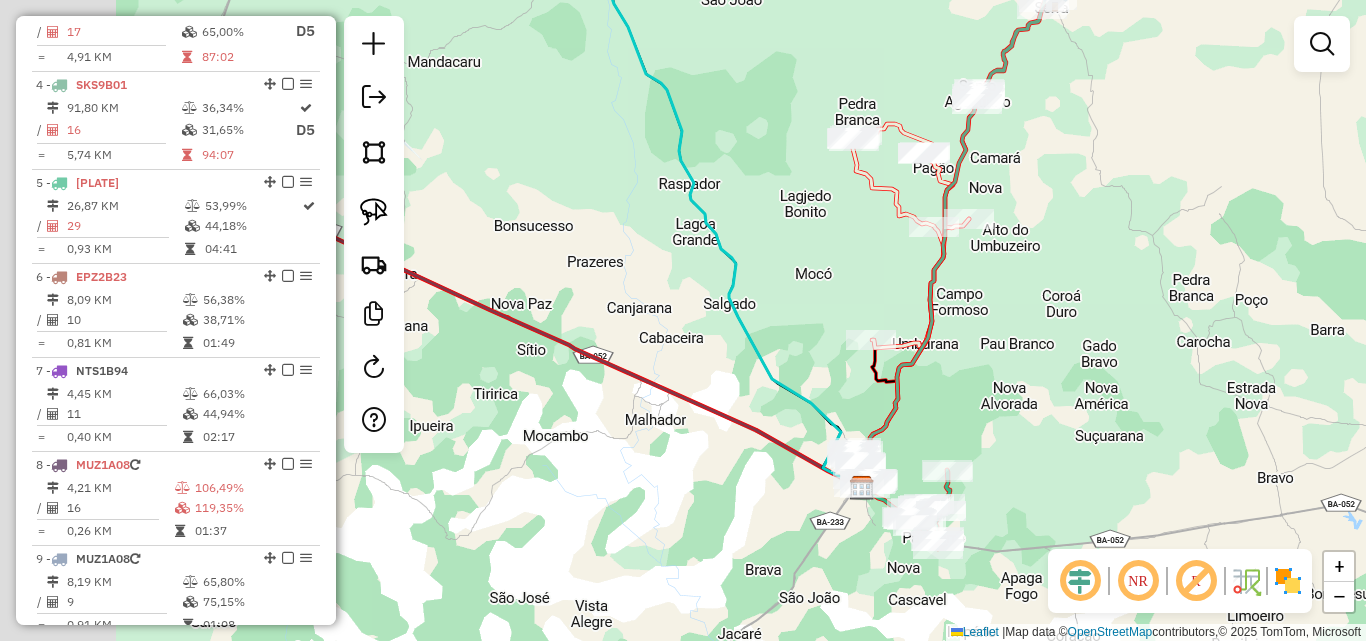 drag, startPoint x: 600, startPoint y: 539, endPoint x: 717, endPoint y: 557, distance: 118.37652 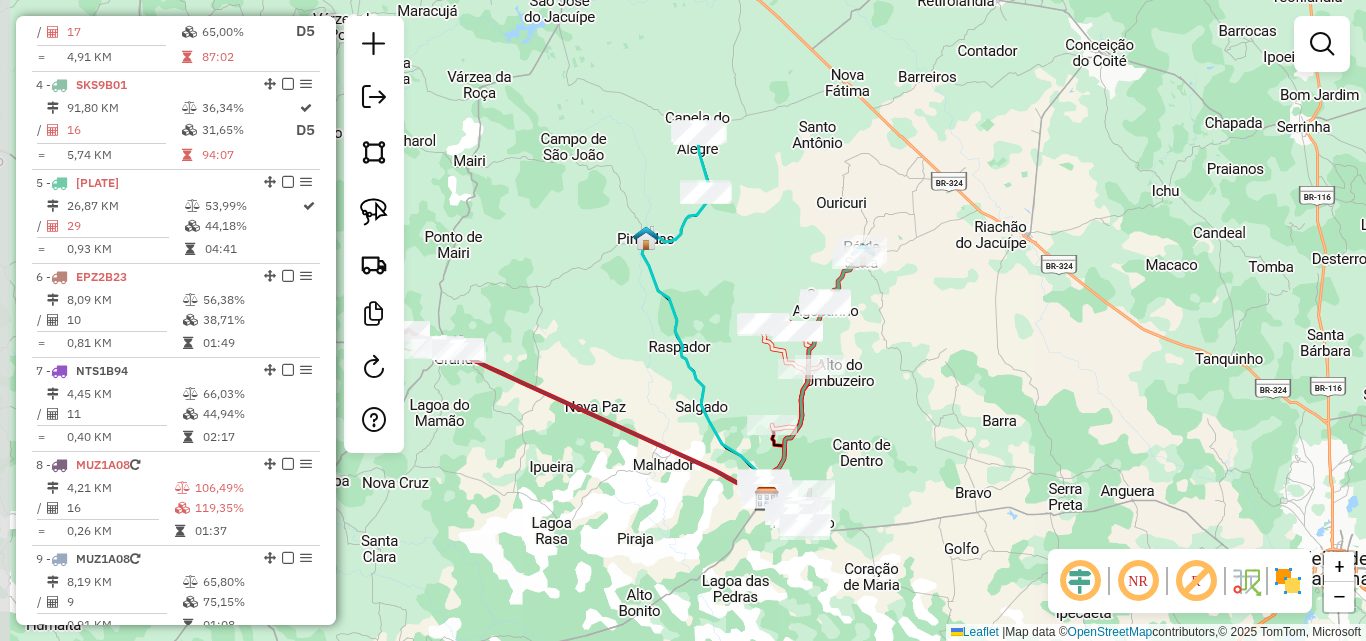 drag, startPoint x: 707, startPoint y: 337, endPoint x: 746, endPoint y: 361, distance: 45.79301 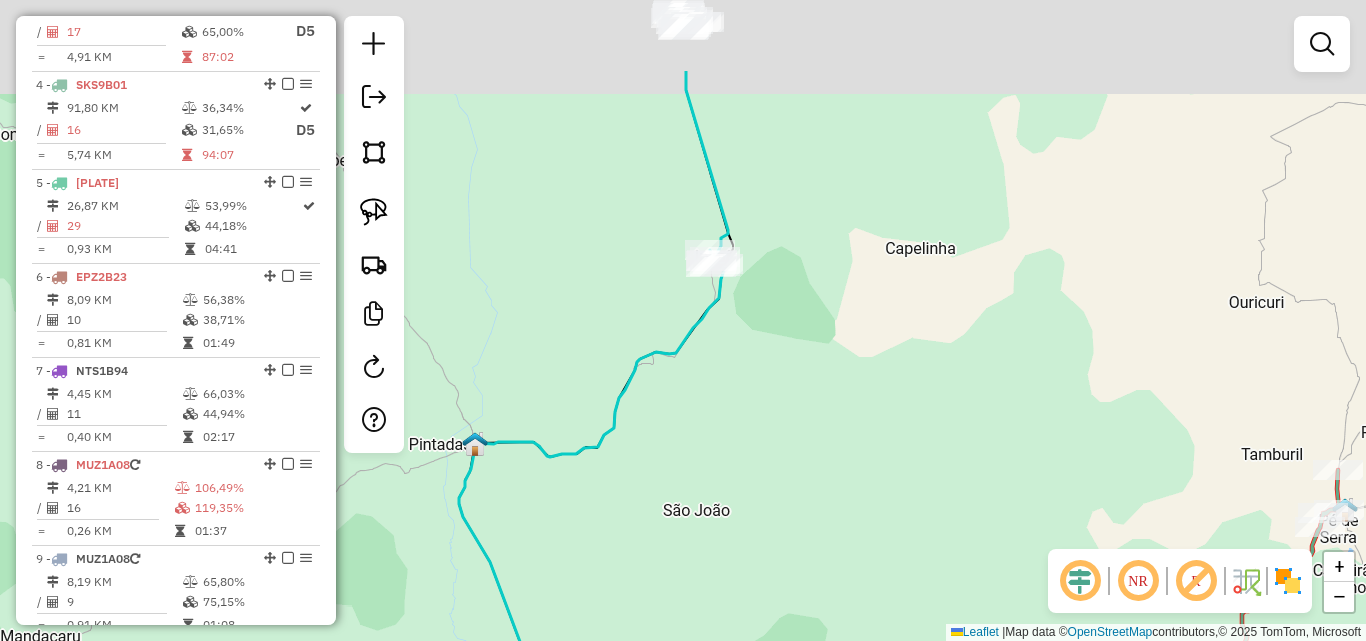 drag, startPoint x: 758, startPoint y: 260, endPoint x: 854, endPoint y: 376, distance: 150.57224 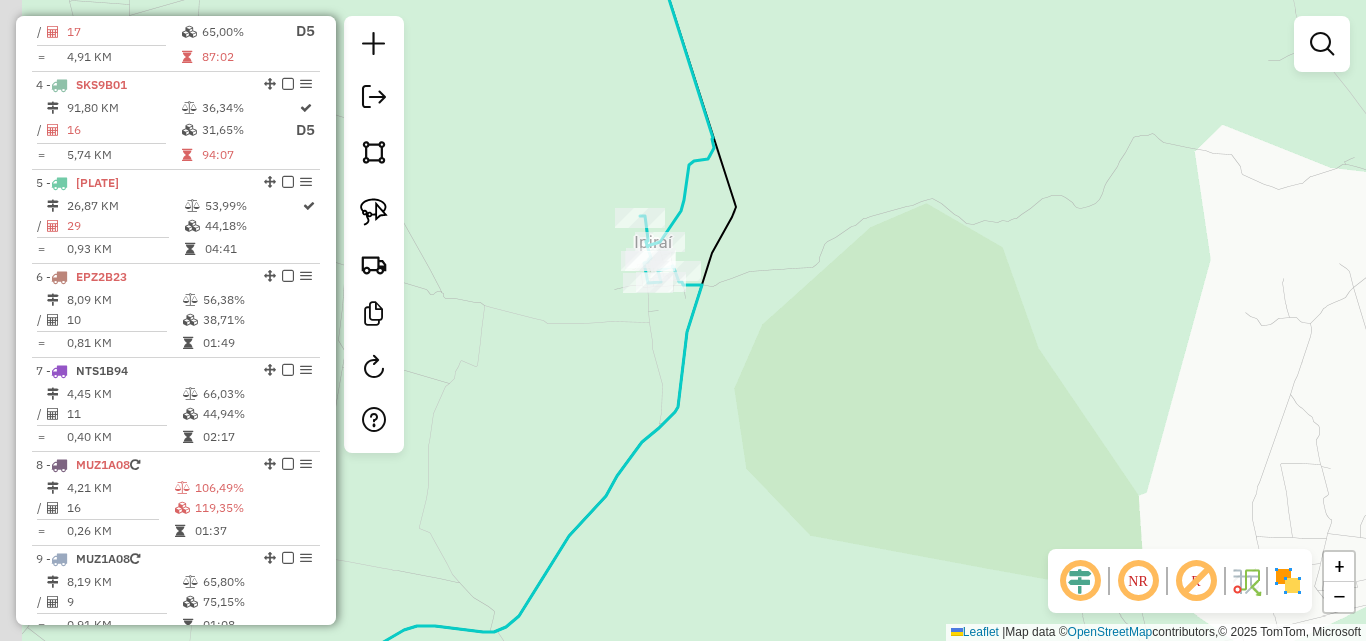 drag, startPoint x: 746, startPoint y: 270, endPoint x: 804, endPoint y: 298, distance: 64.40497 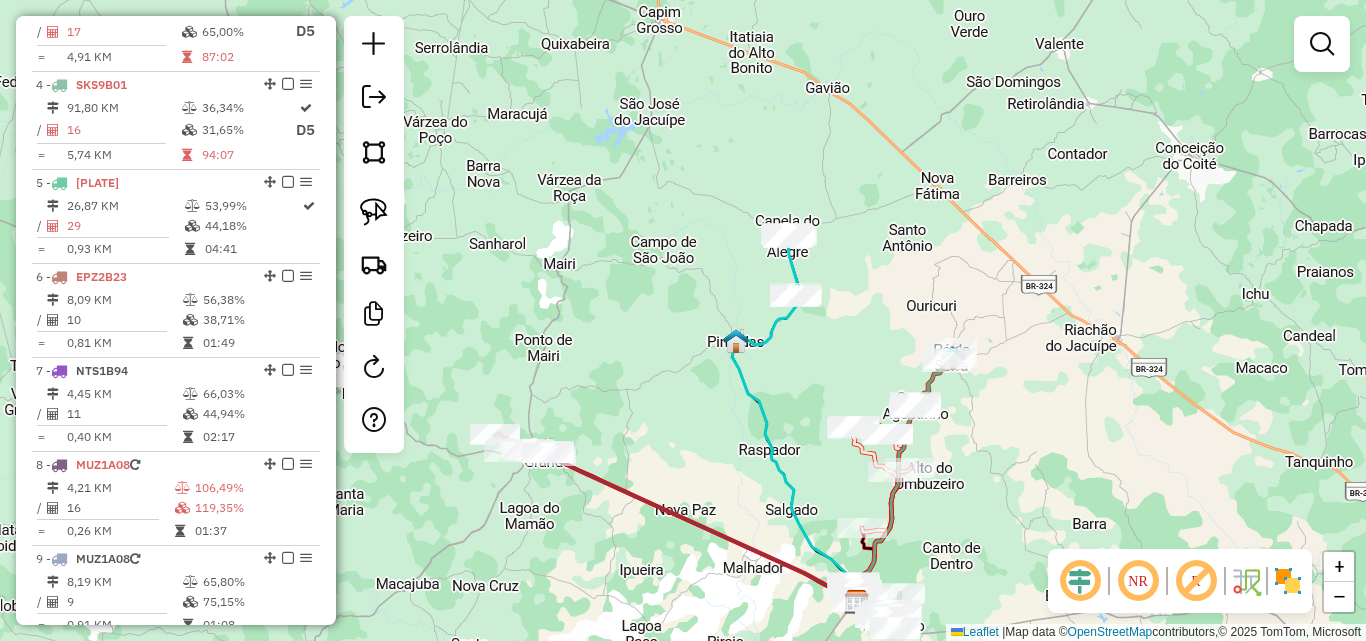 drag, startPoint x: 803, startPoint y: 398, endPoint x: 809, endPoint y: 333, distance: 65.27634 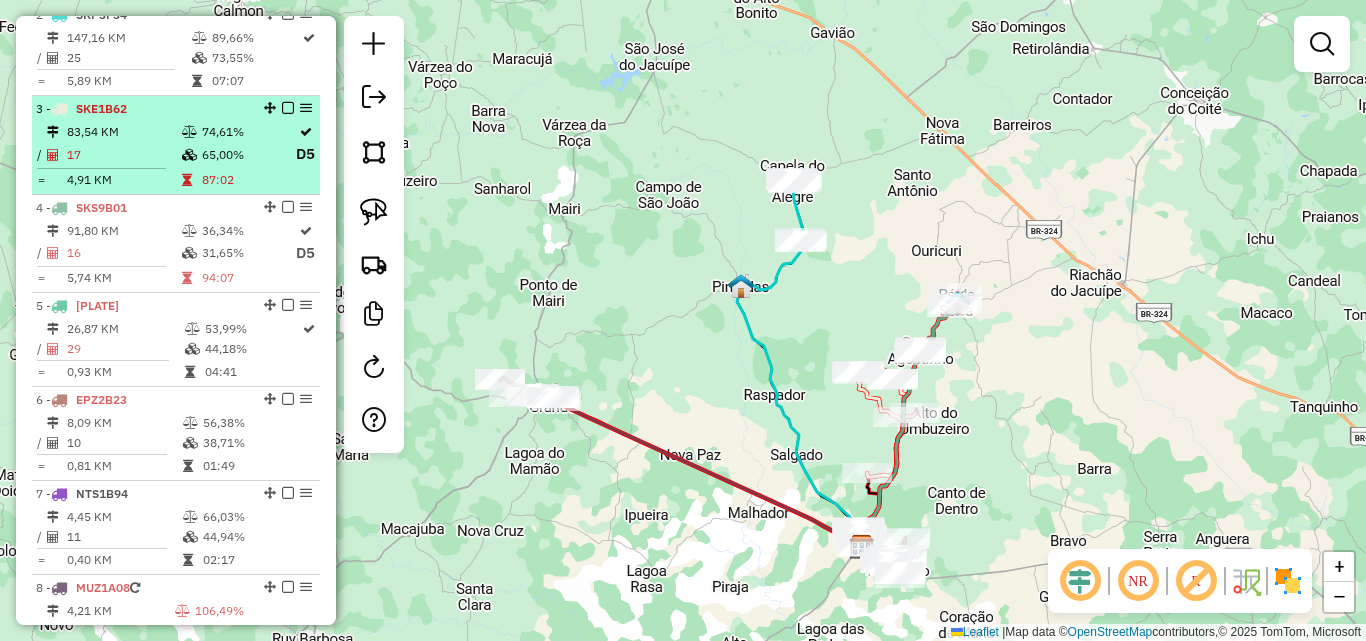 scroll, scrollTop: 599, scrollLeft: 0, axis: vertical 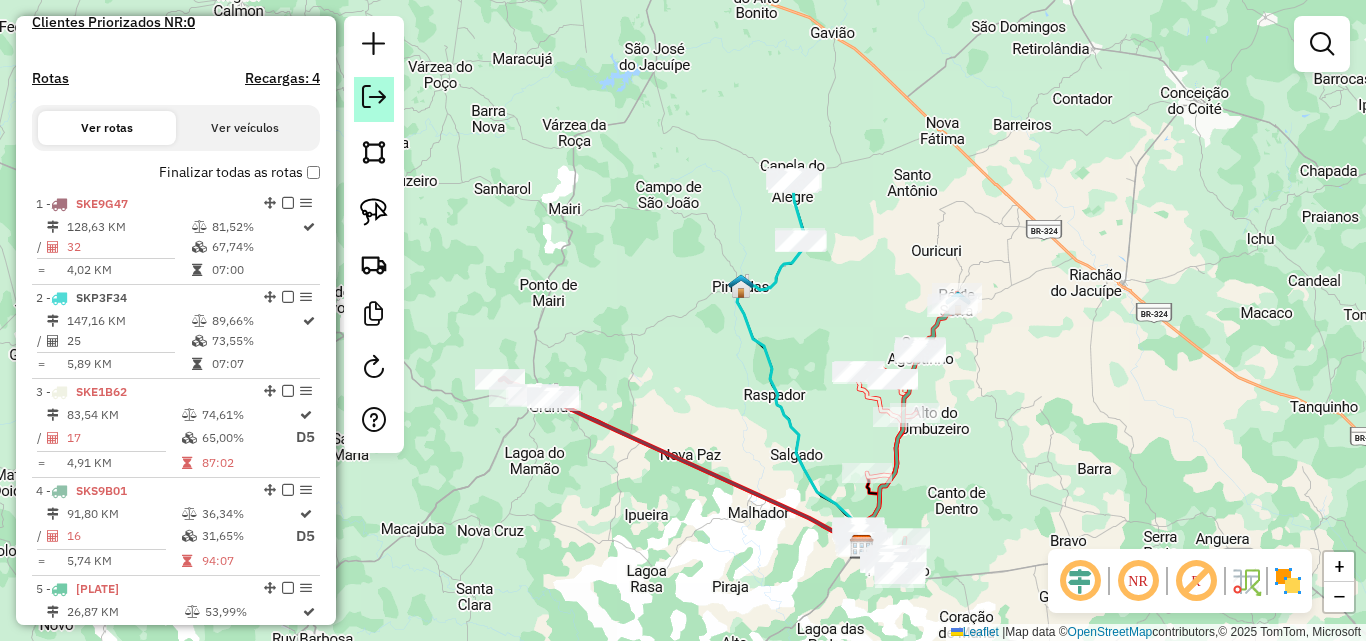 click 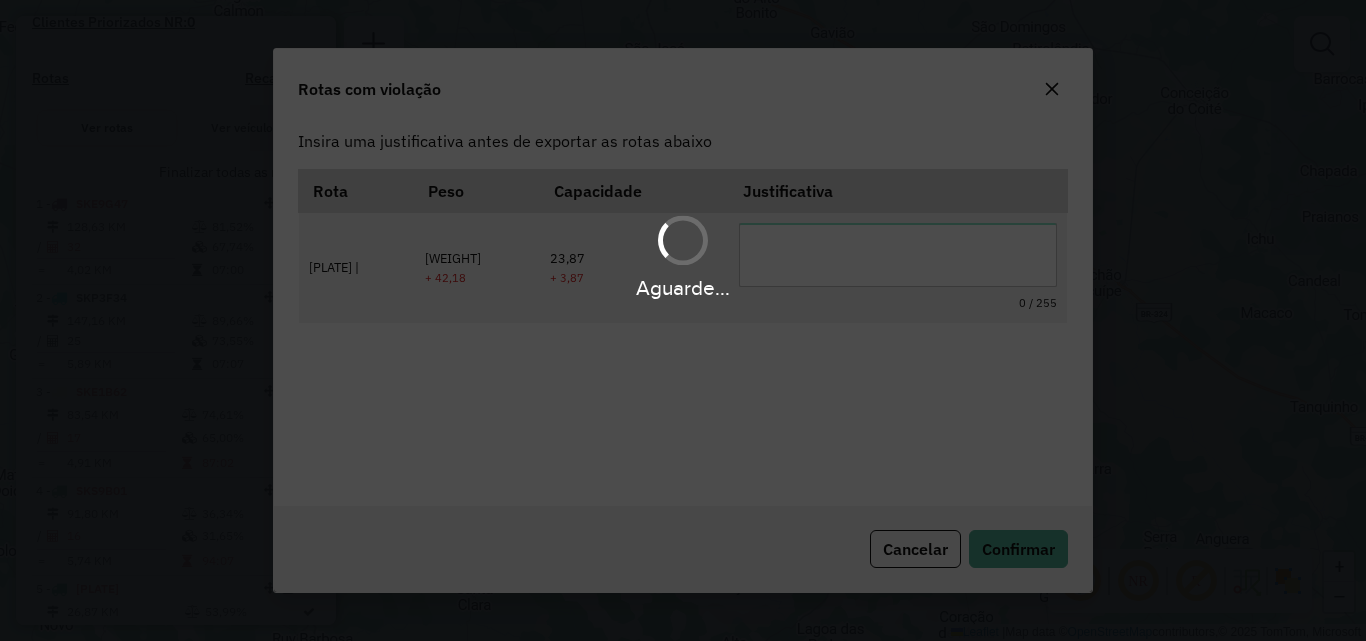 scroll, scrollTop: 37, scrollLeft: 0, axis: vertical 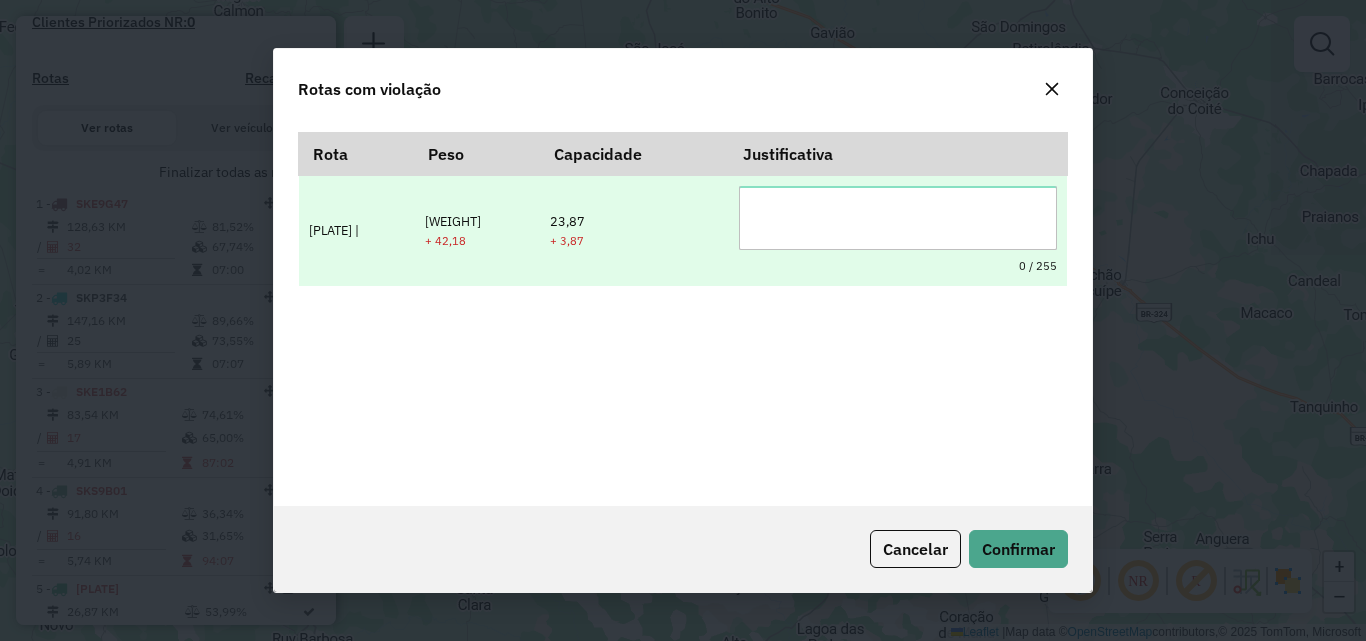 click at bounding box center [897, 218] 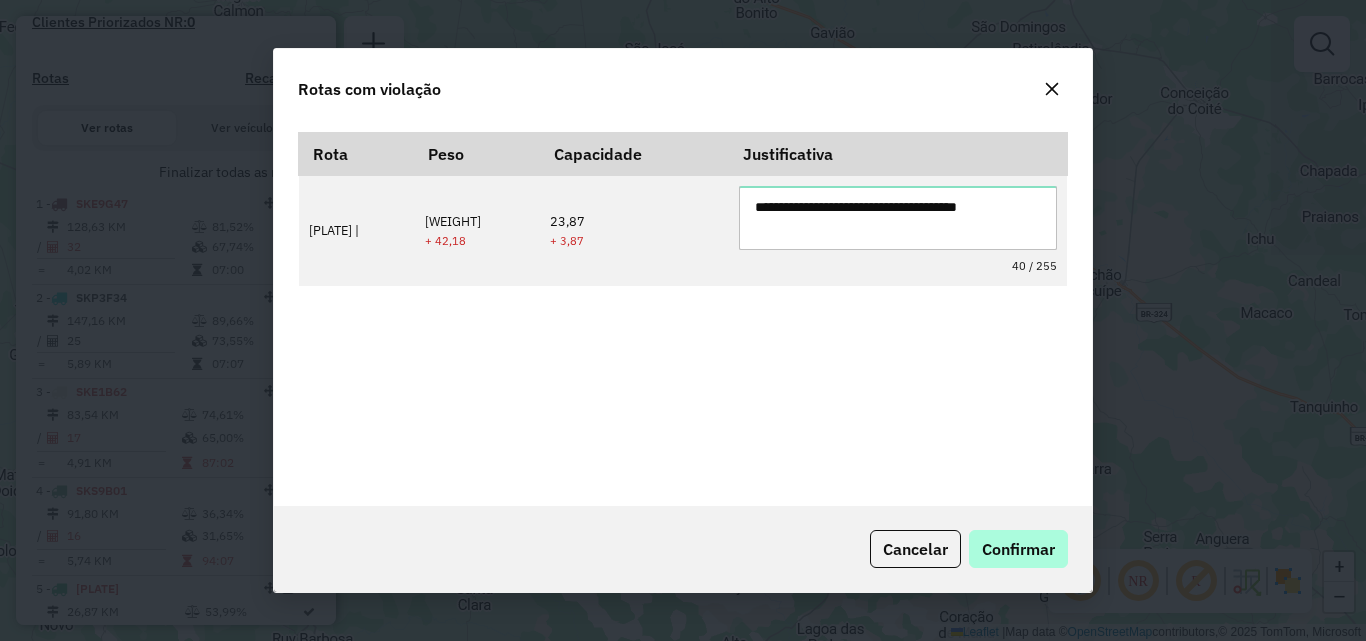 type on "**********" 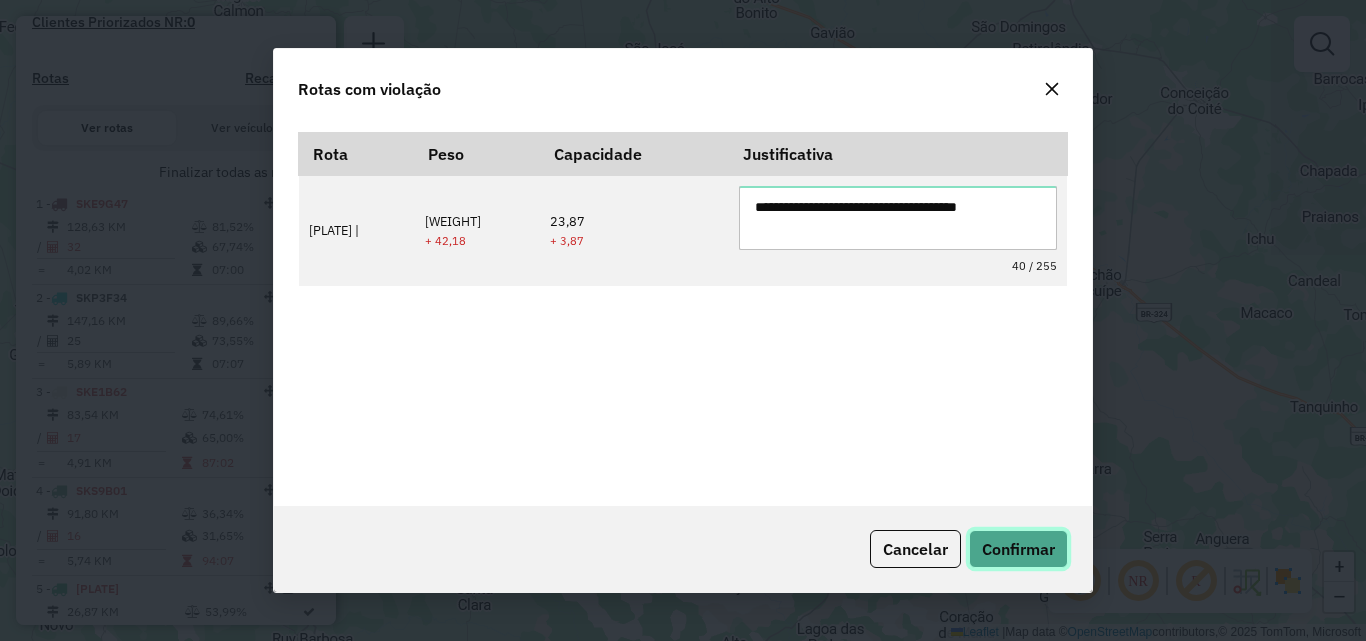 click on "Confirmar" 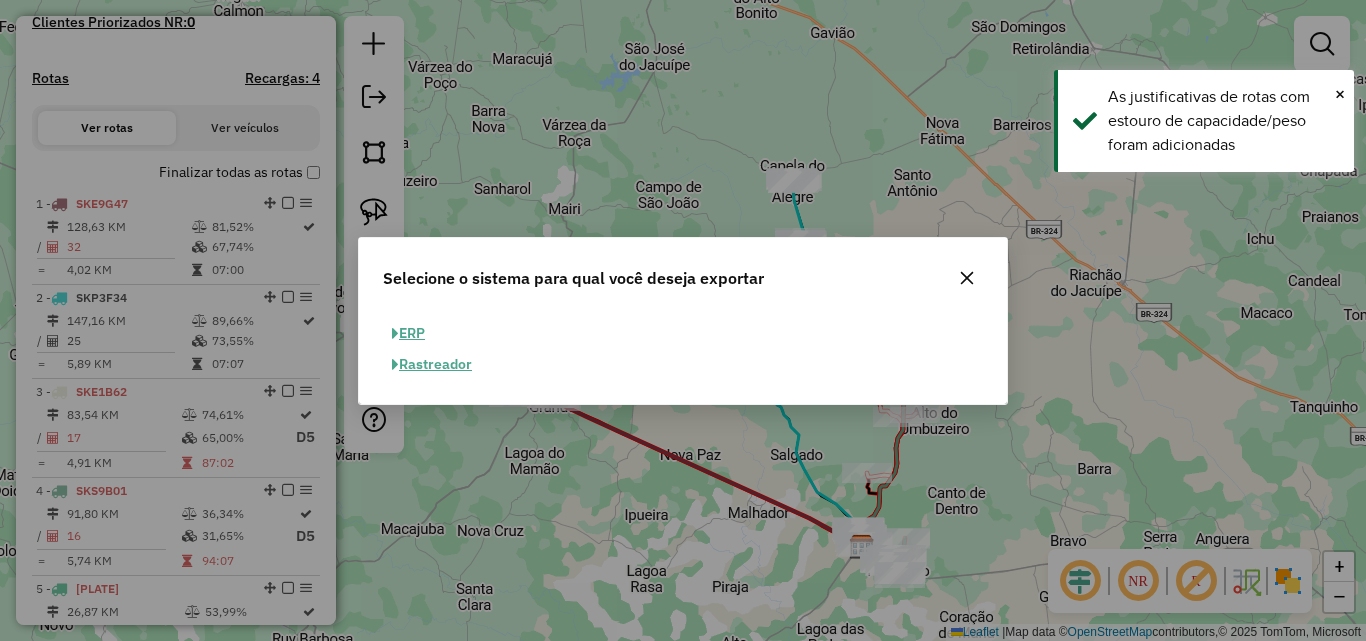 click on "ERP" 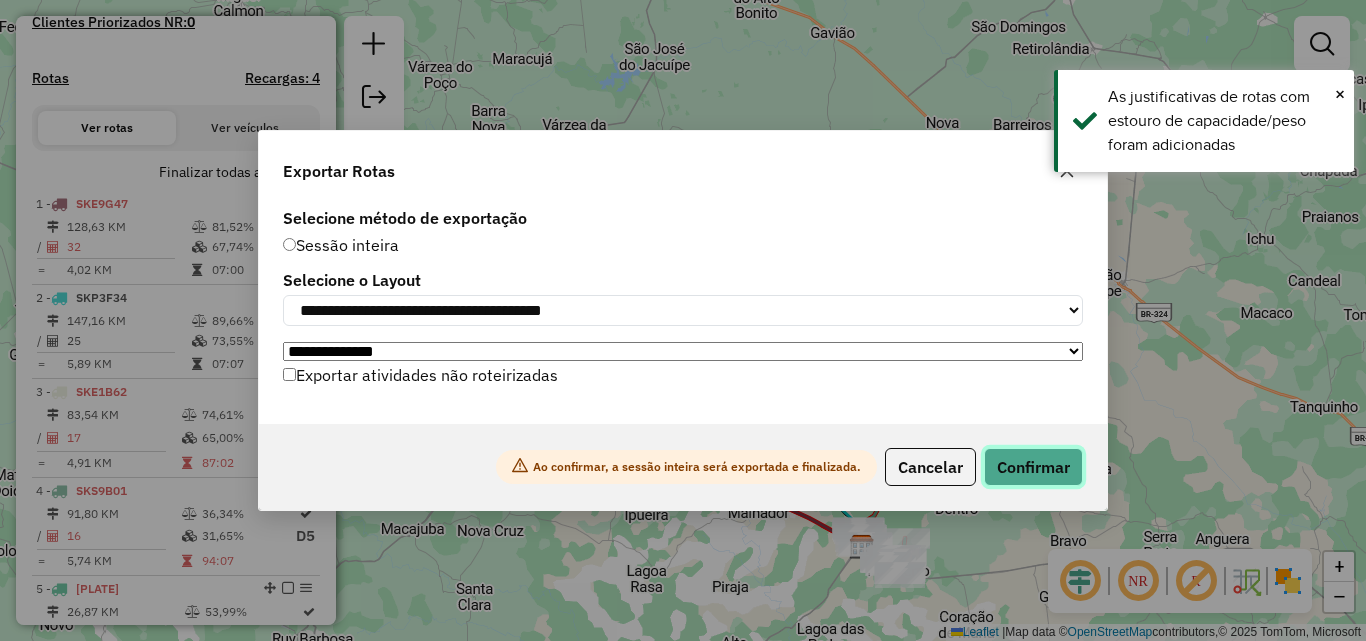 click on "Confirmar" 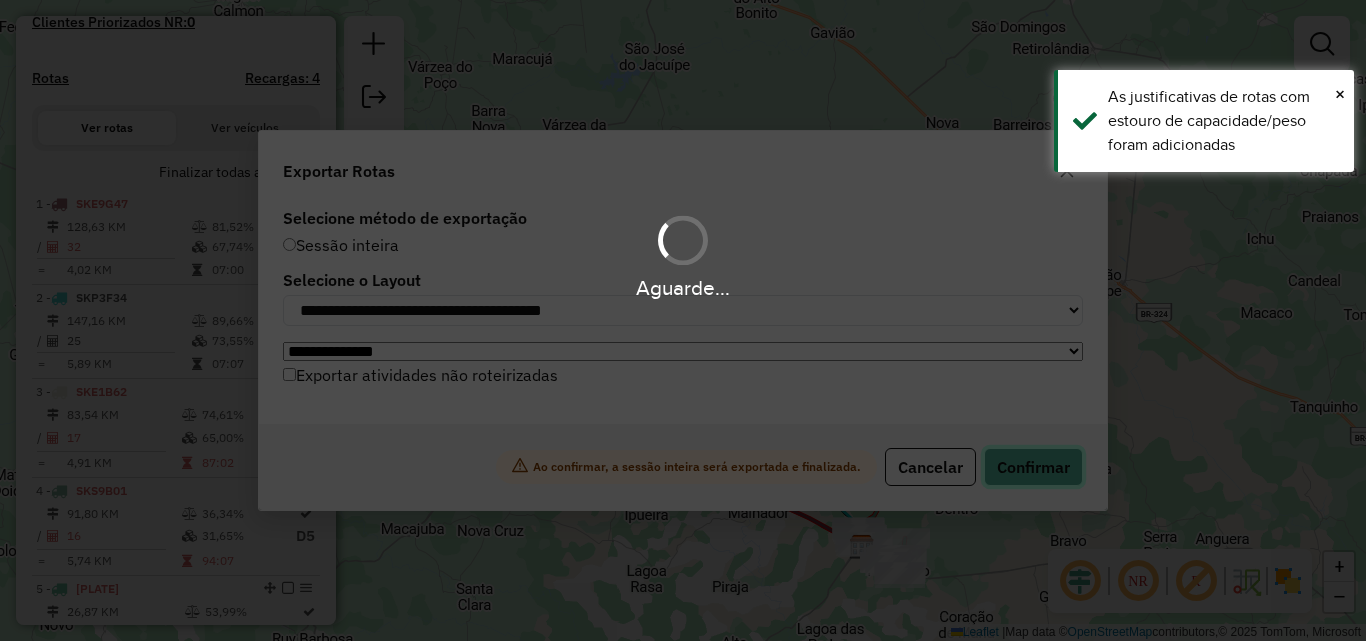 scroll, scrollTop: 653, scrollLeft: 0, axis: vertical 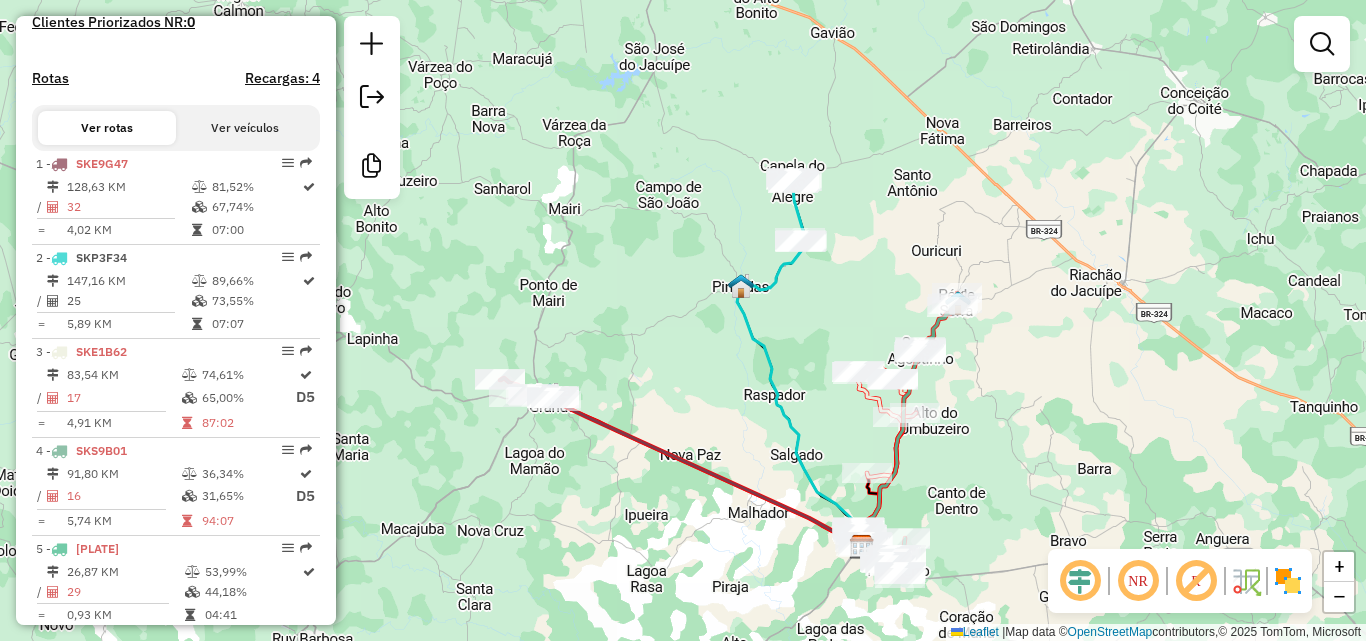 drag, startPoint x: 604, startPoint y: 578, endPoint x: 557, endPoint y: 487, distance: 102.4207 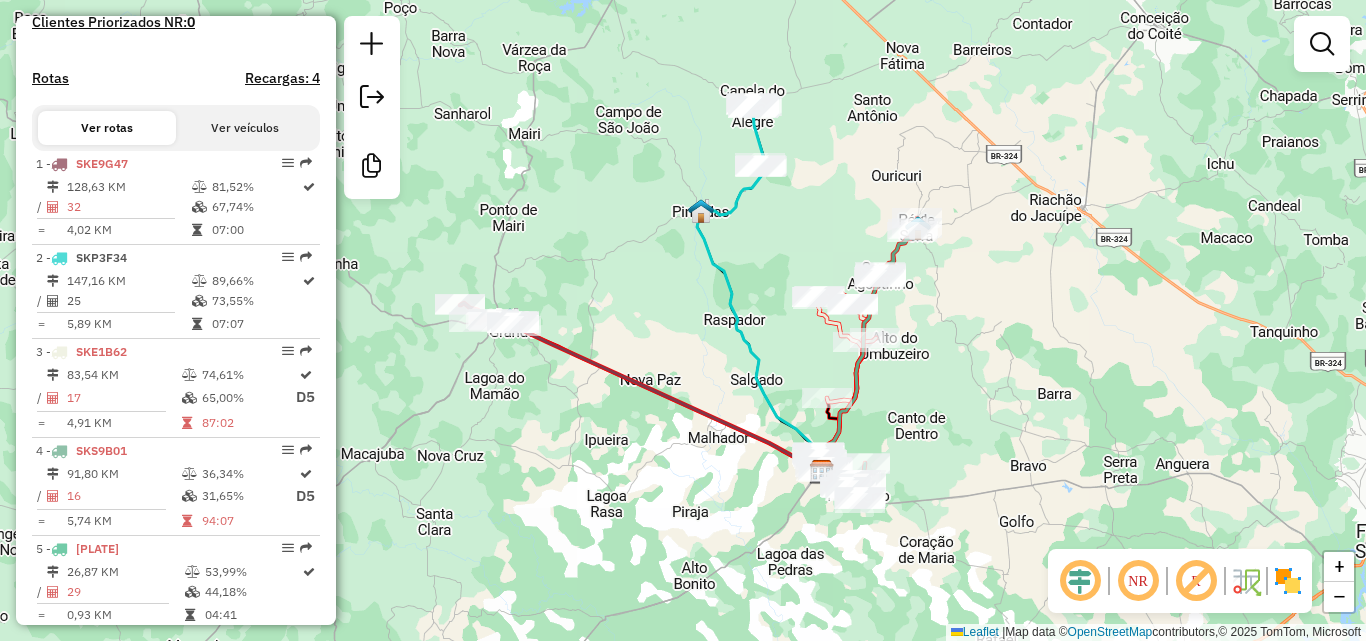 drag, startPoint x: 602, startPoint y: 521, endPoint x: 609, endPoint y: 537, distance: 17.464249 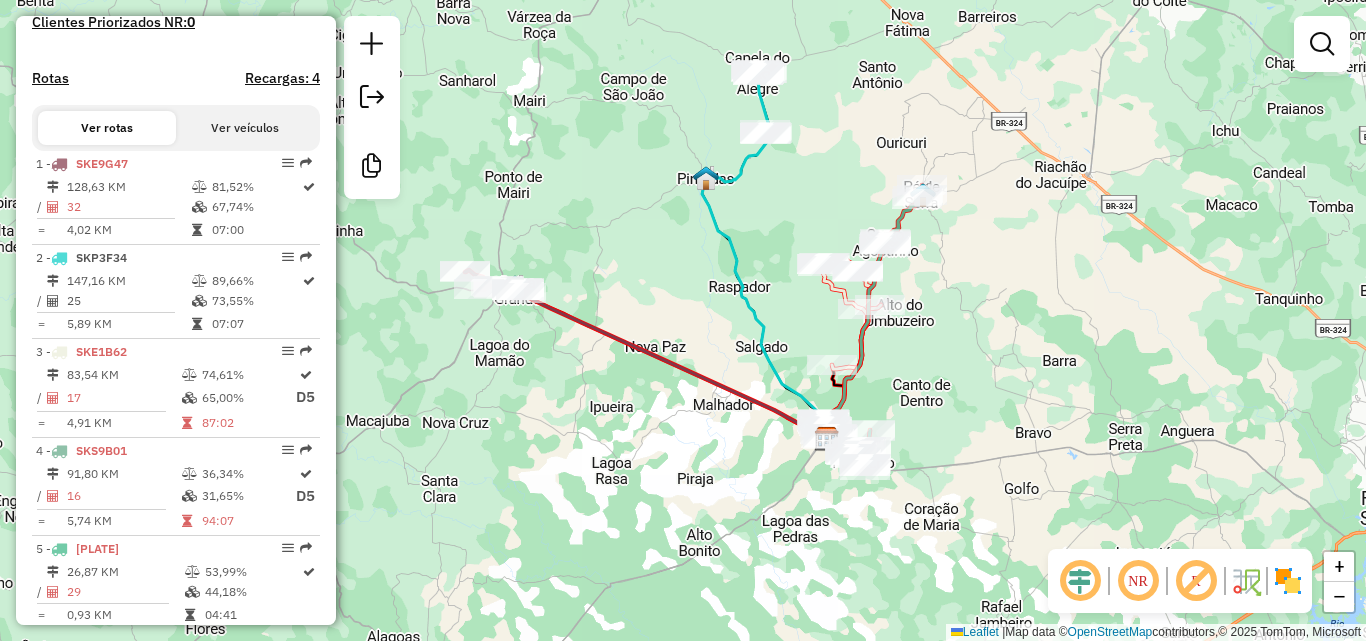 drag, startPoint x: 796, startPoint y: 223, endPoint x: 806, endPoint y: 180, distance: 44.14748 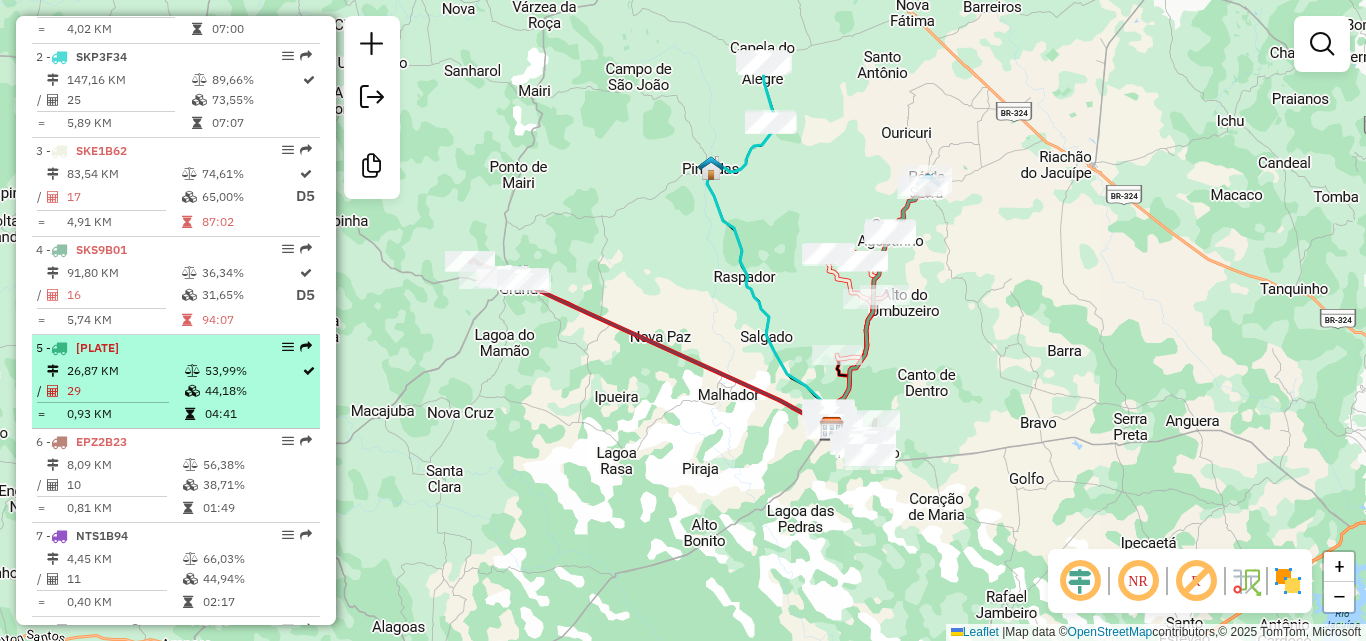 scroll, scrollTop: 1053, scrollLeft: 0, axis: vertical 